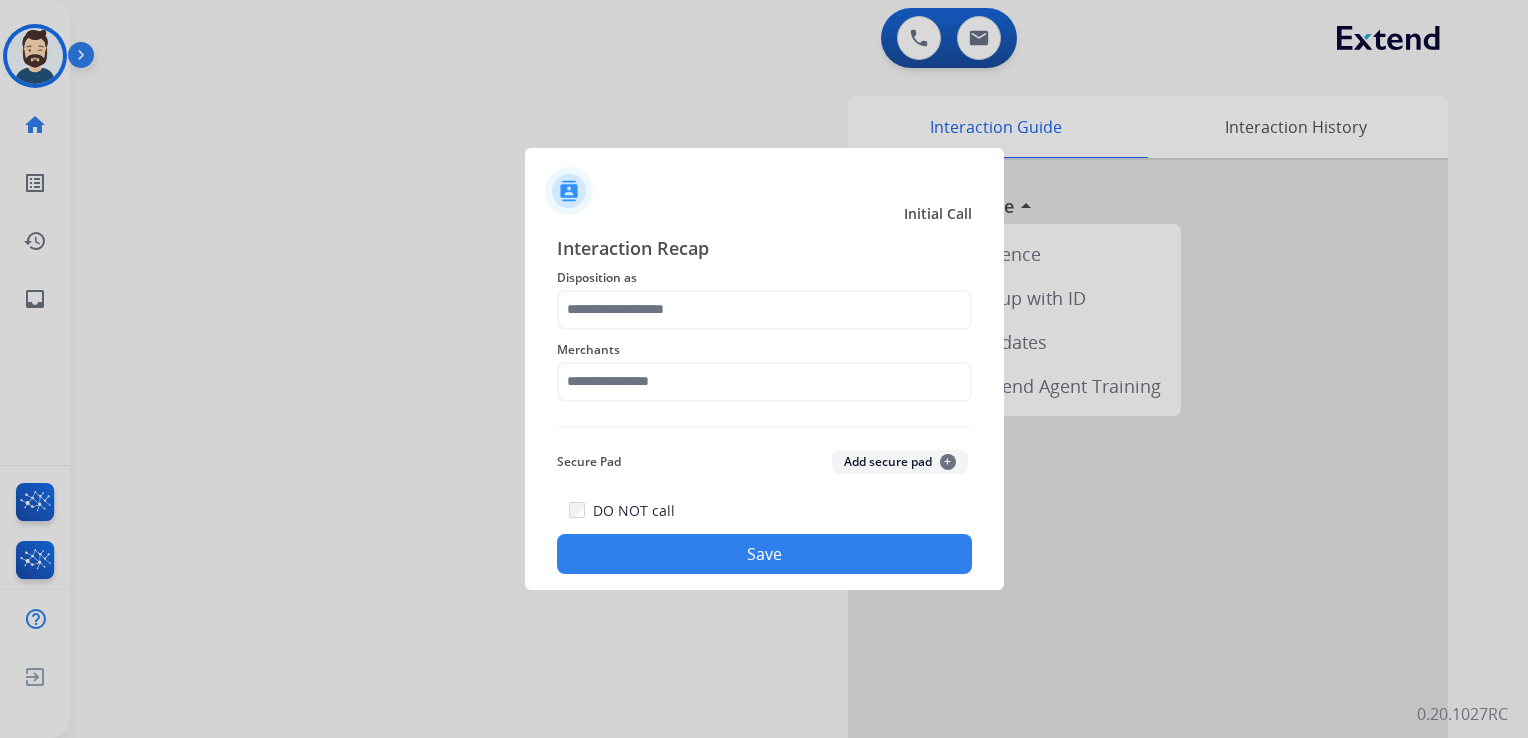 scroll, scrollTop: 0, scrollLeft: 0, axis: both 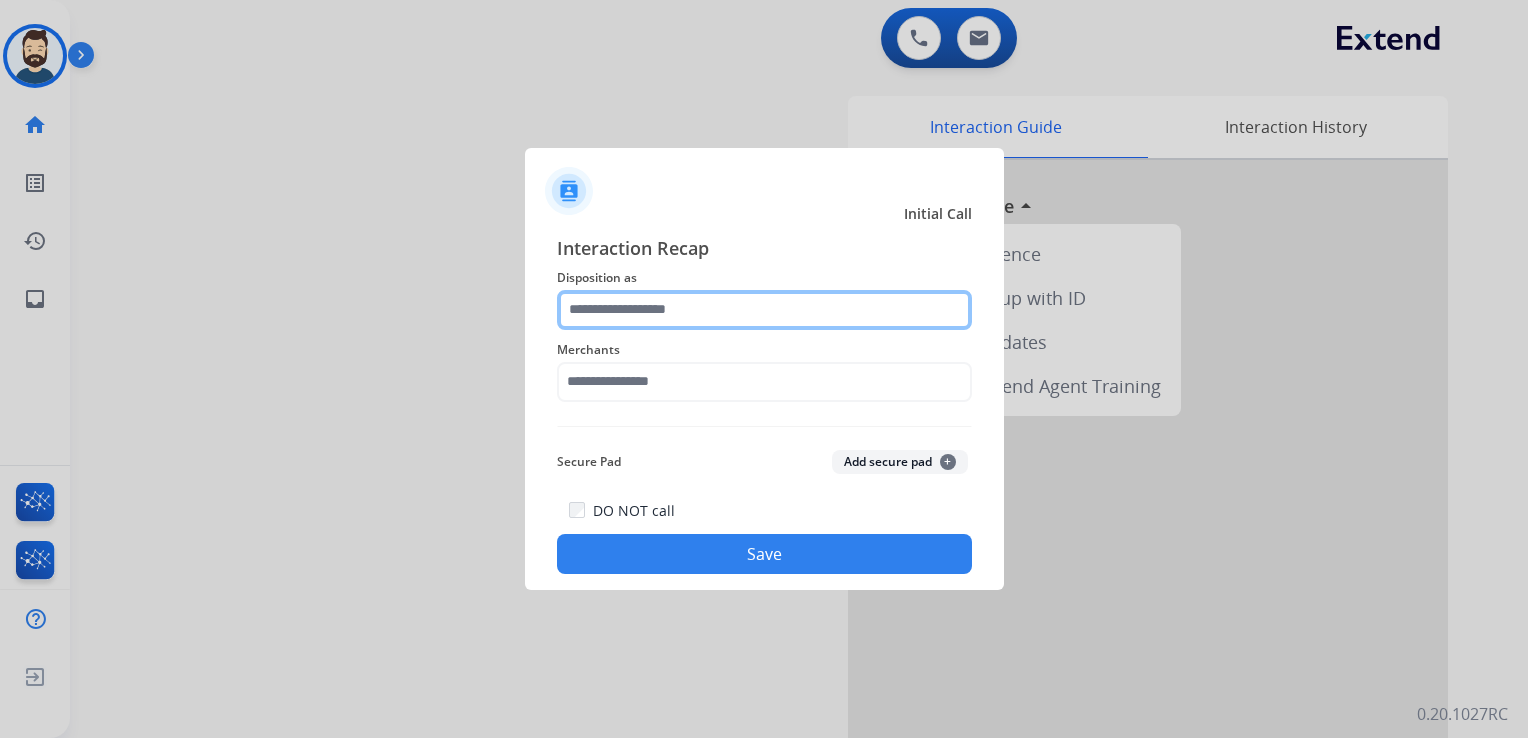 click 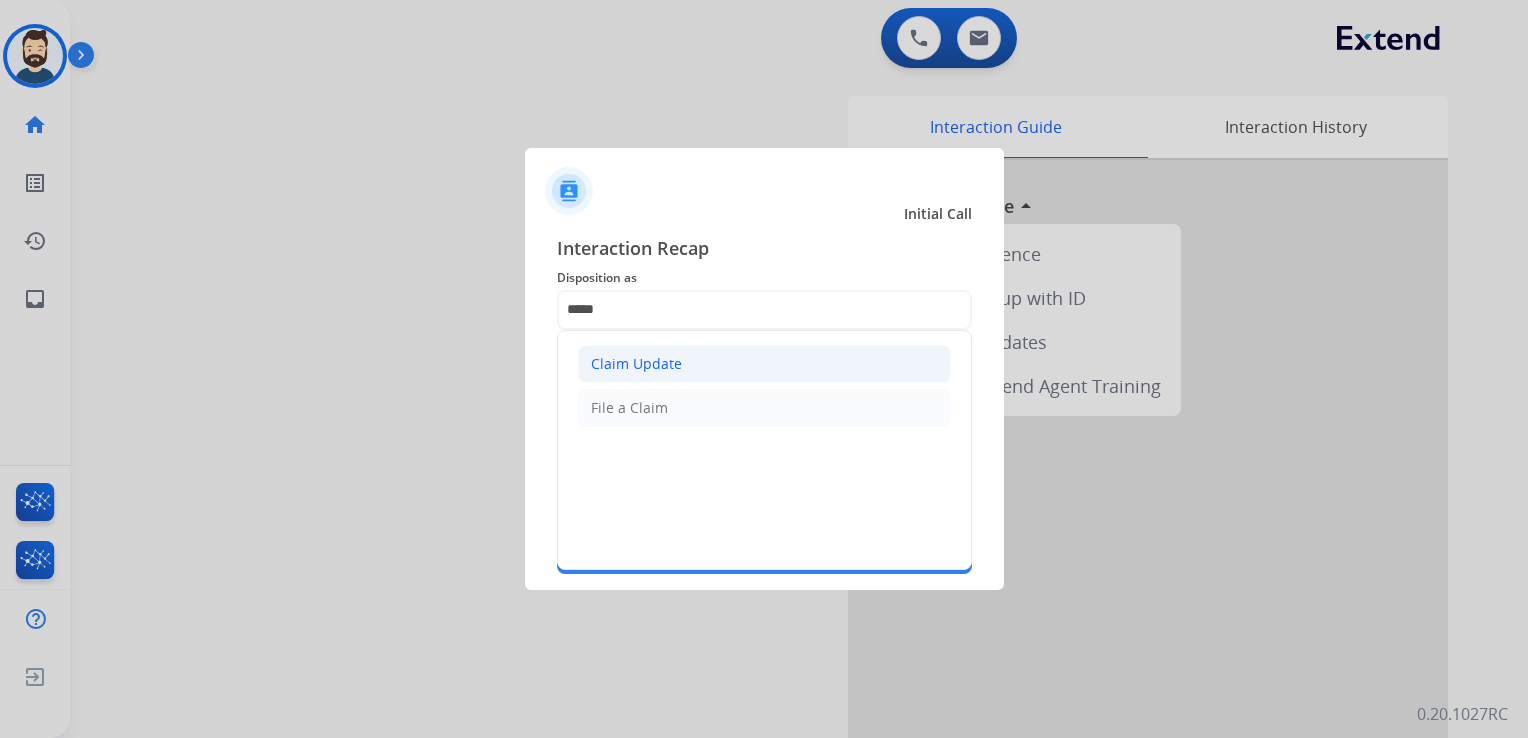 click on "Claim Update" 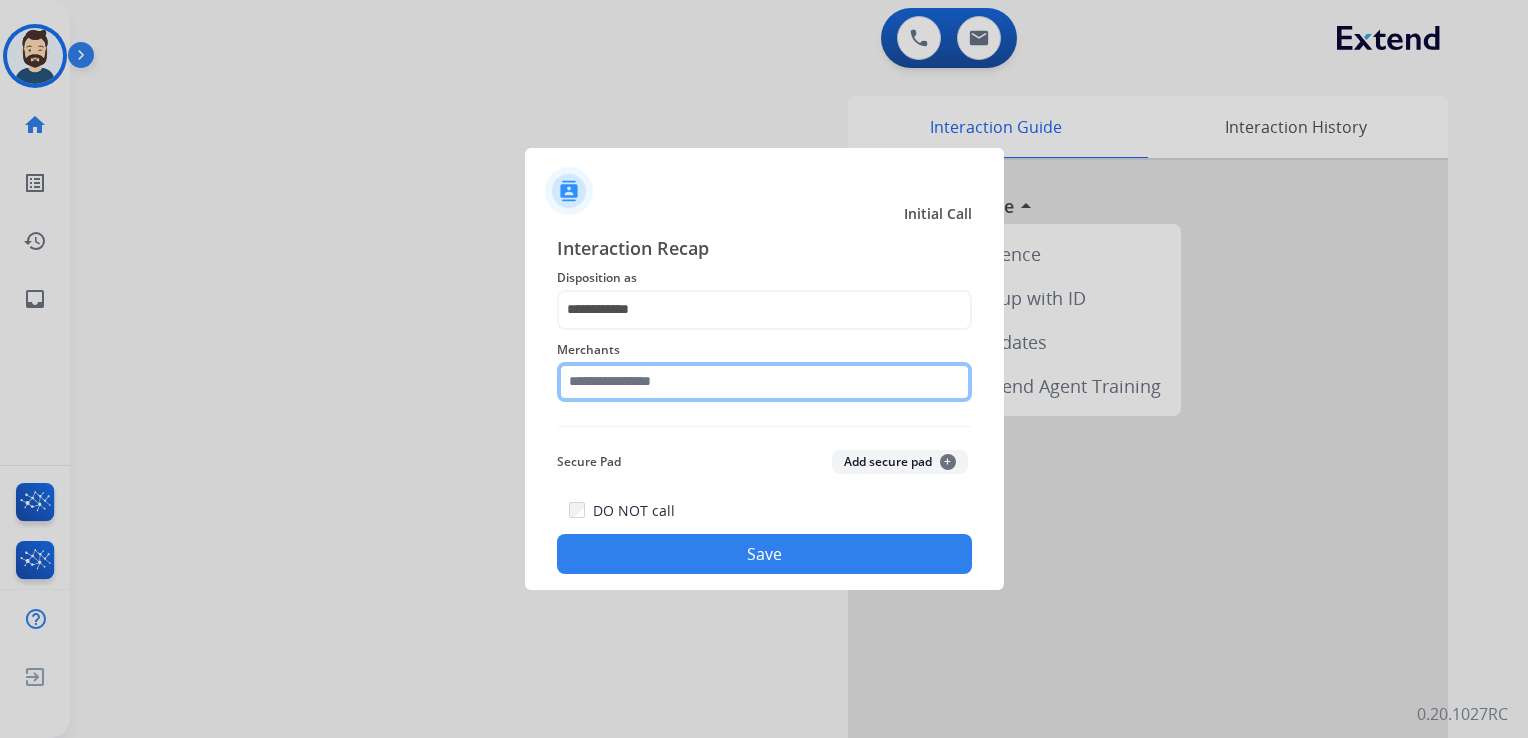 click 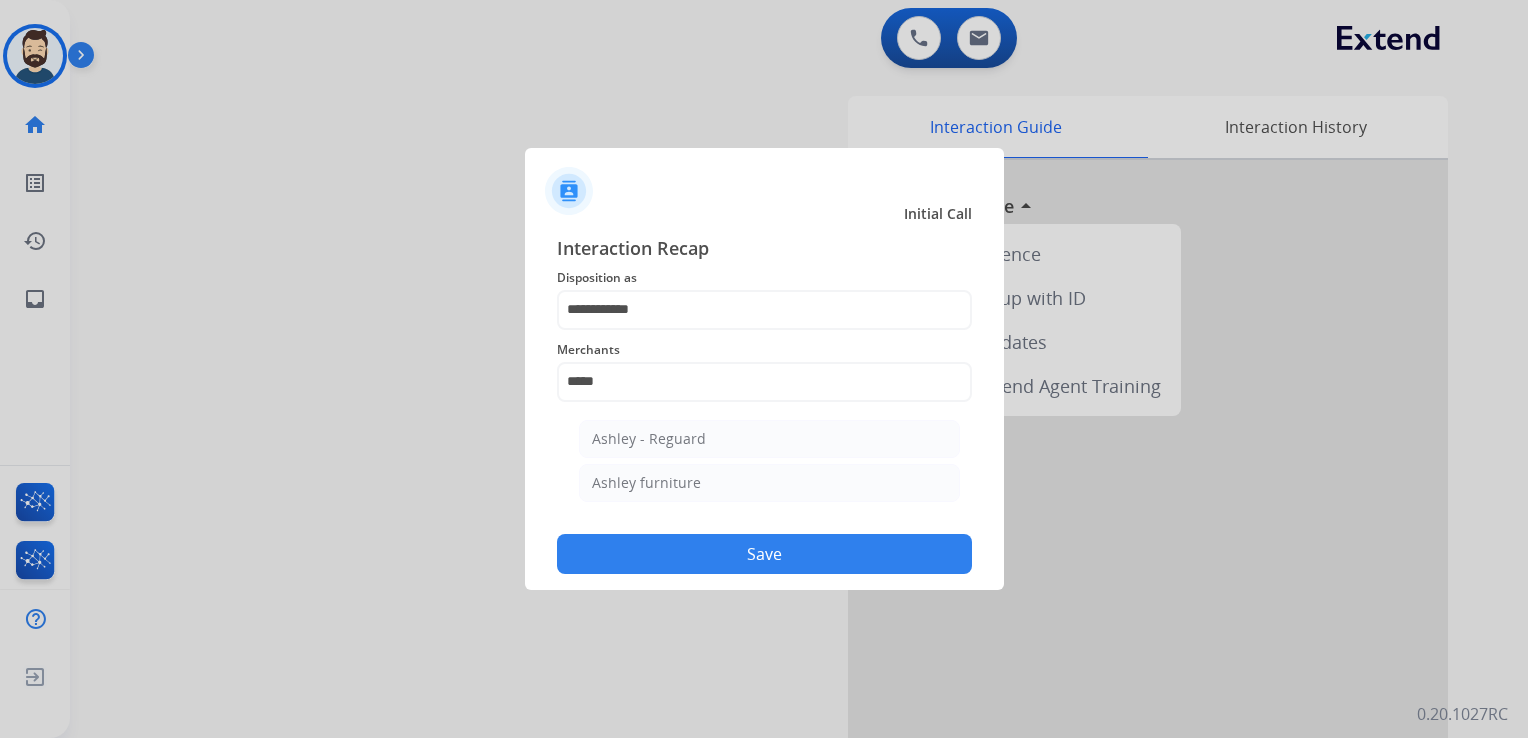 drag, startPoint x: 645, startPoint y: 446, endPoint x: 676, endPoint y: 540, distance: 98.9798 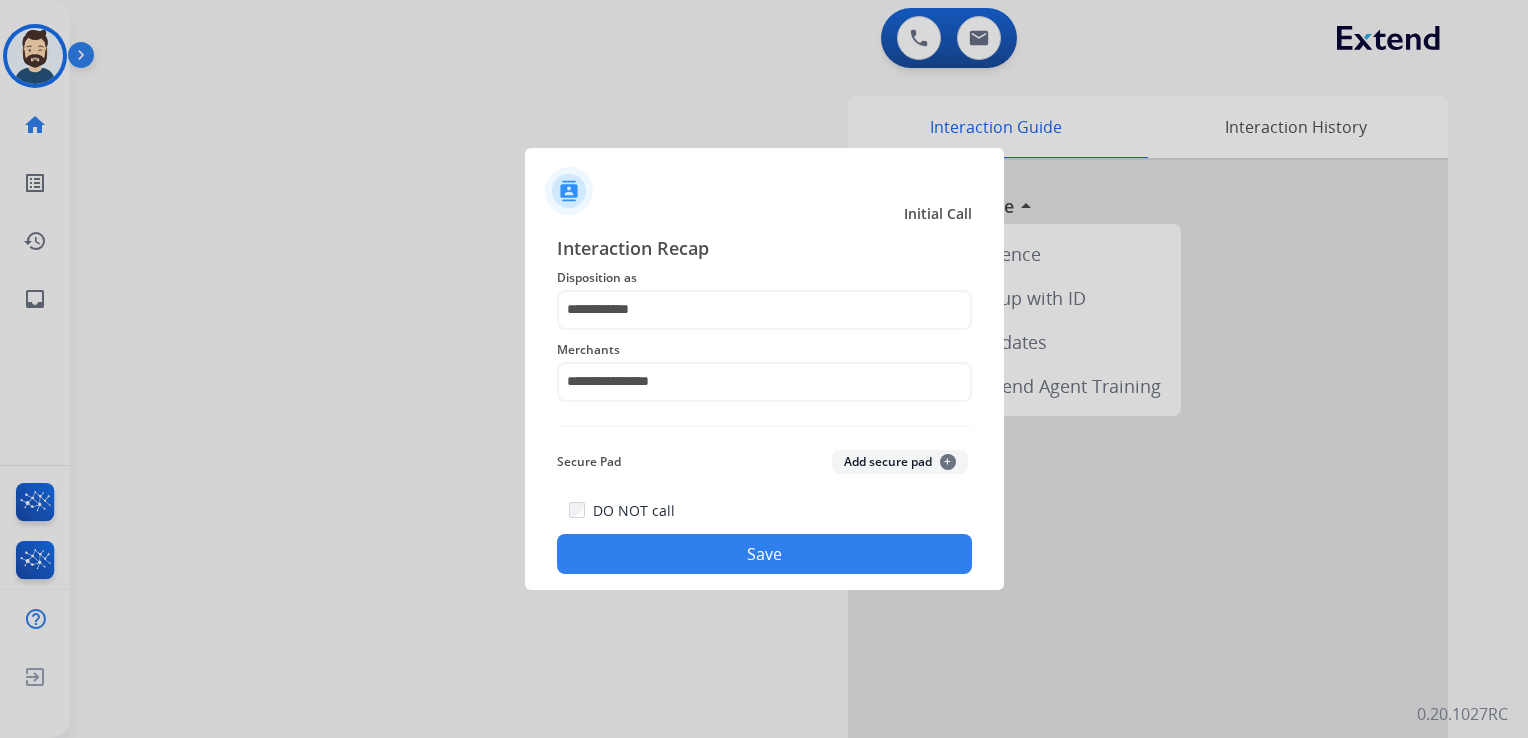 click on "Save" 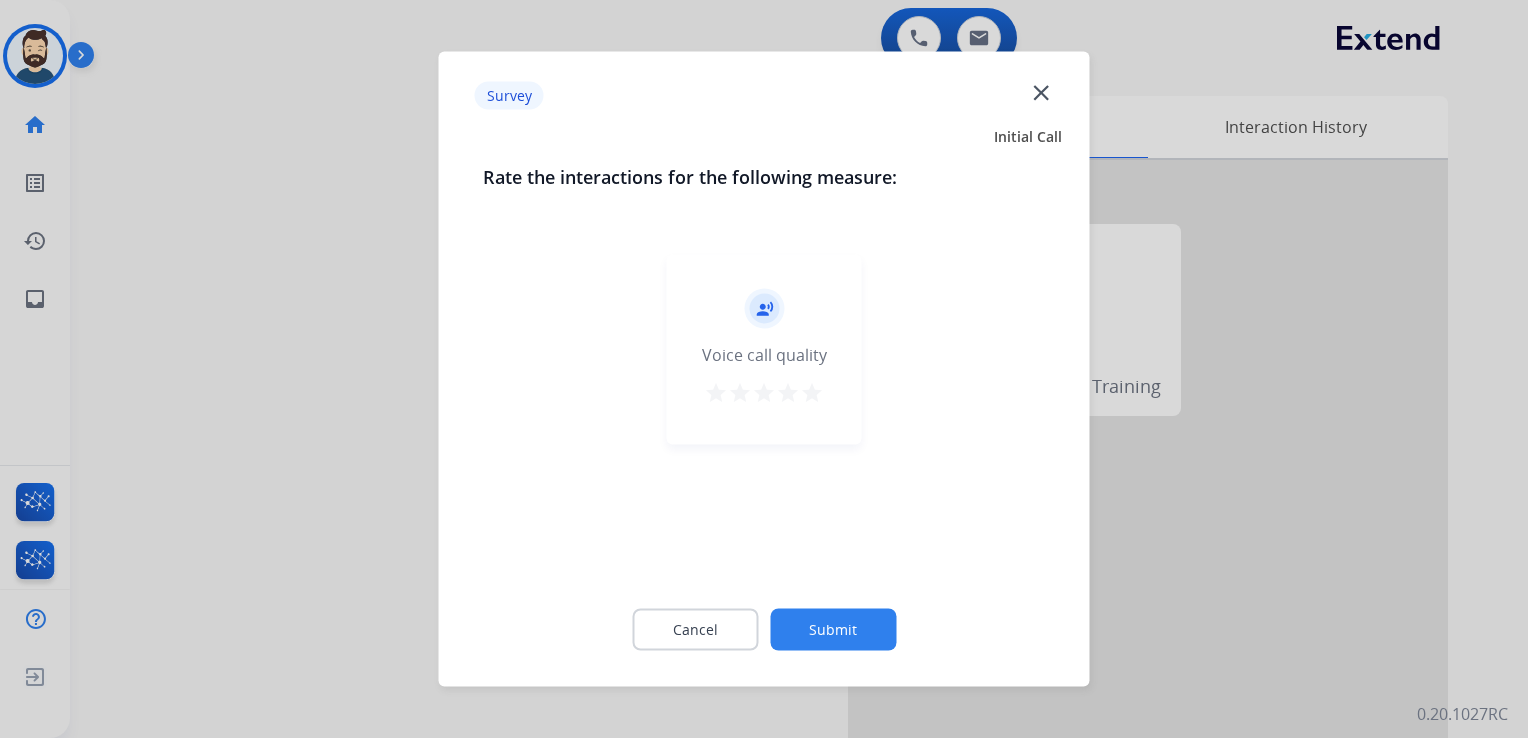 click on "star" at bounding box center (812, 393) 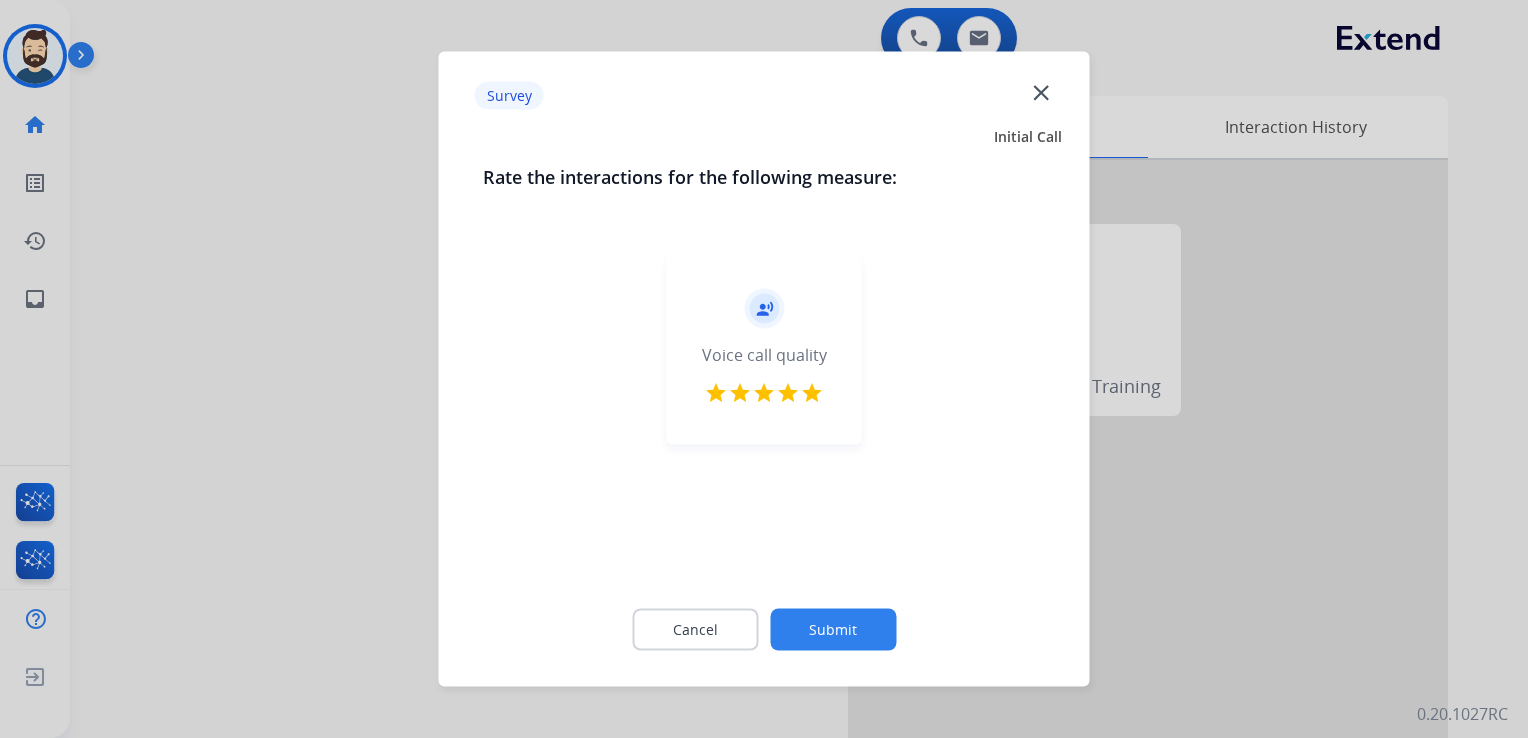 click on "Submit" 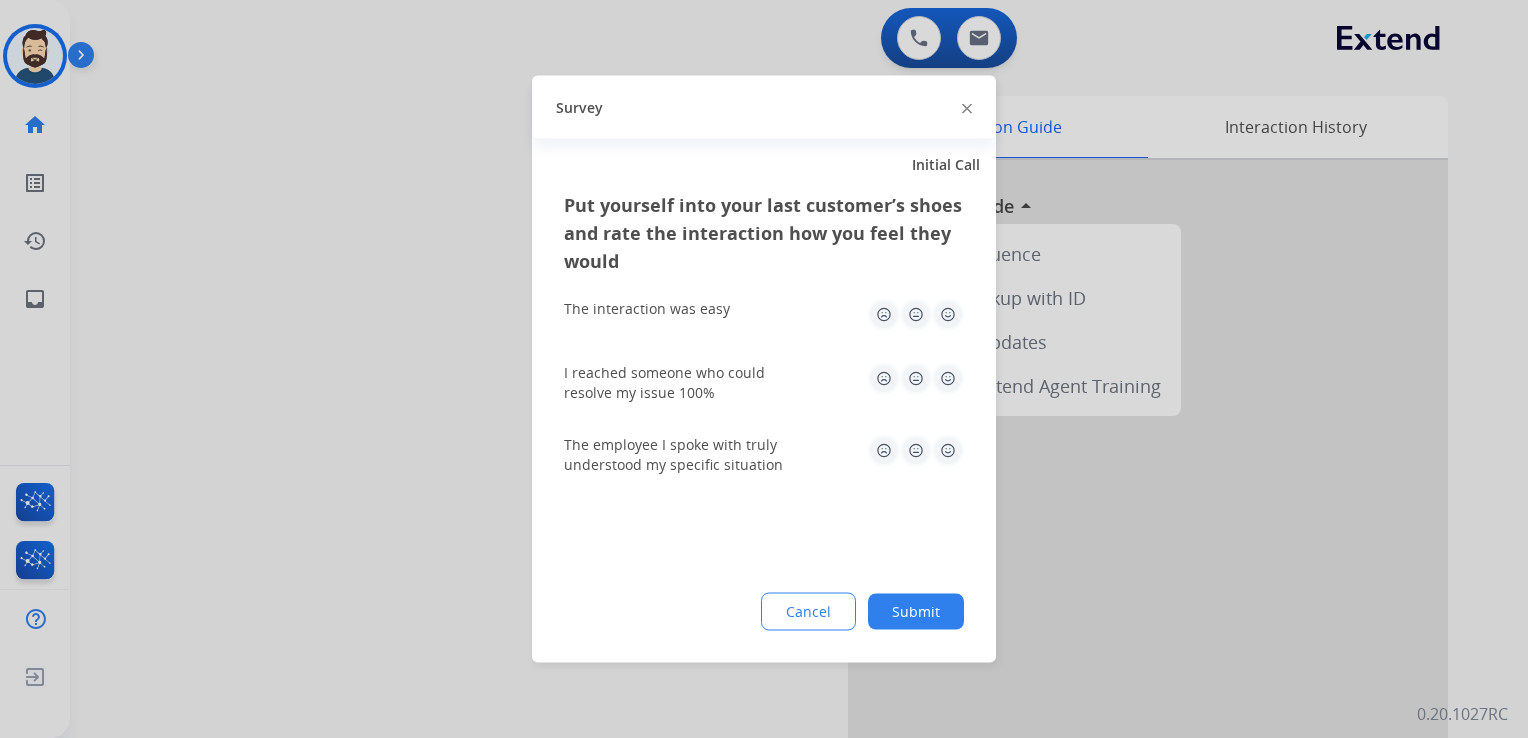 click 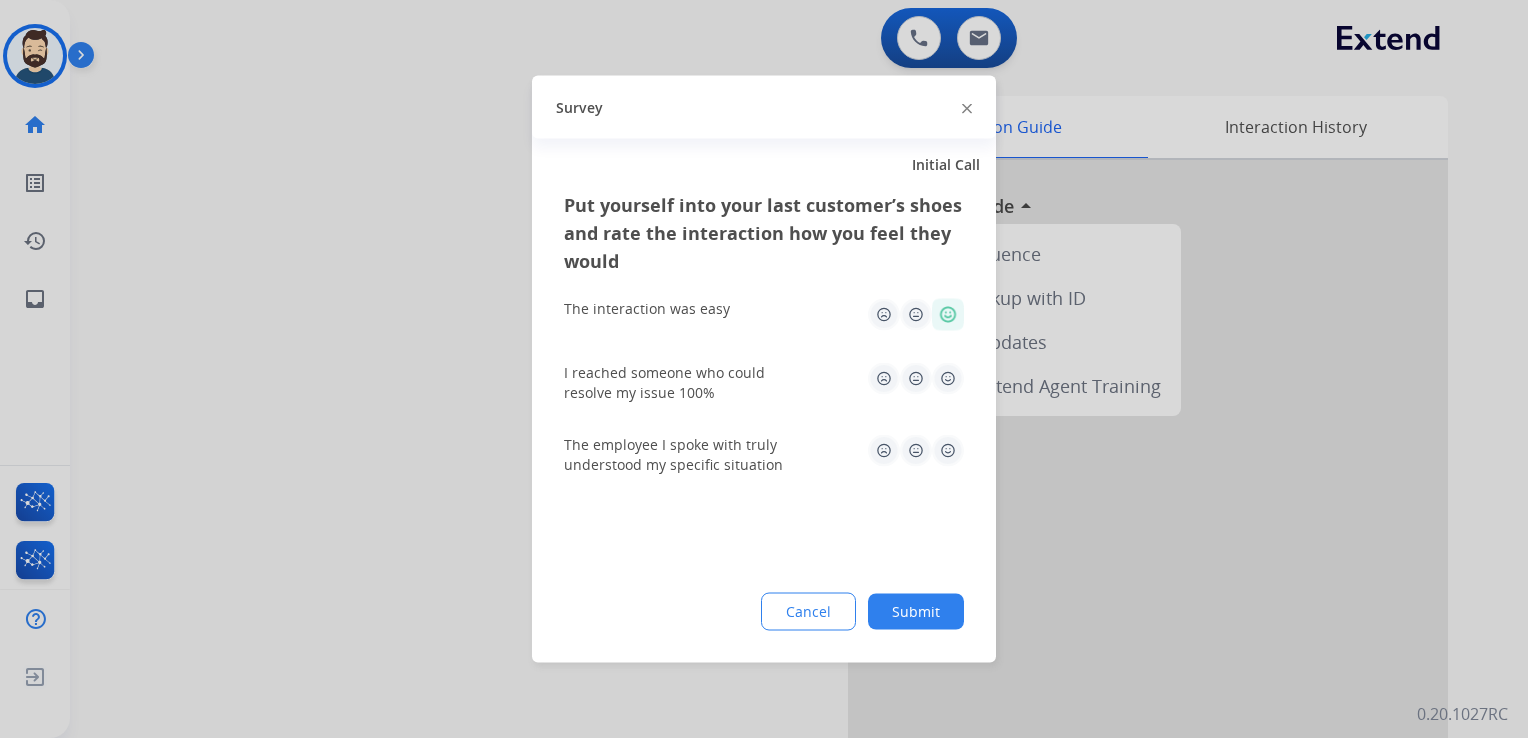 click 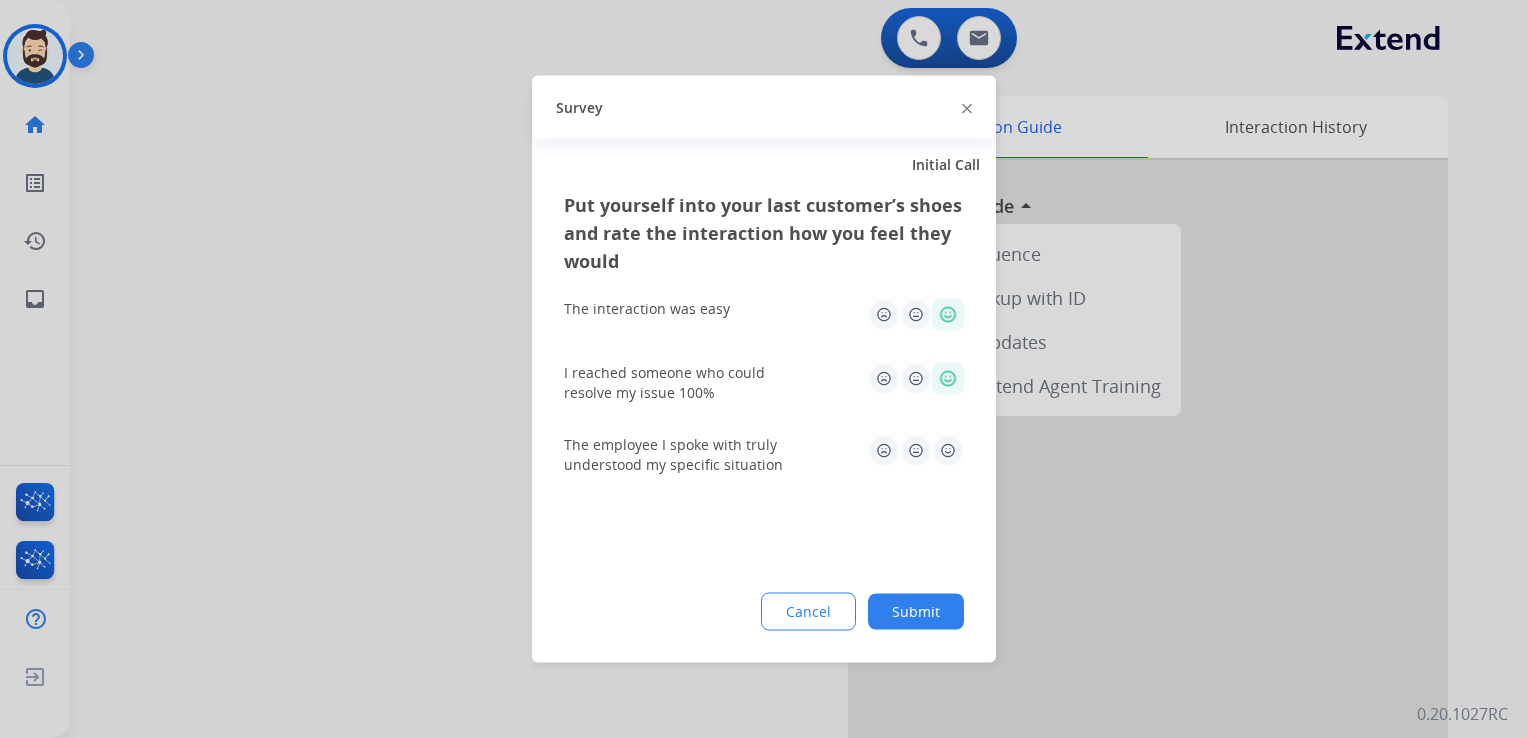 click 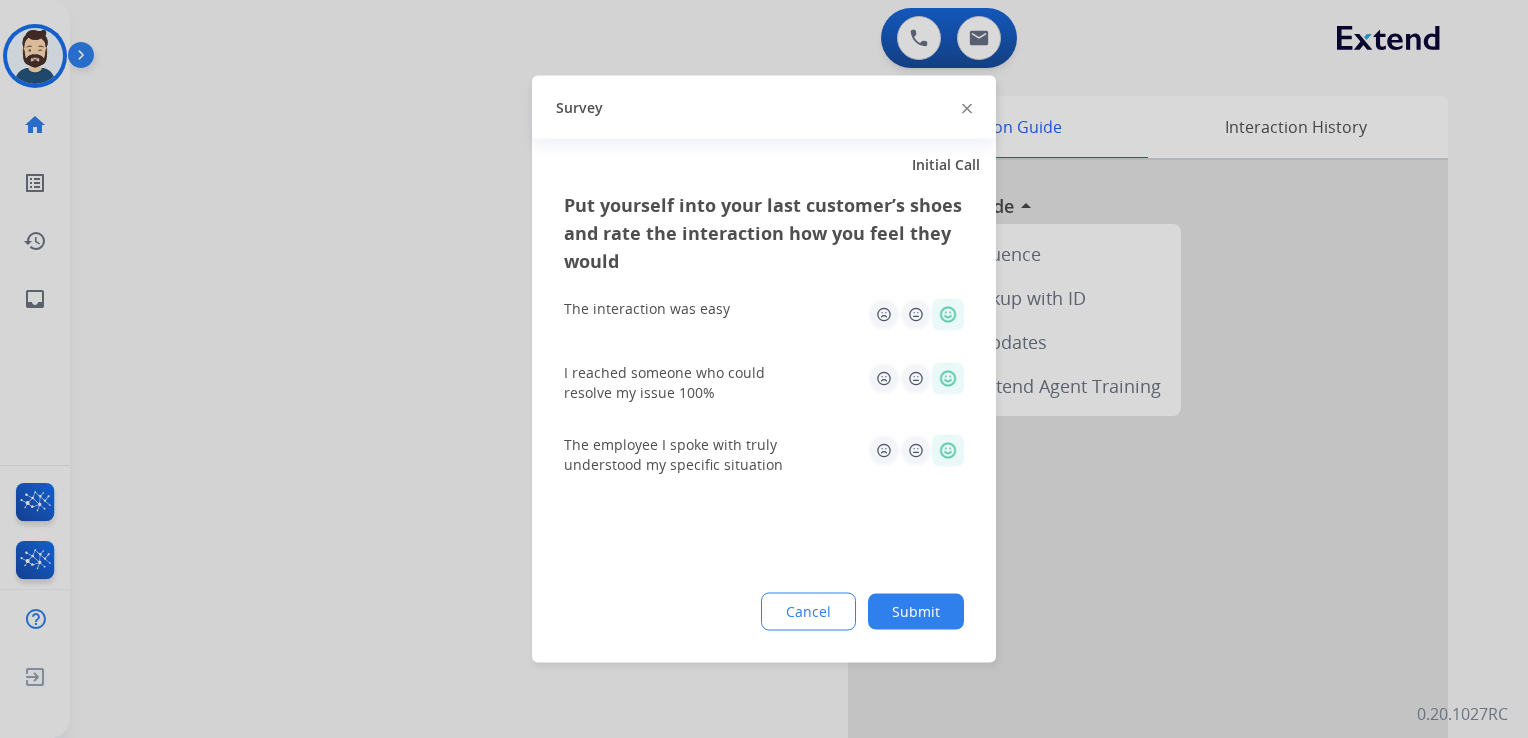 click on "Submit" 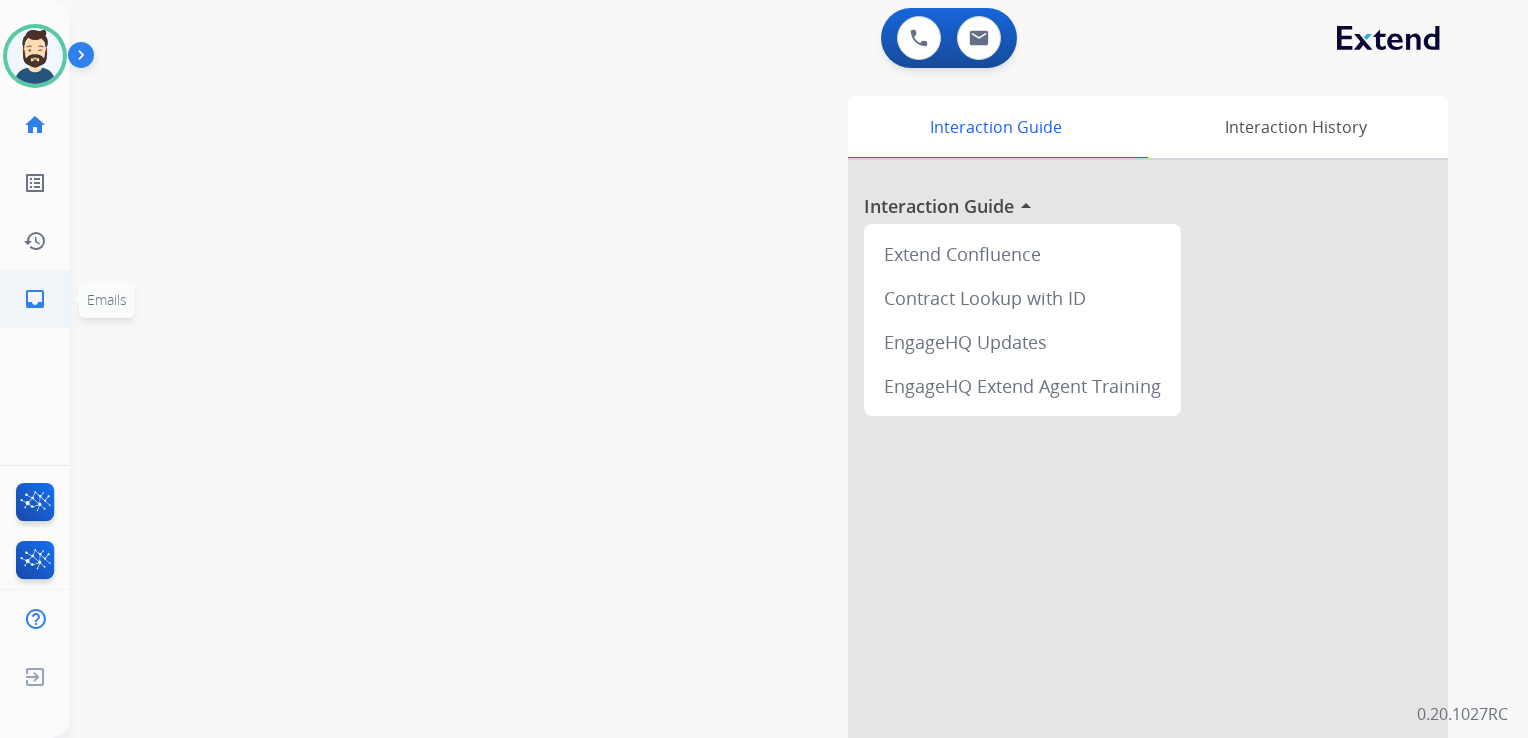 click on "inbox" 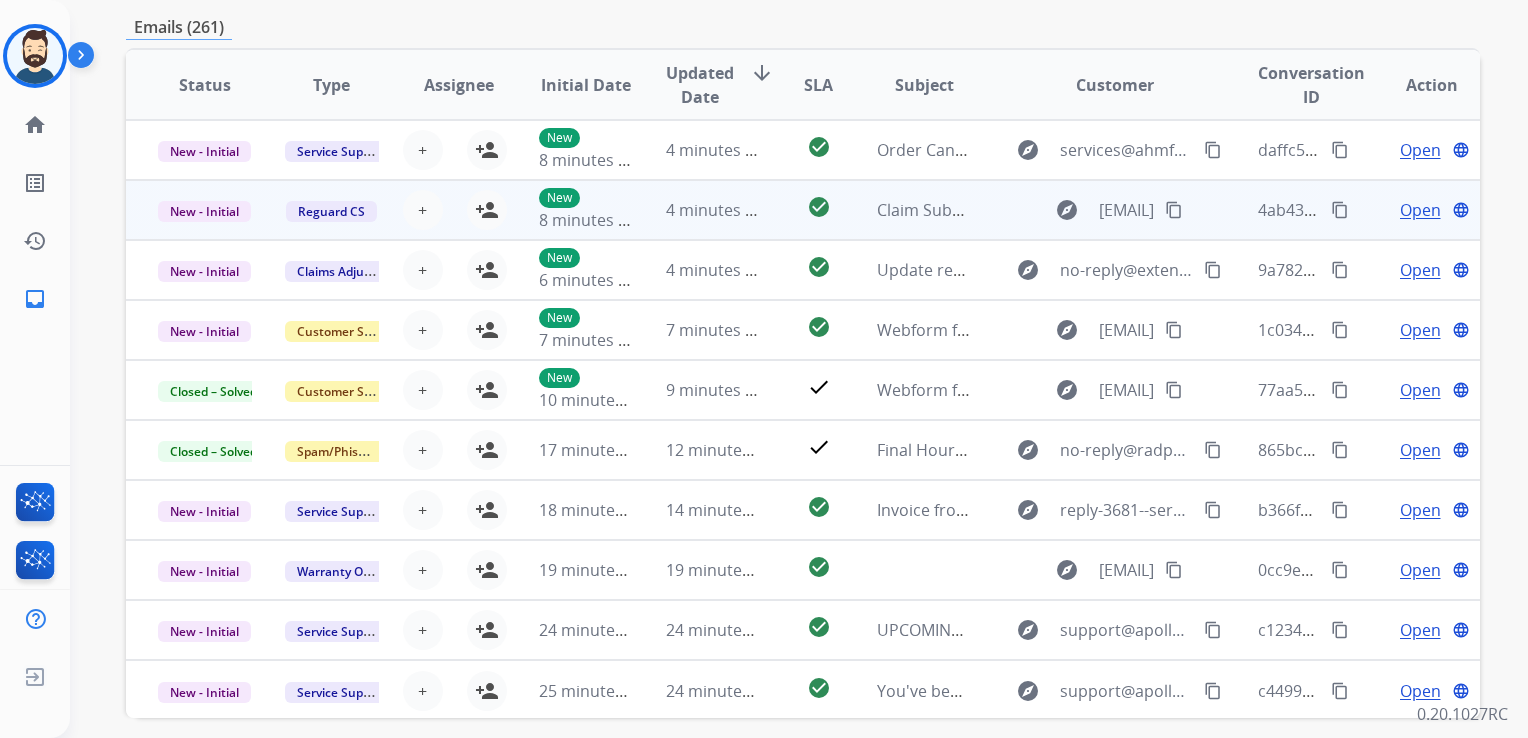 scroll, scrollTop: 199, scrollLeft: 0, axis: vertical 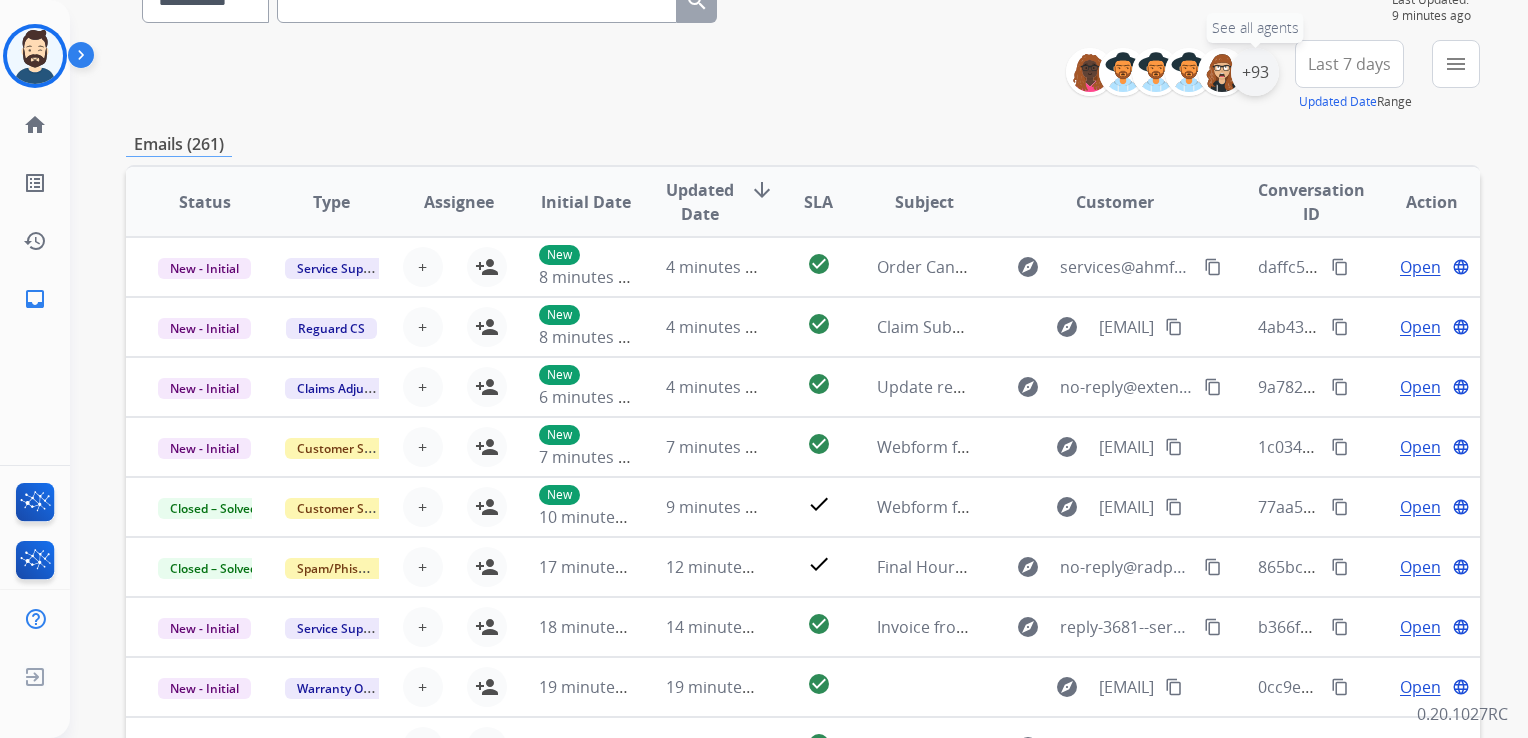 click on "+93" at bounding box center [1255, 72] 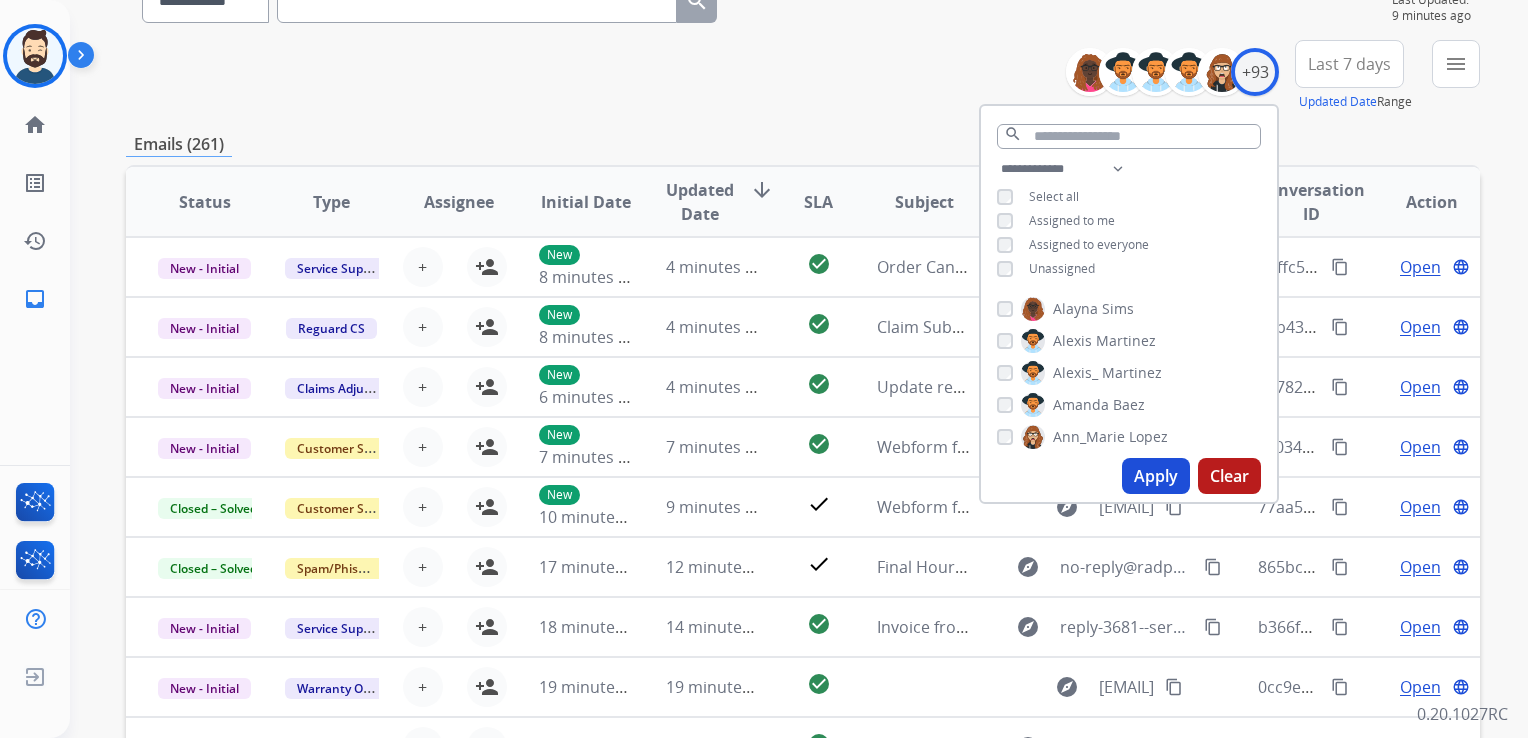 click on "Apply" at bounding box center (1156, 476) 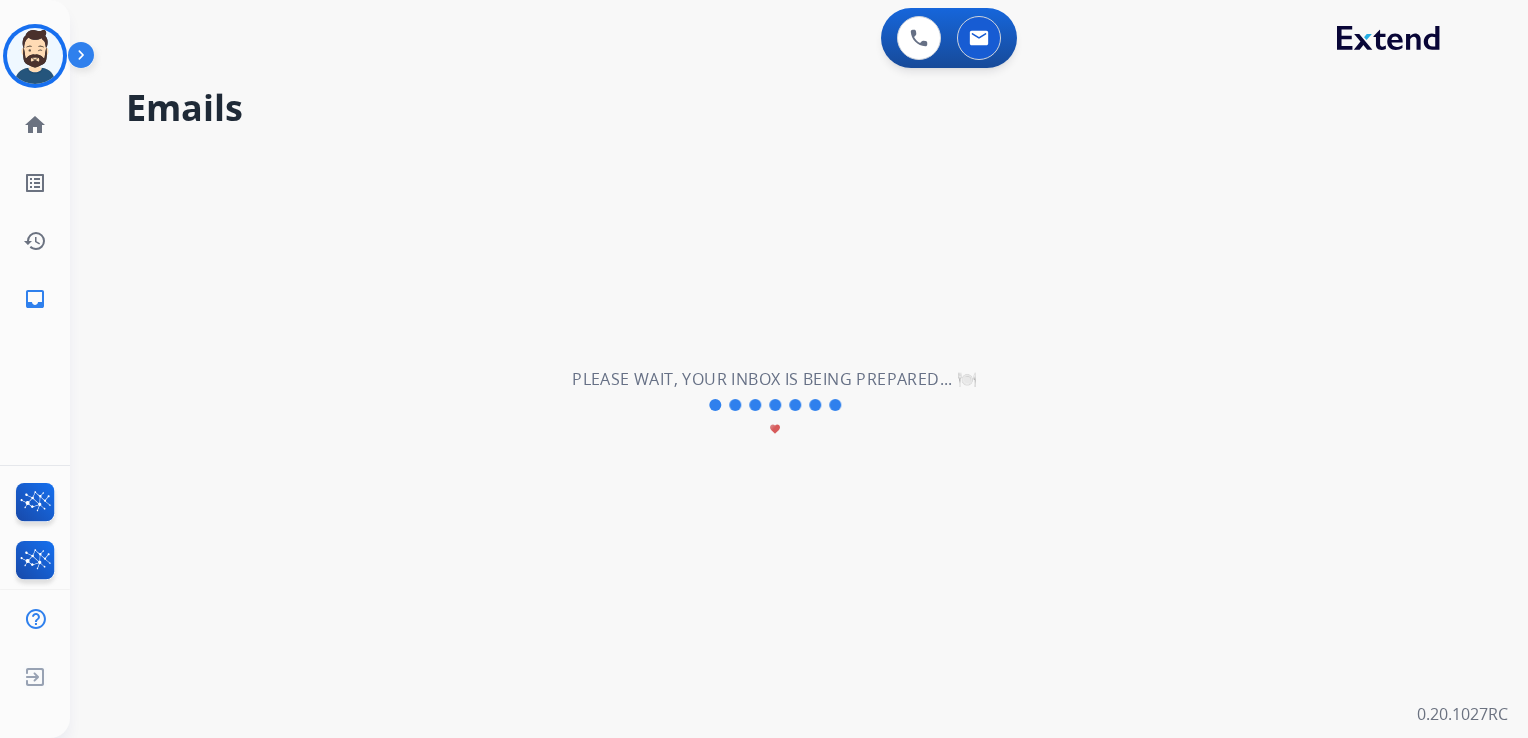 scroll, scrollTop: 0, scrollLeft: 0, axis: both 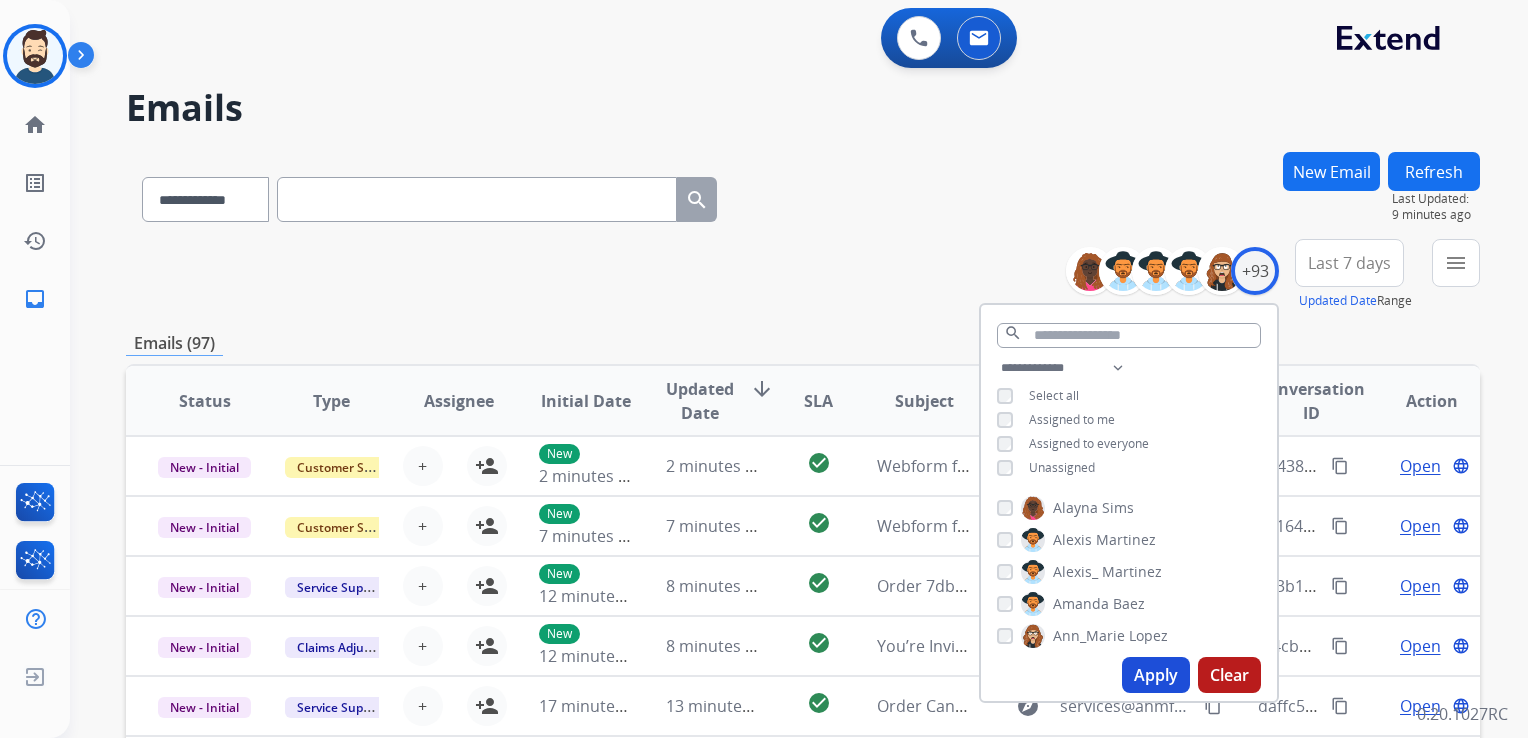 click on "Last 7 days" at bounding box center [1349, 263] 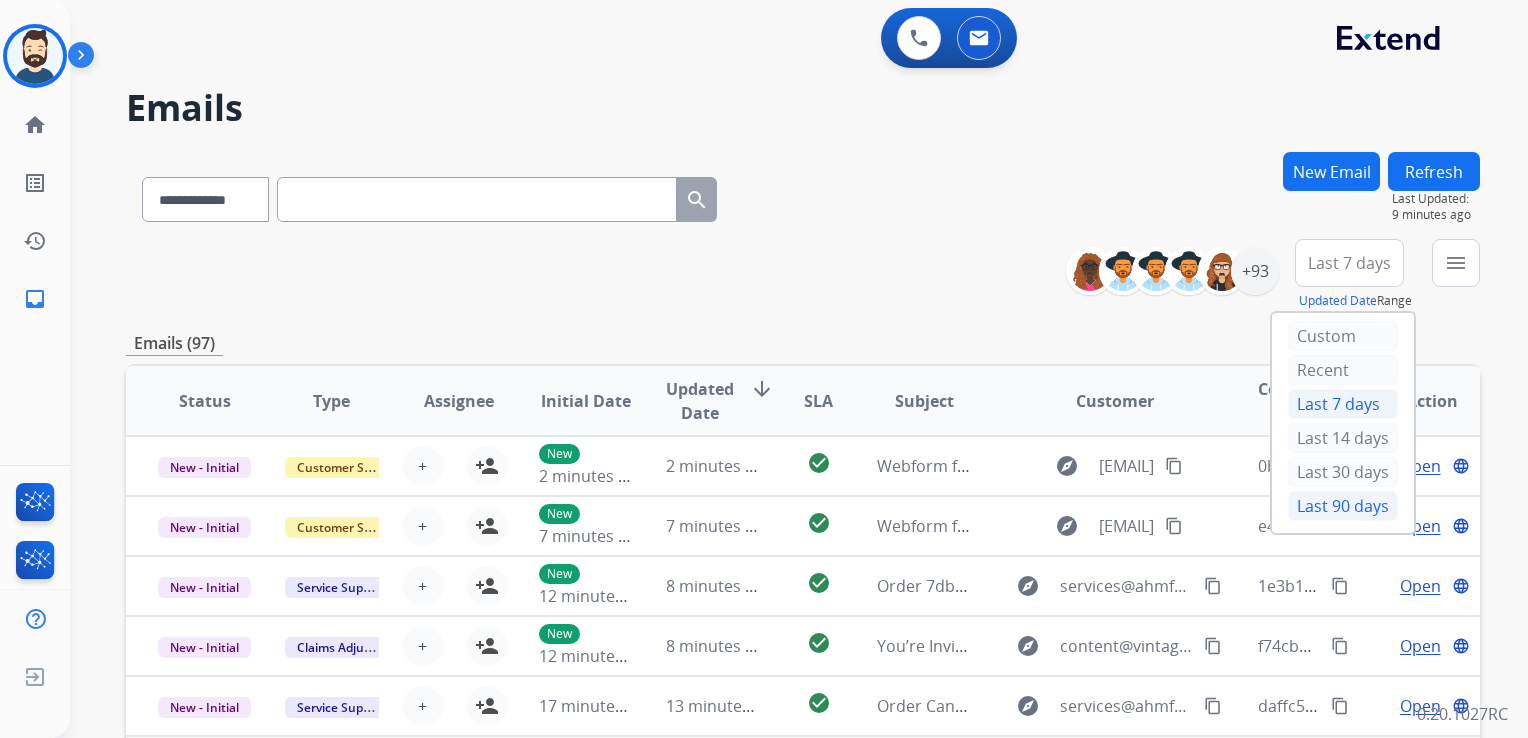 click on "Last 90 days" at bounding box center (1343, 506) 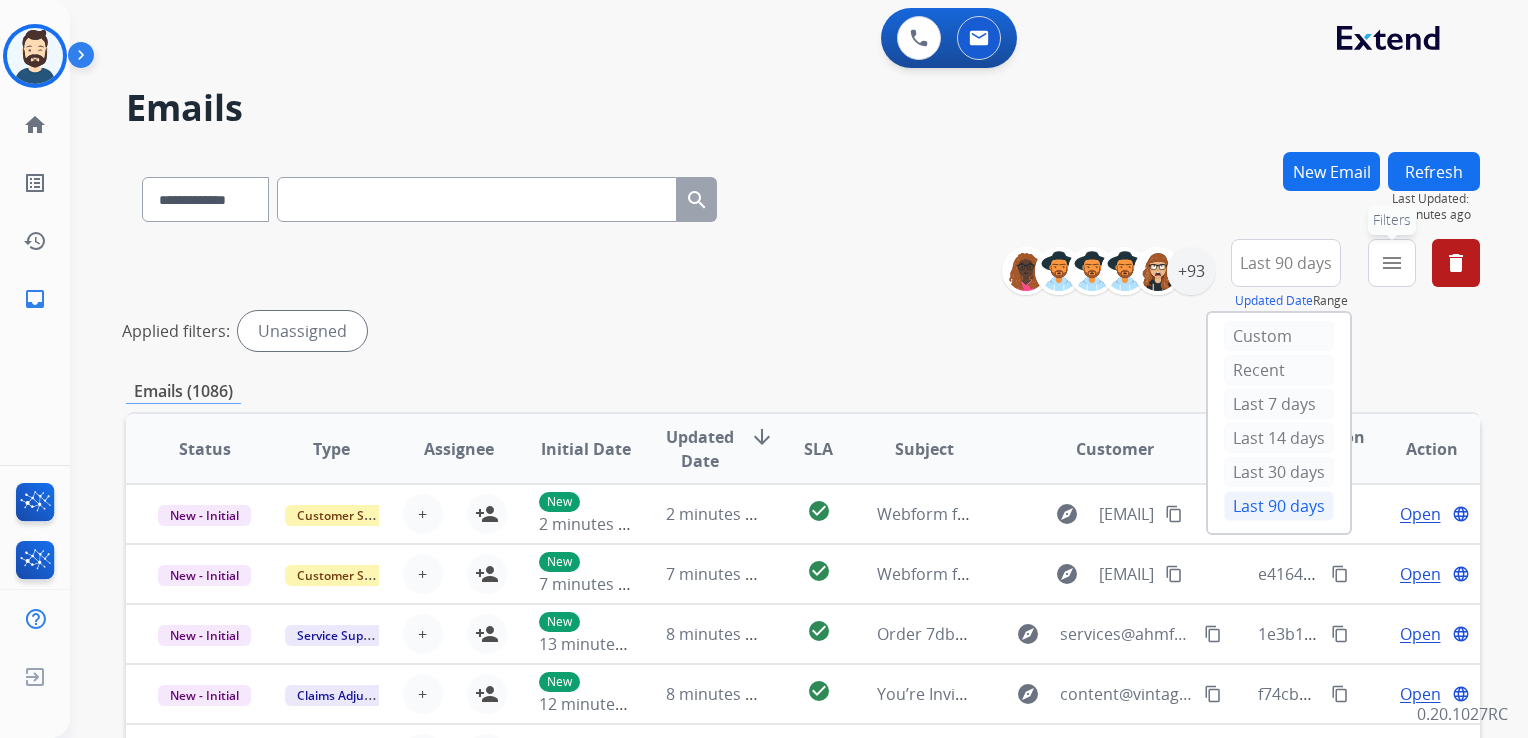 click on "menu  Filters" at bounding box center (1392, 263) 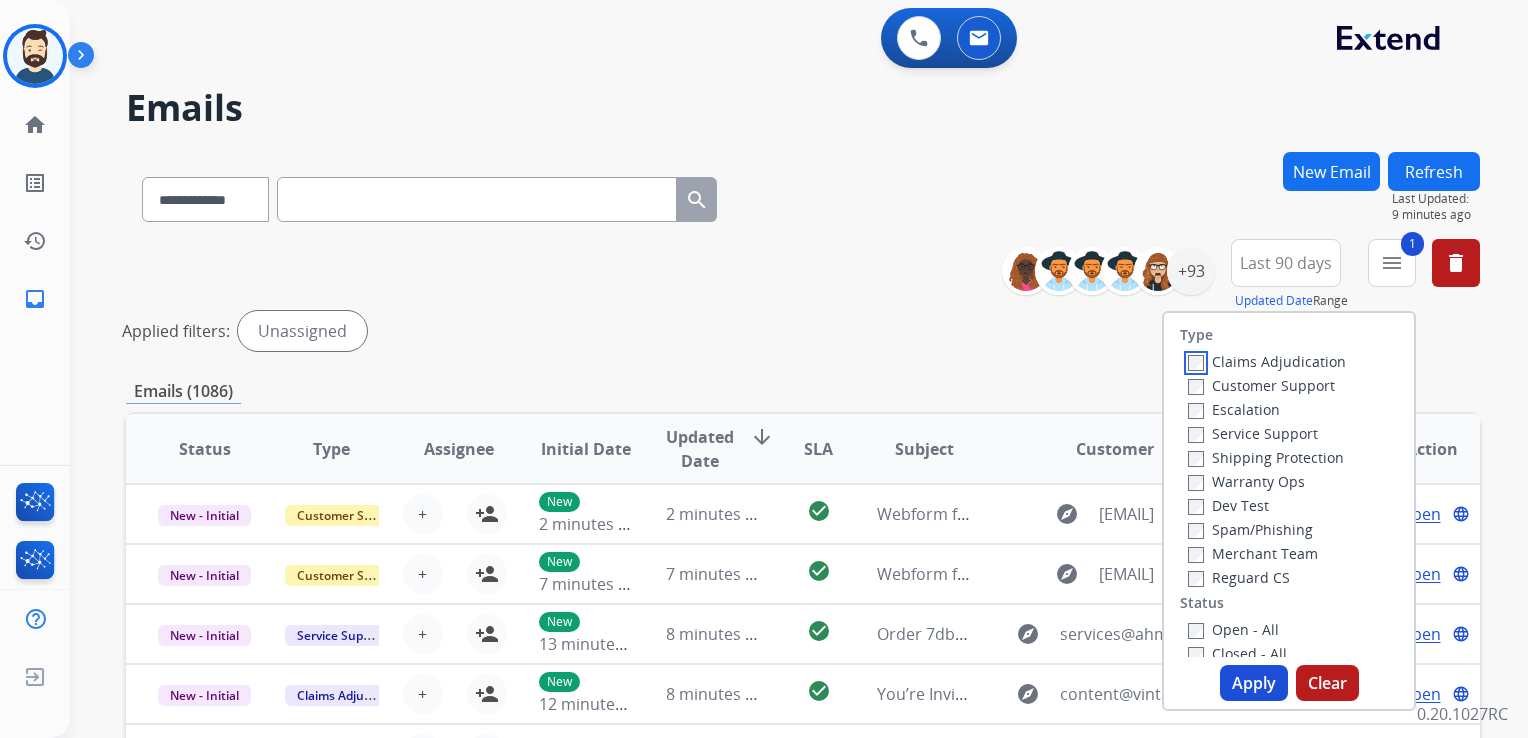 scroll, scrollTop: 100, scrollLeft: 0, axis: vertical 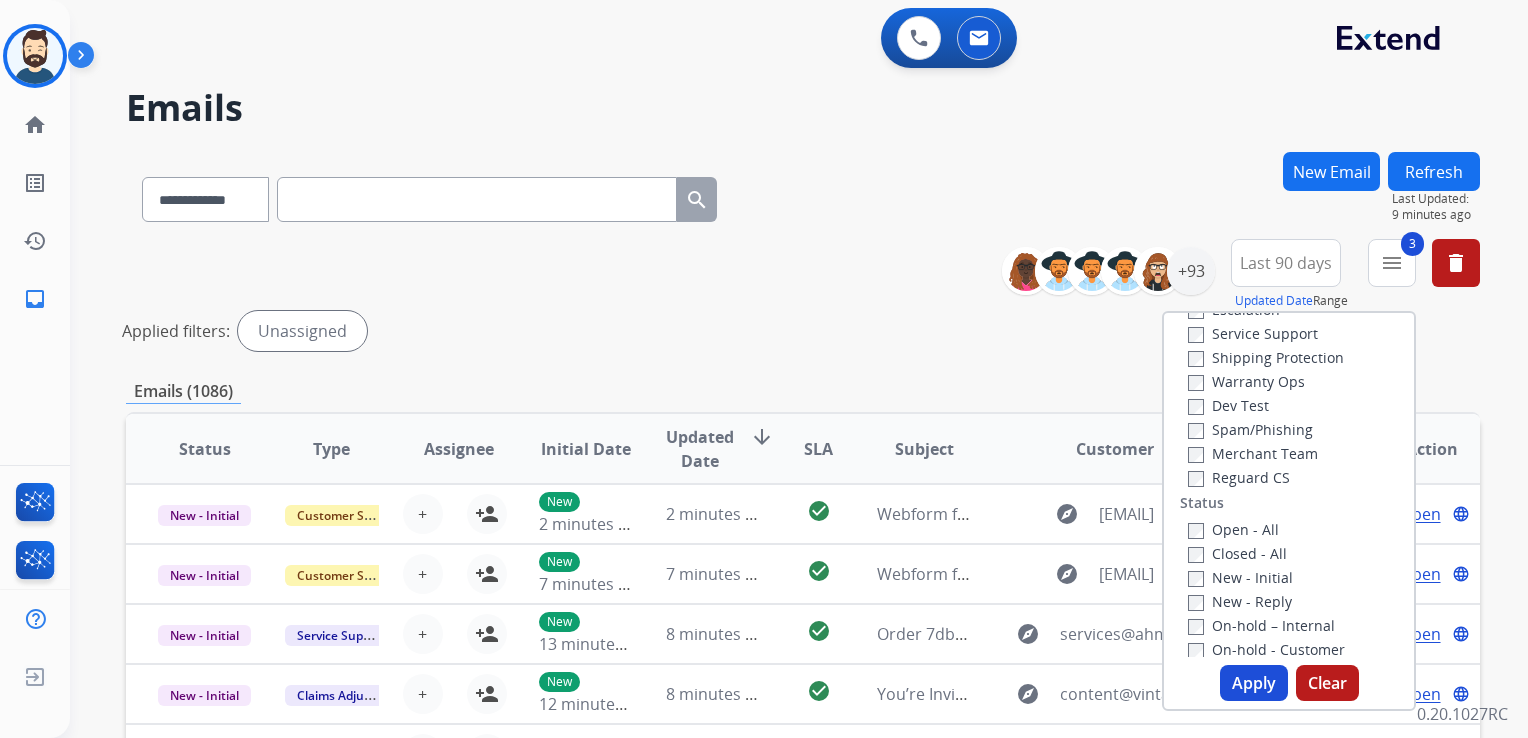 click on "Apply" at bounding box center [1254, 683] 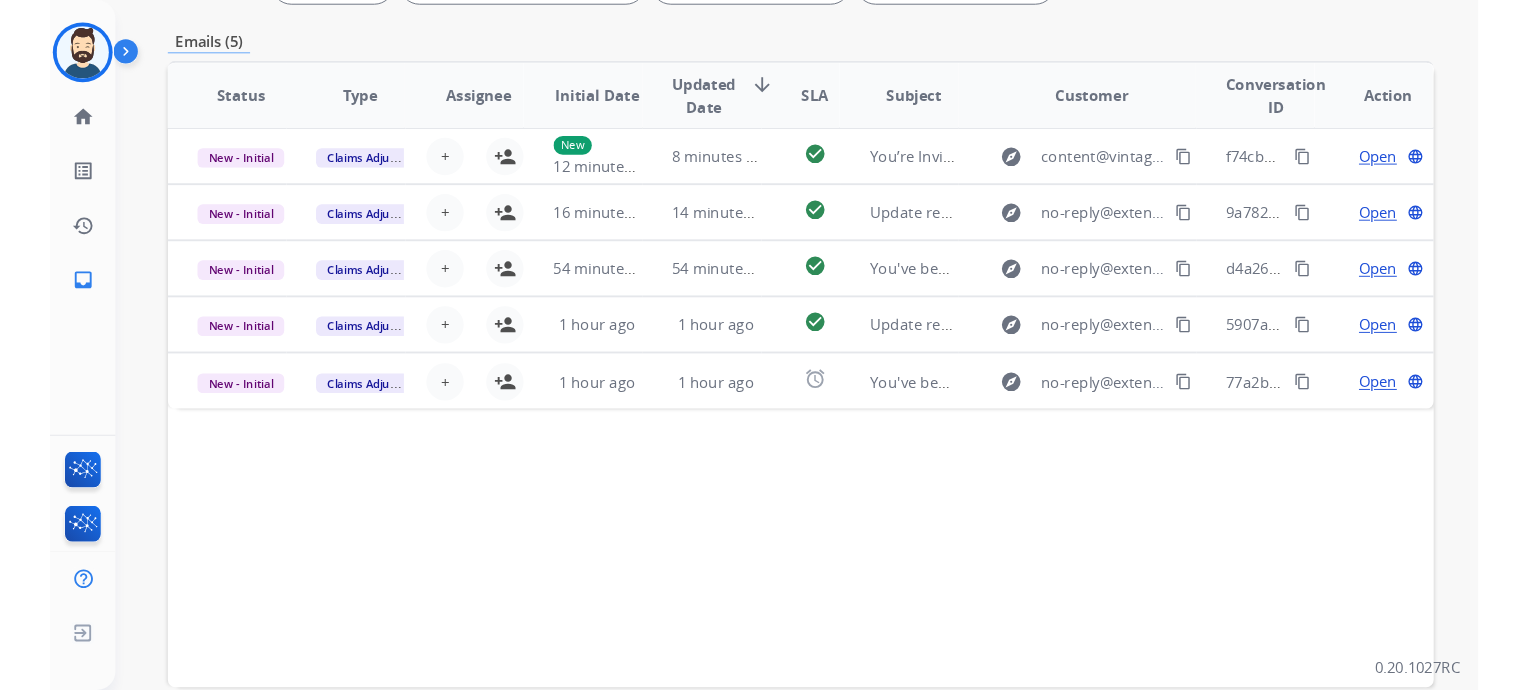 scroll, scrollTop: 147, scrollLeft: 0, axis: vertical 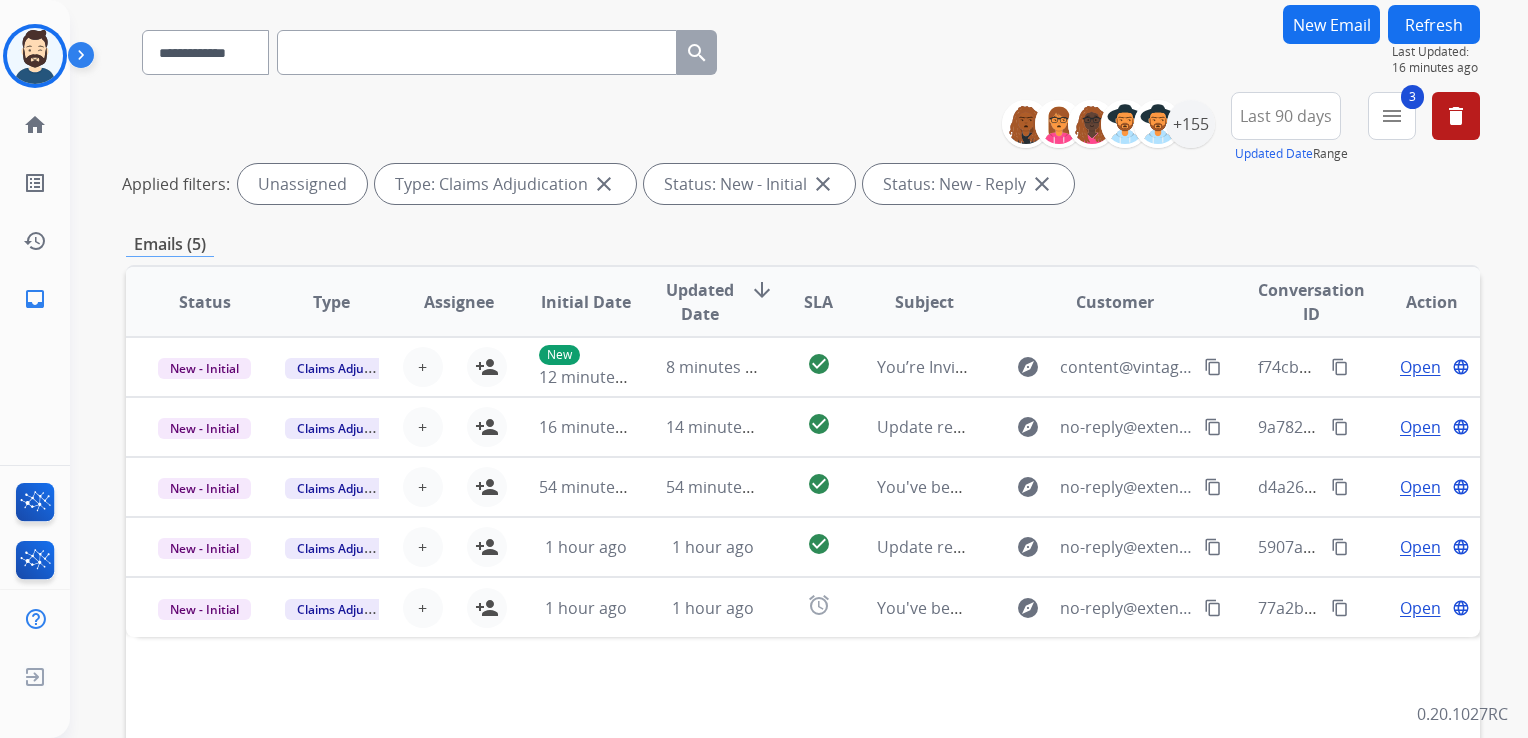 click on "**********" at bounding box center (803, 152) 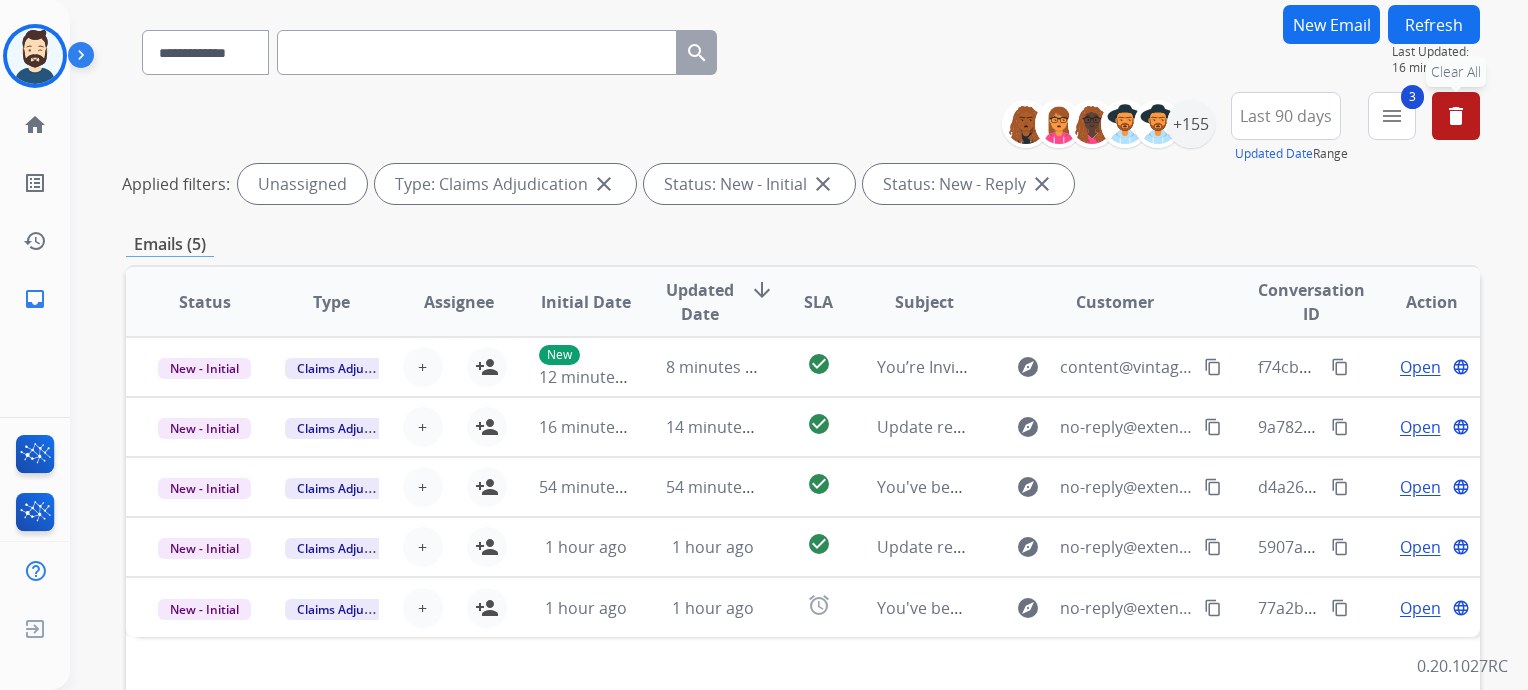 drag, startPoint x: 1451, startPoint y: 113, endPoint x: 1444, endPoint y: 123, distance: 12.206555 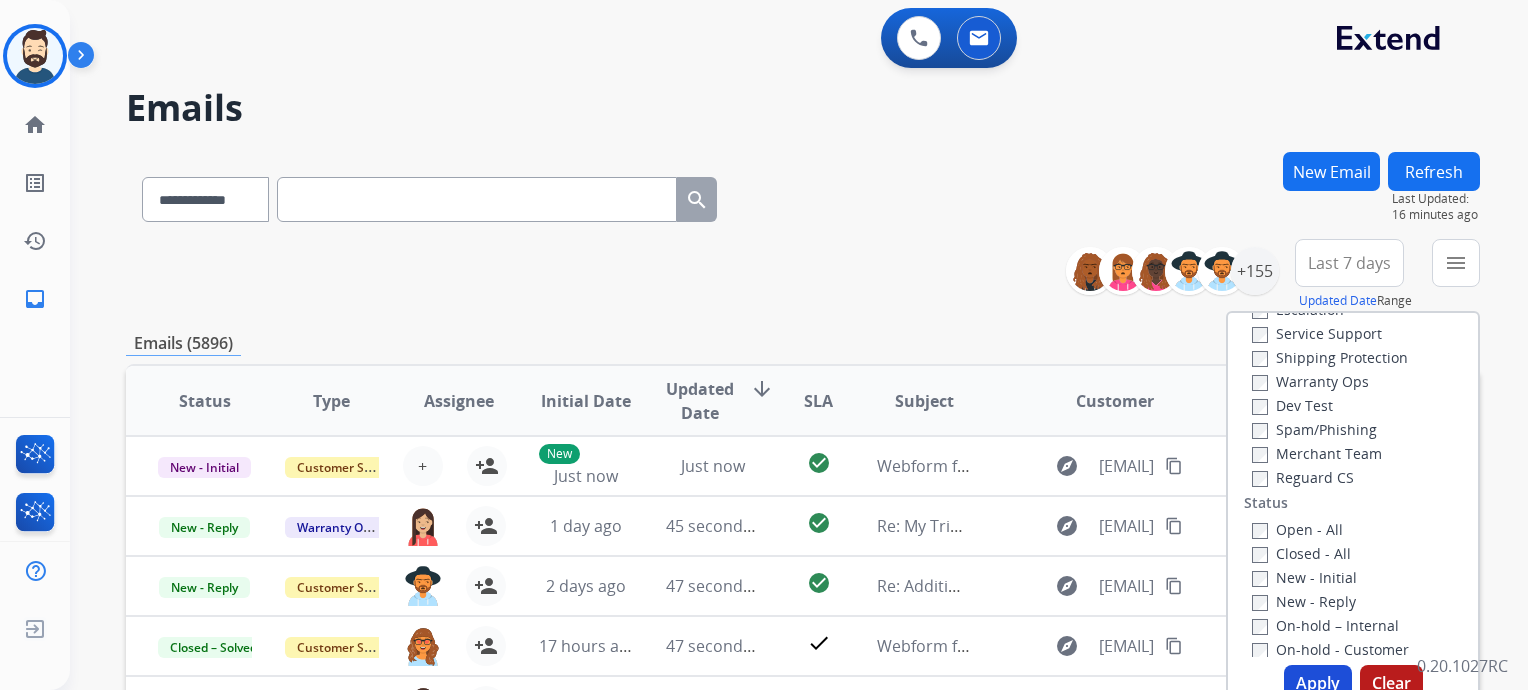 click on "**********" at bounding box center [803, 275] 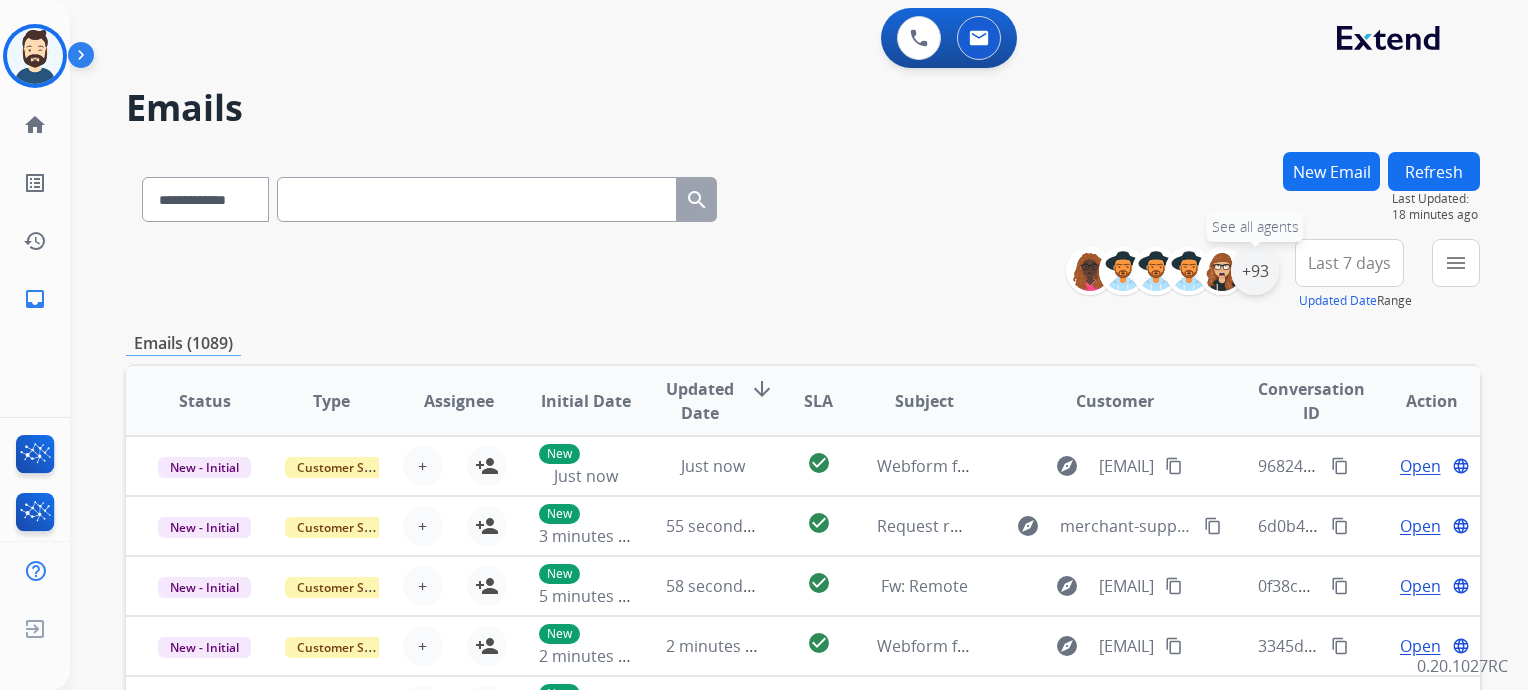 click on "+93" at bounding box center [1255, 271] 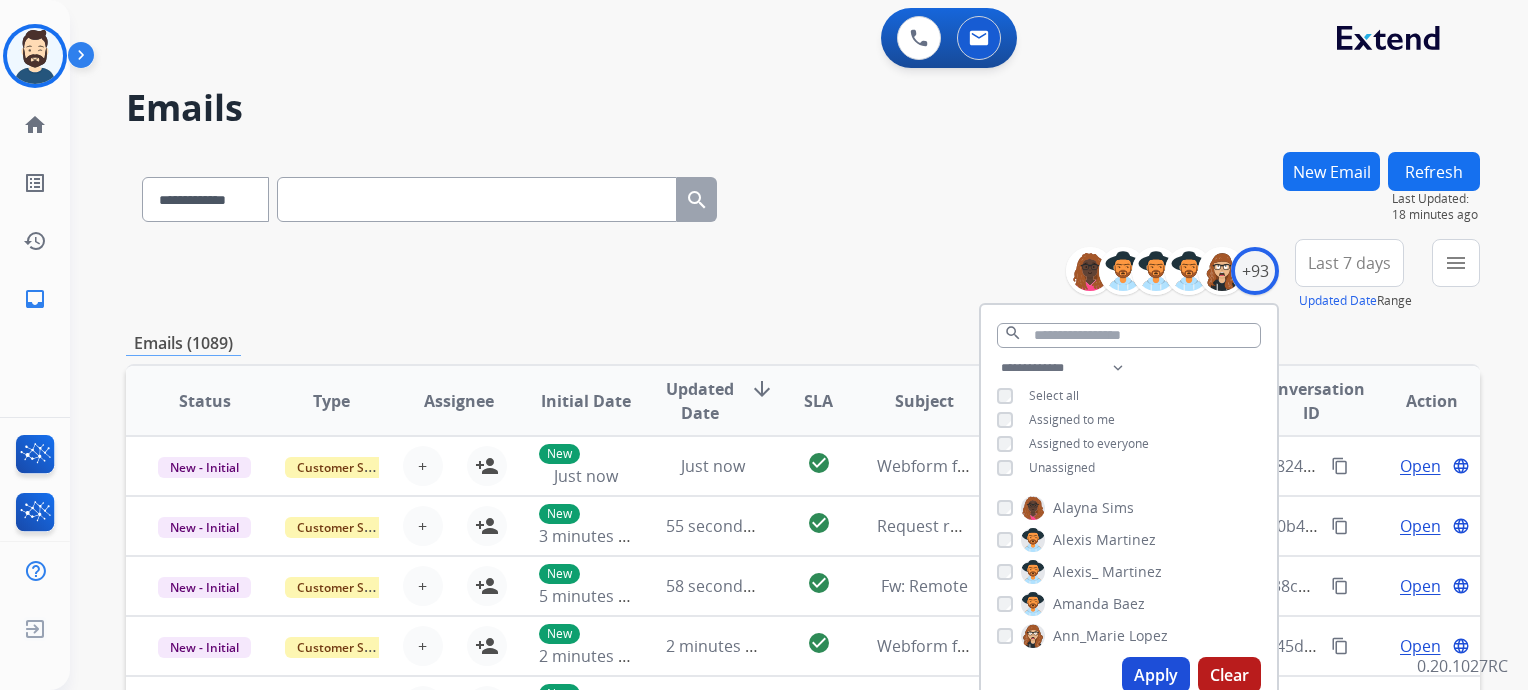 click on "Apply" at bounding box center [1156, 675] 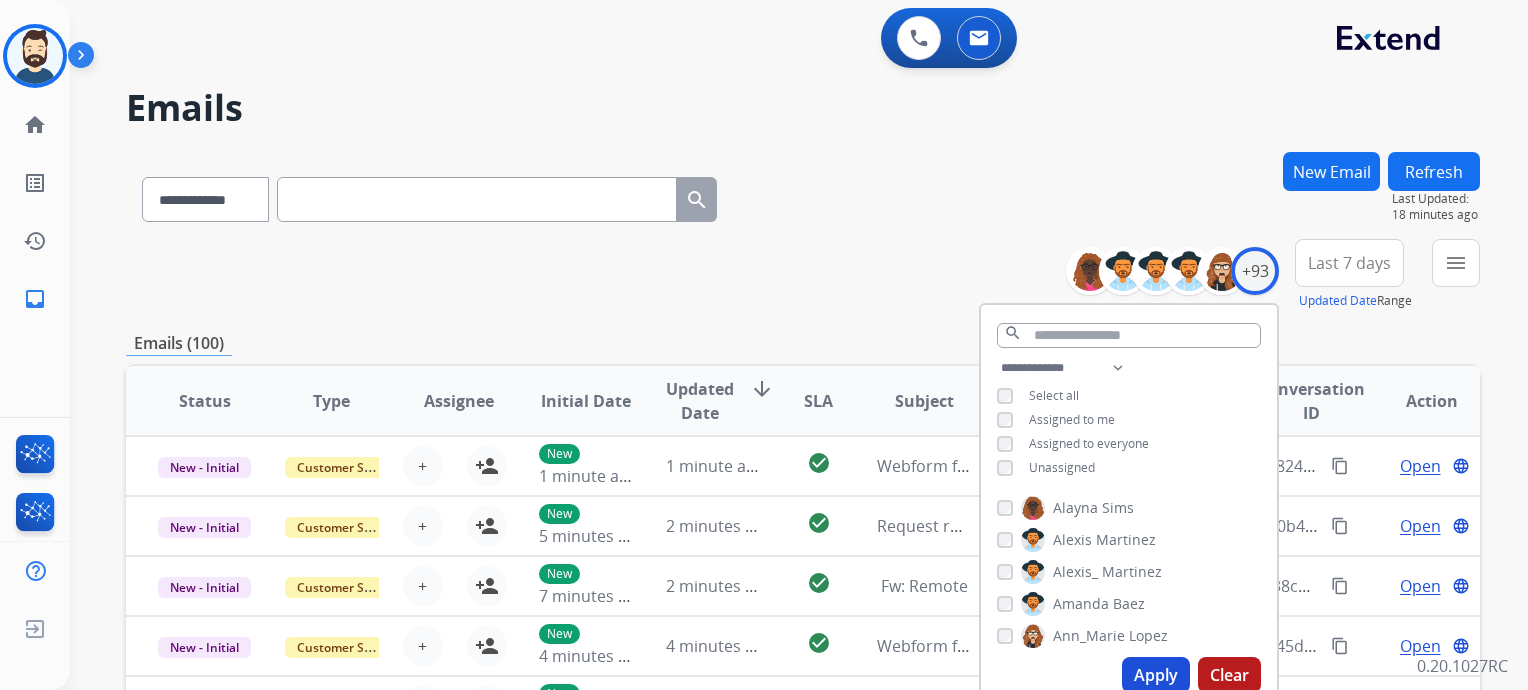 click on "Last 7 days" at bounding box center [1349, 263] 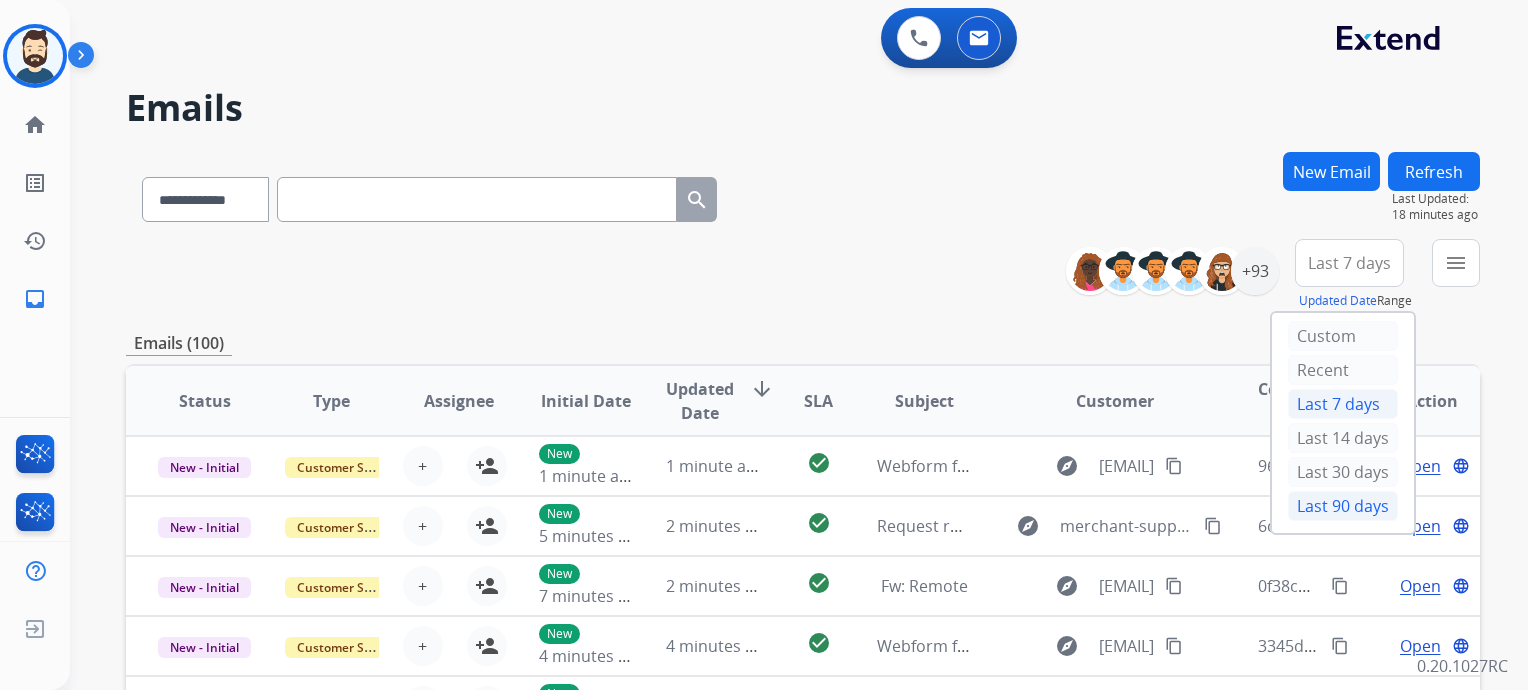 click on "Last 90 days" at bounding box center [1343, 506] 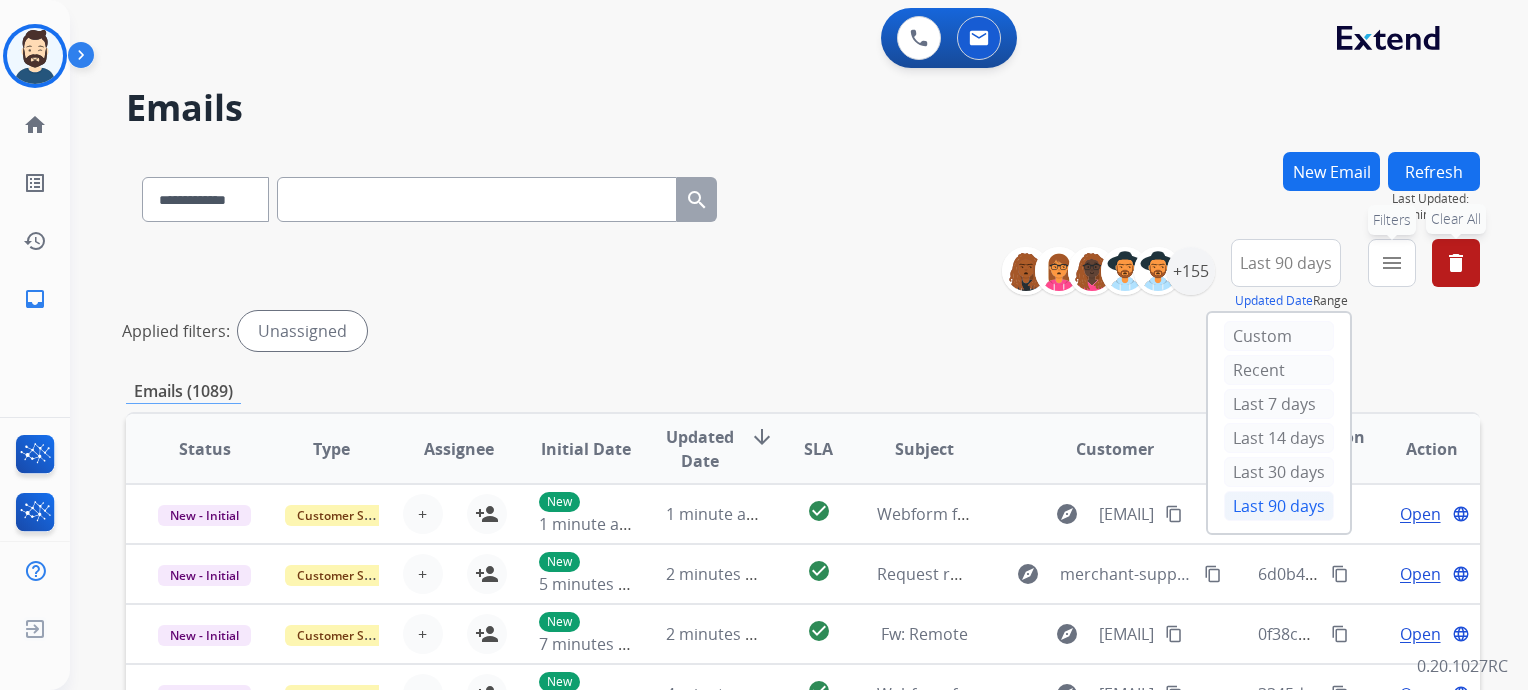 click on "menu  Filters" at bounding box center [1392, 263] 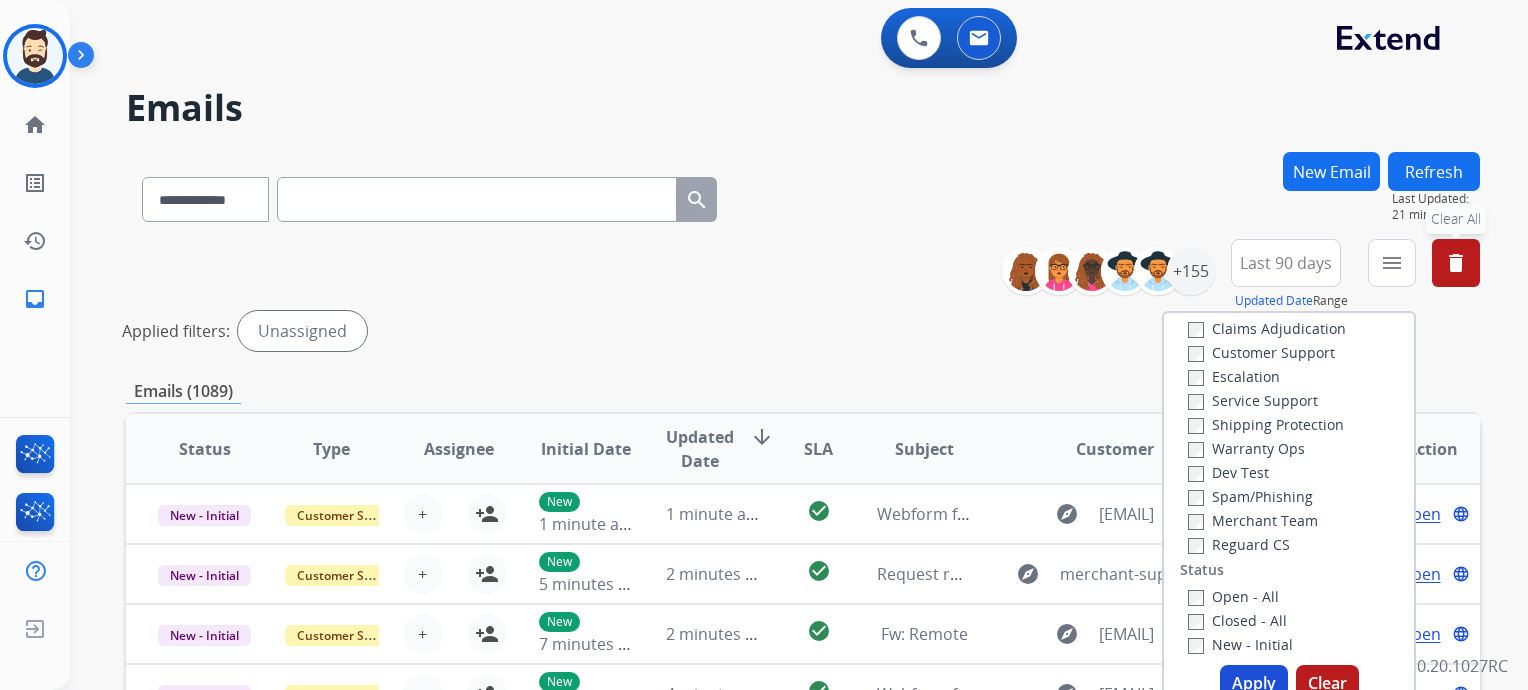 scroll, scrollTop: 0, scrollLeft: 0, axis: both 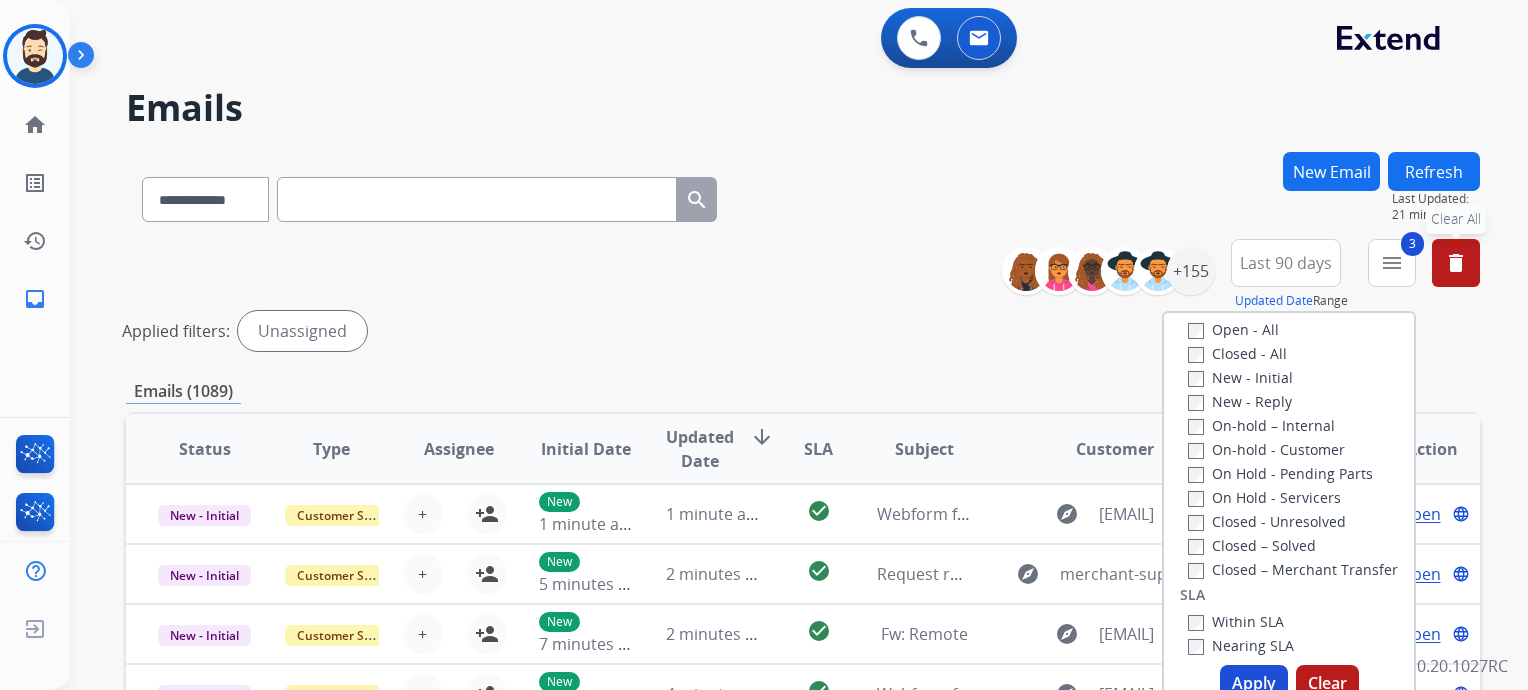 click on "Apply" at bounding box center (1254, 683) 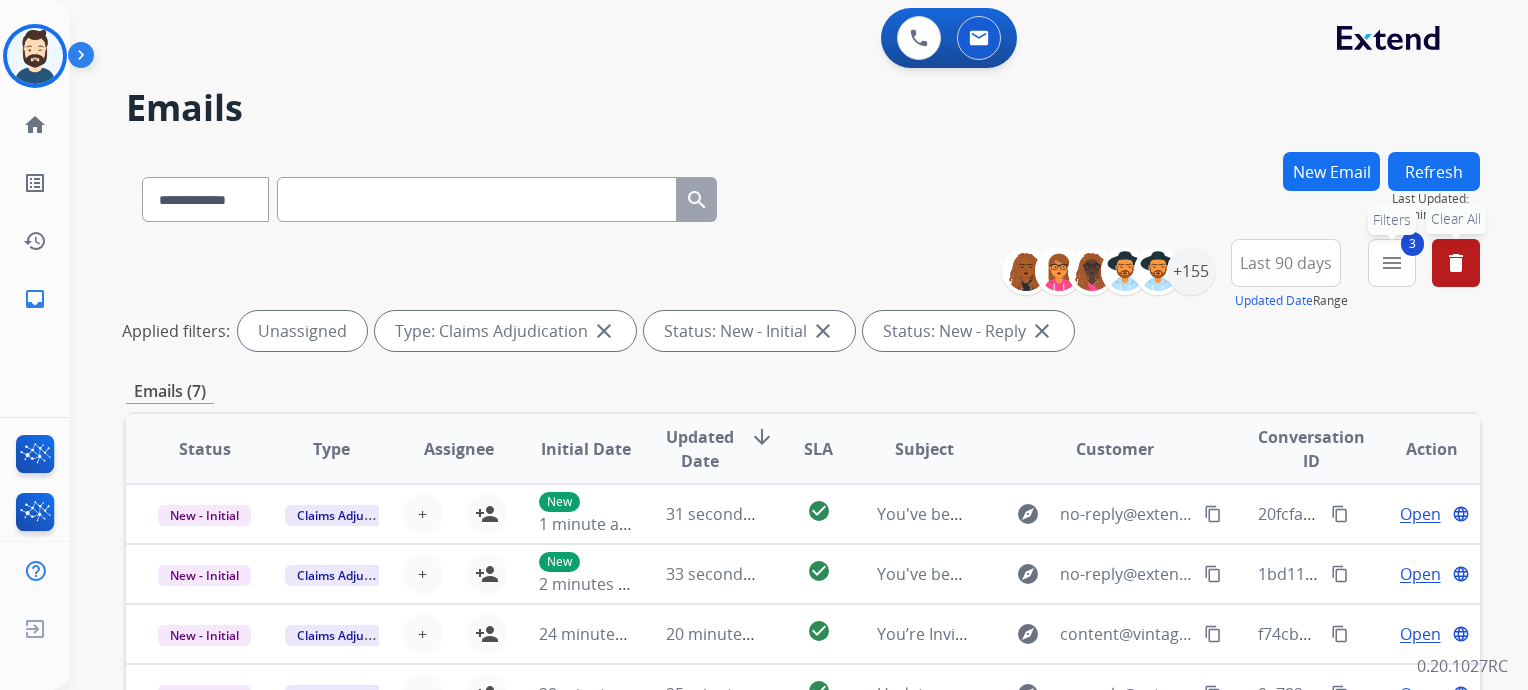 click on "menu" at bounding box center (1392, 263) 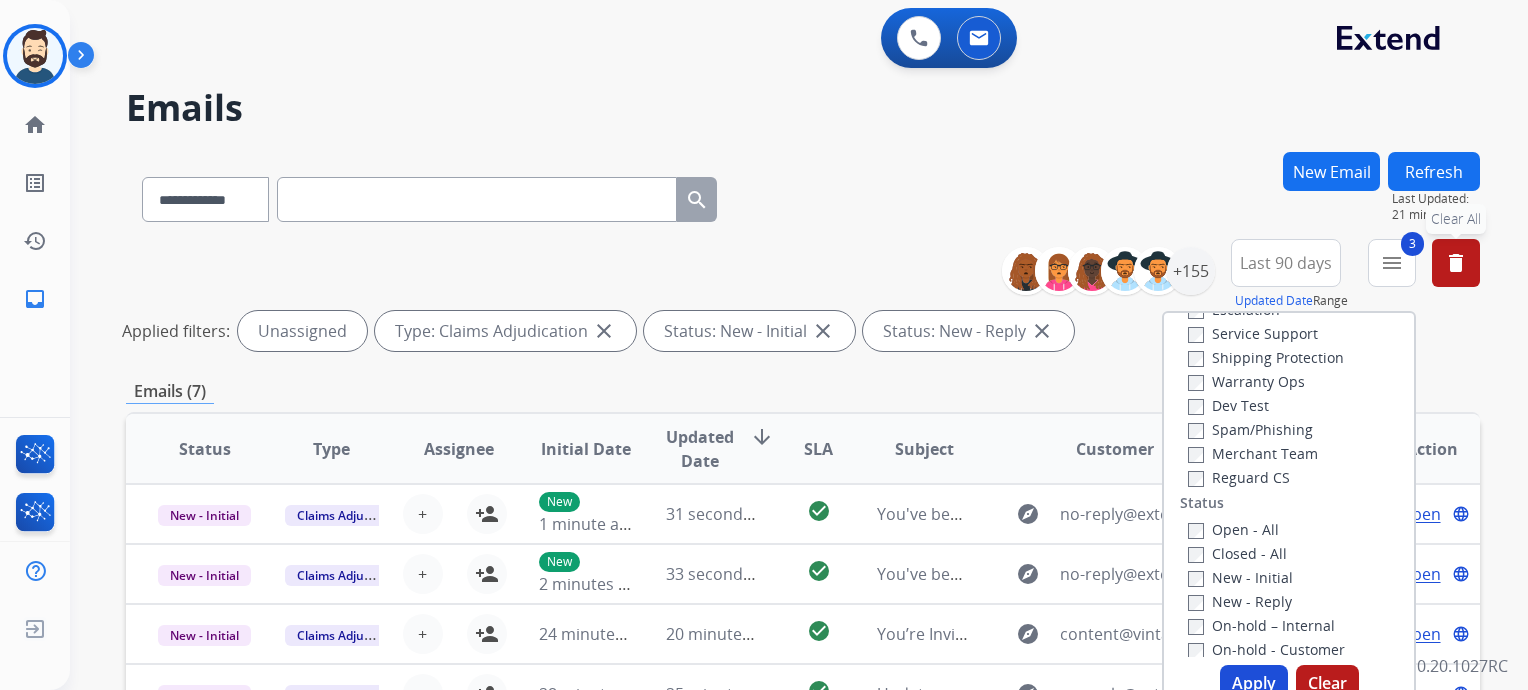 scroll, scrollTop: 200, scrollLeft: 0, axis: vertical 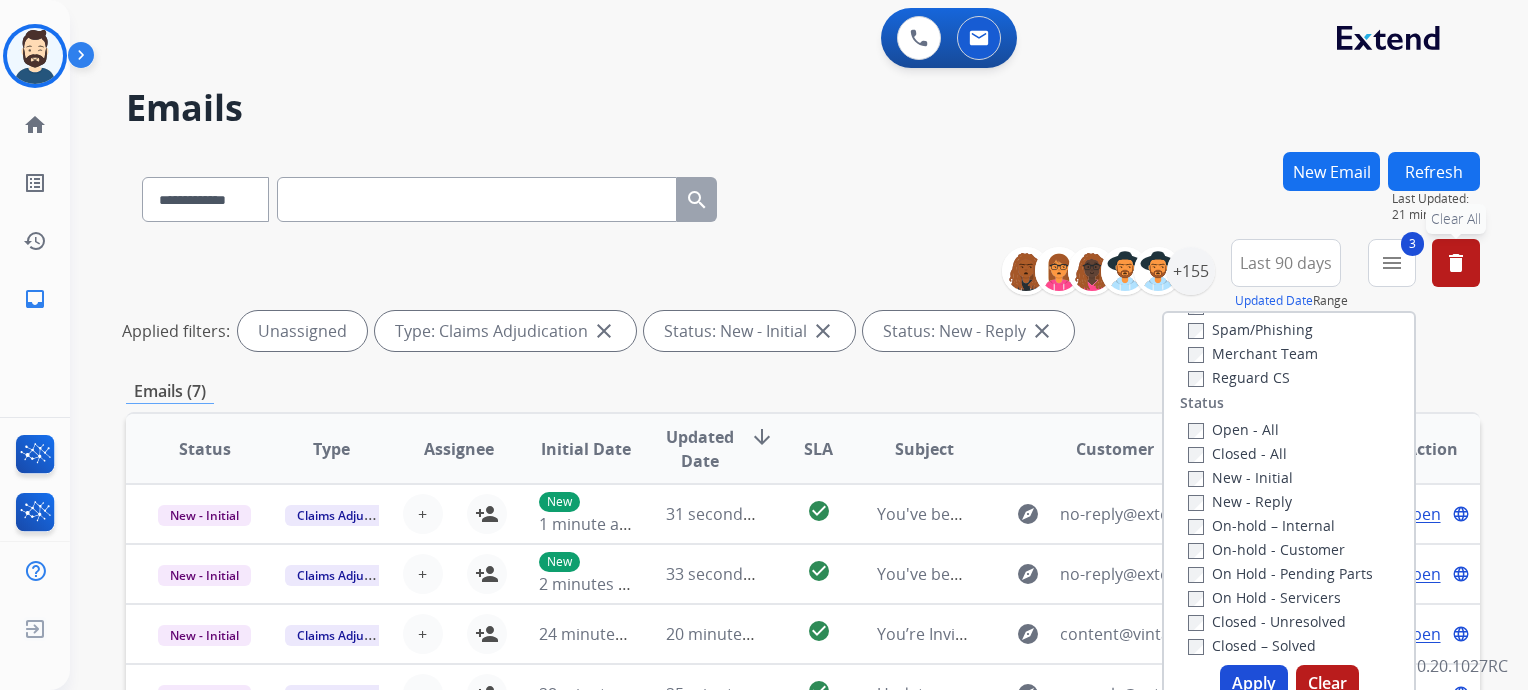 click on "Emails" at bounding box center (803, 108) 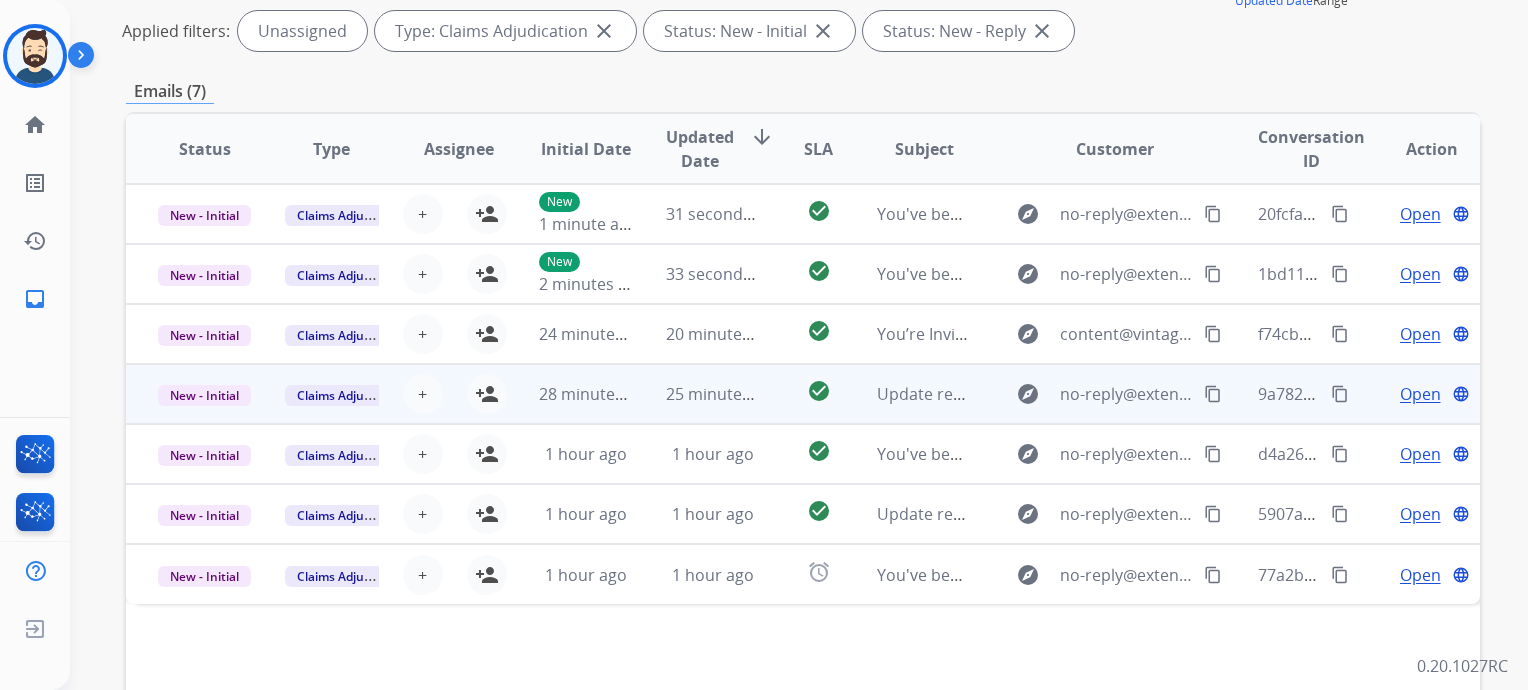 scroll, scrollTop: 400, scrollLeft: 0, axis: vertical 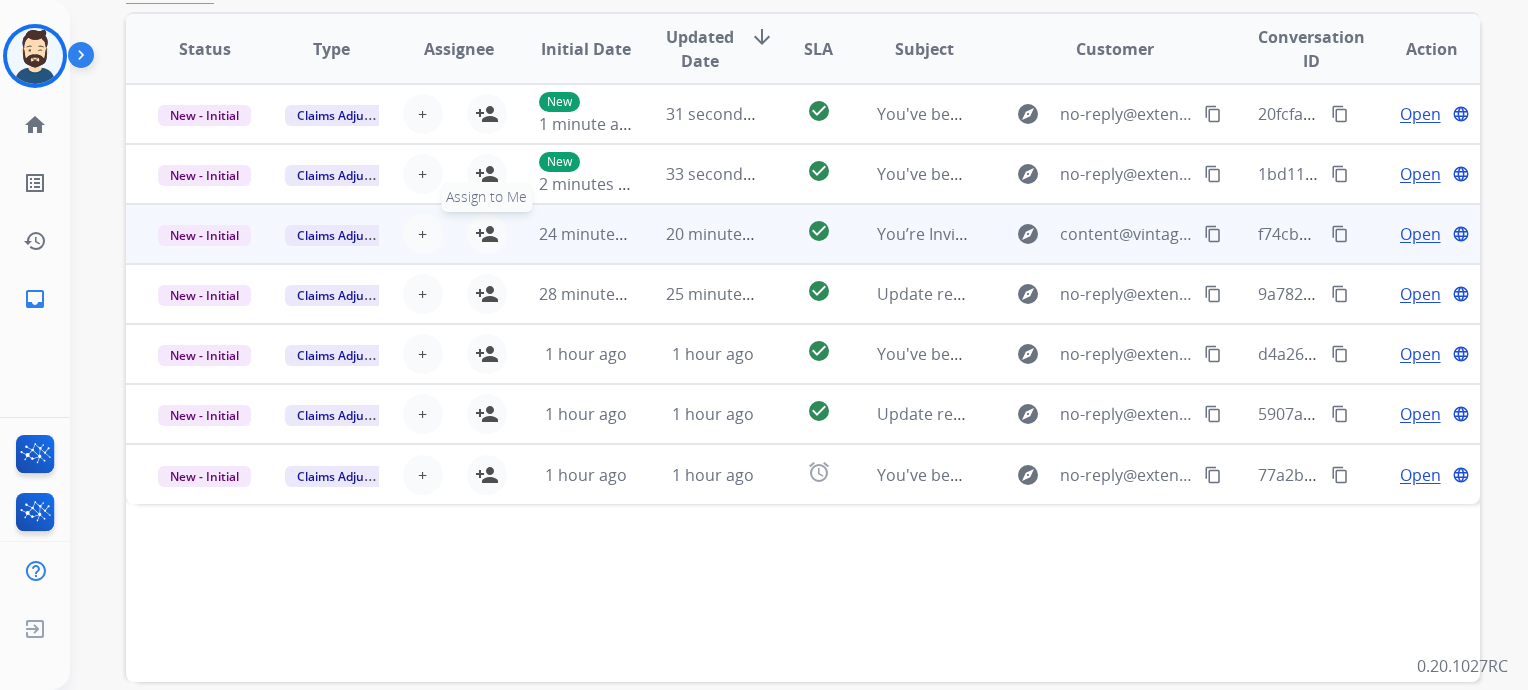 click on "person_add" at bounding box center [487, 234] 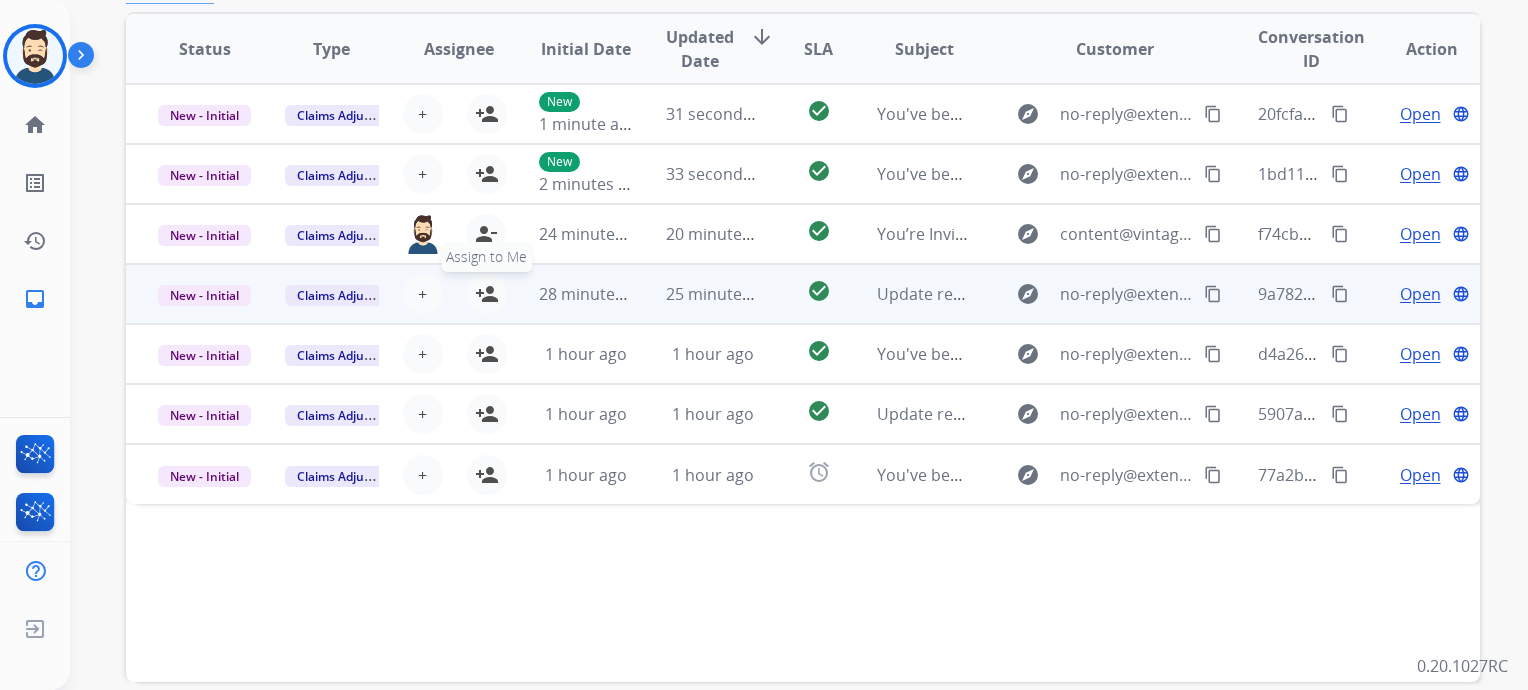 click on "person_add" at bounding box center (487, 294) 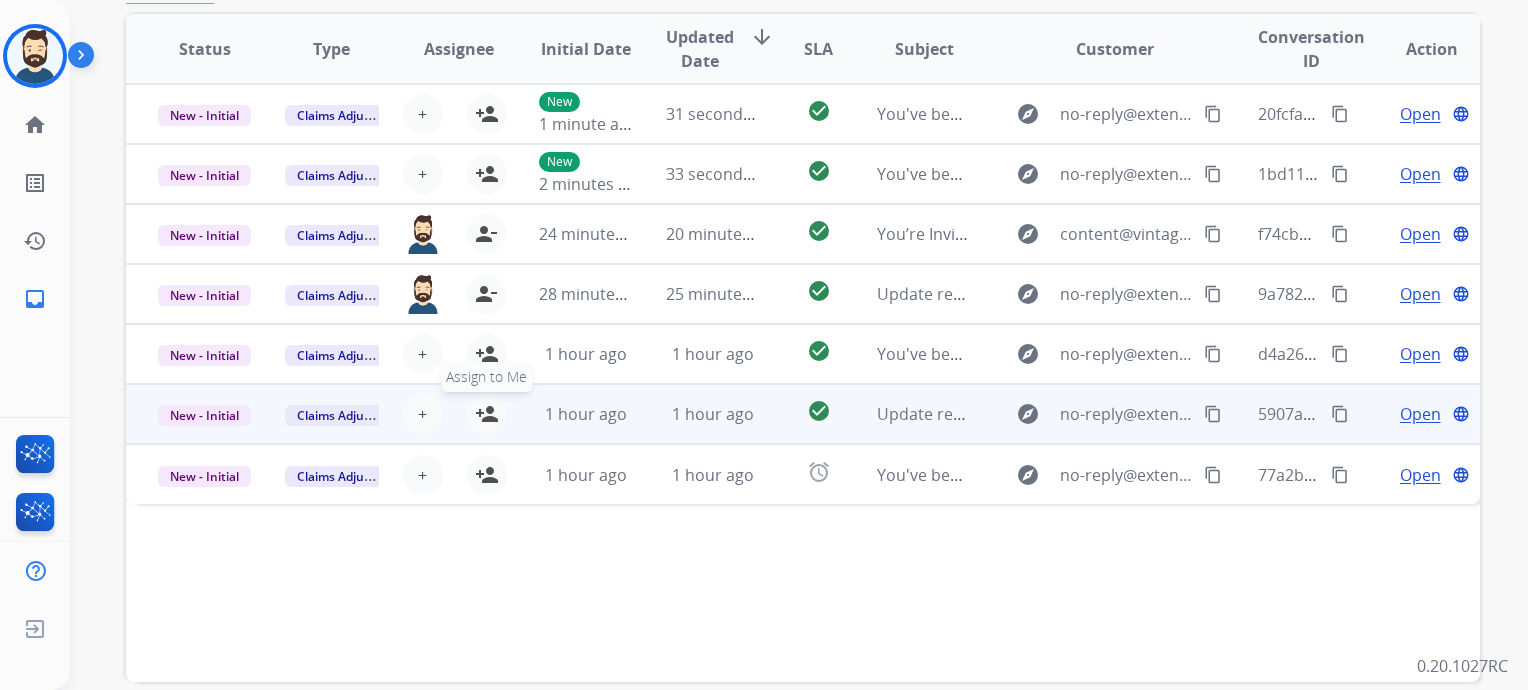 click on "person_add" at bounding box center [487, 414] 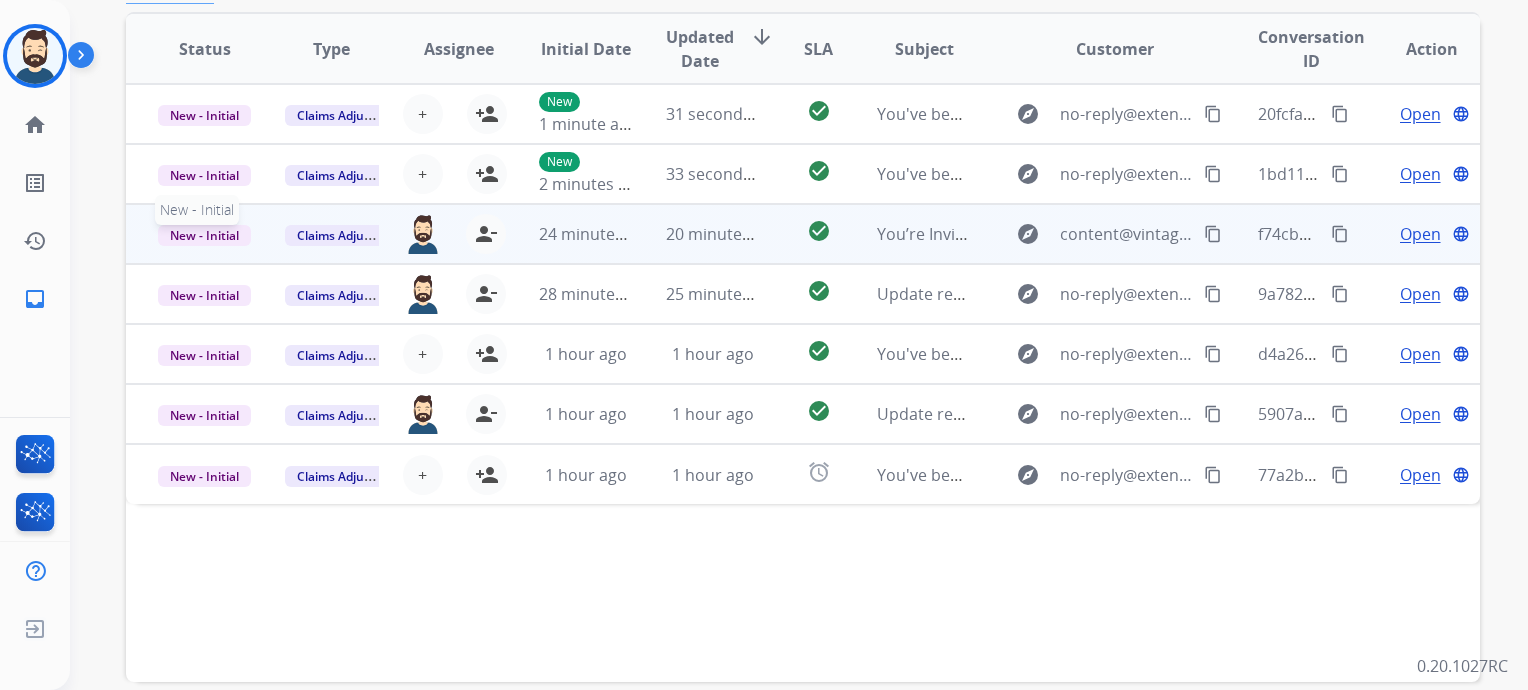 click on "New - Initial" at bounding box center [204, 235] 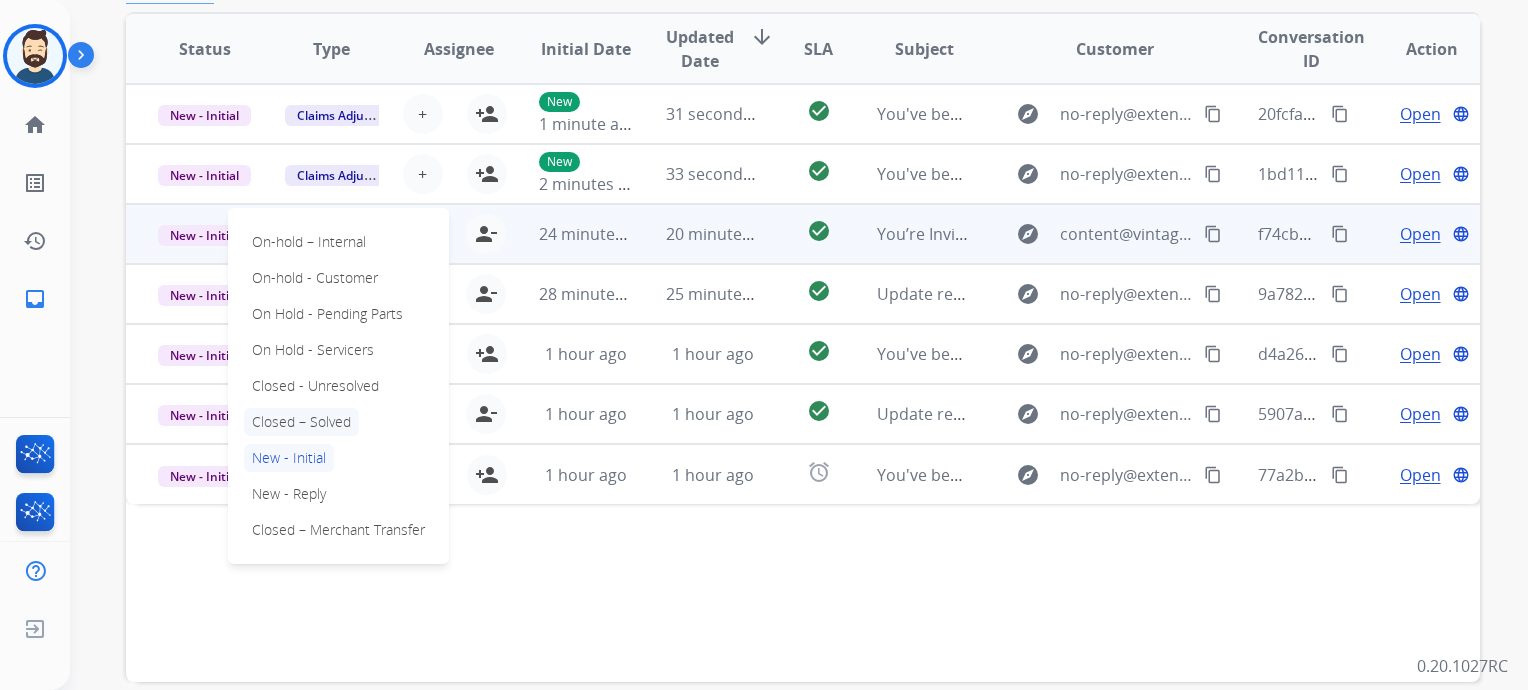 click on "Closed – Solved" at bounding box center [301, 422] 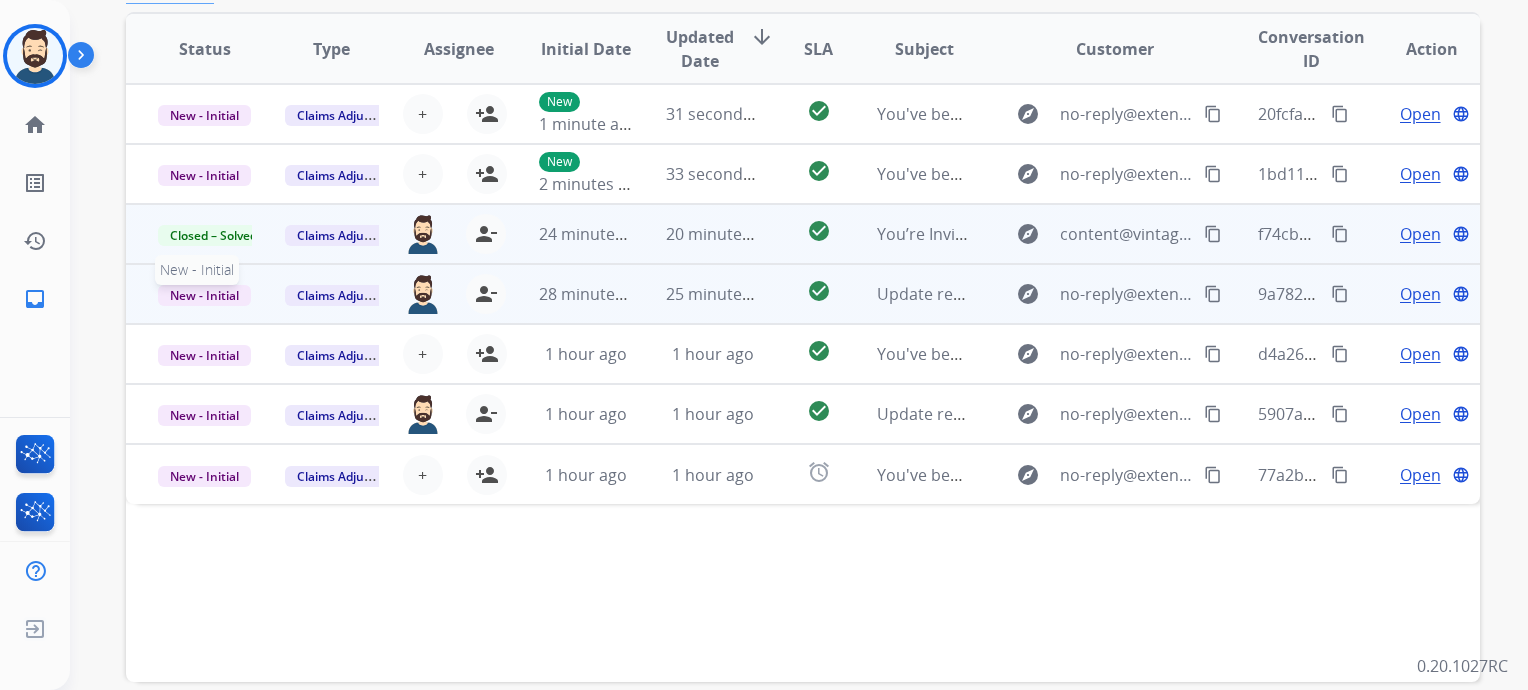 click on "New - Initial" at bounding box center (204, 295) 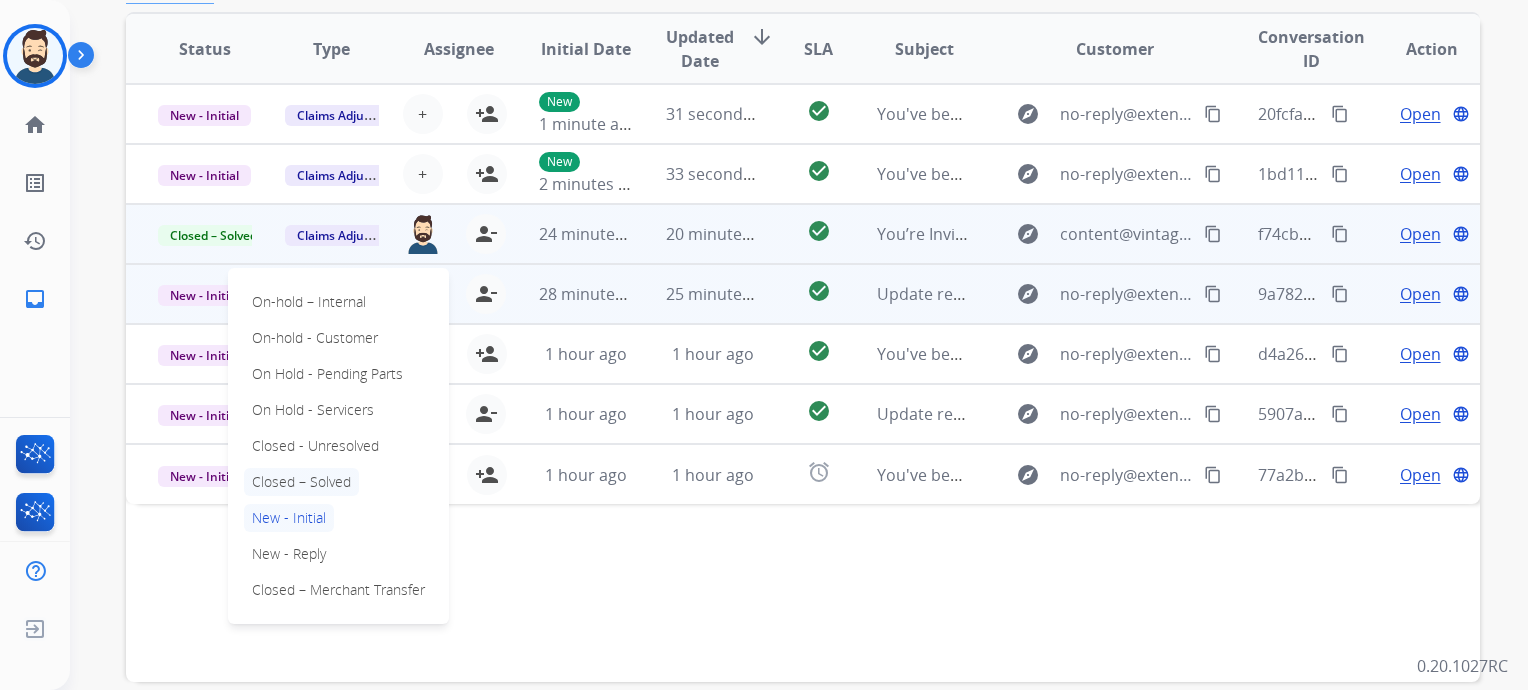 click on "Closed – Solved" at bounding box center (301, 482) 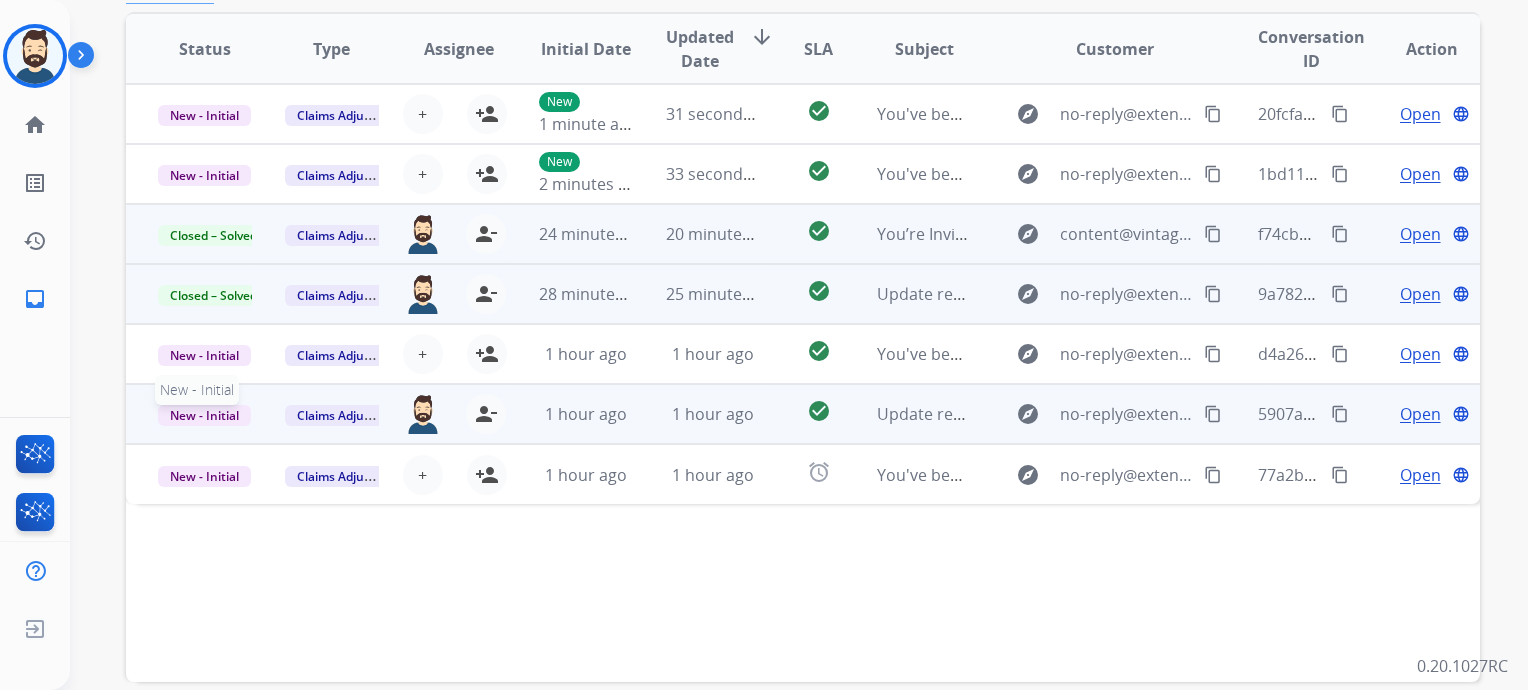 click on "New - Initial" at bounding box center (204, 415) 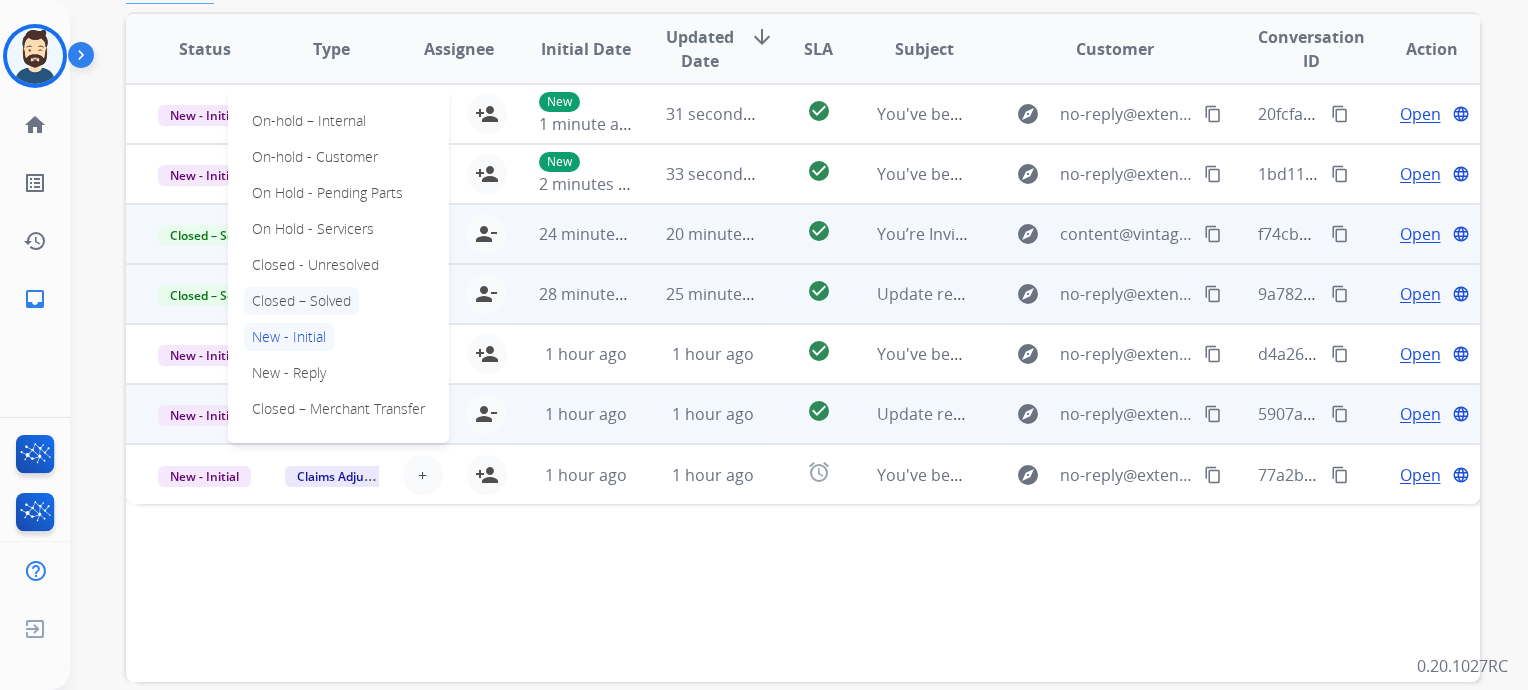 click on "Closed – Solved" at bounding box center [301, 301] 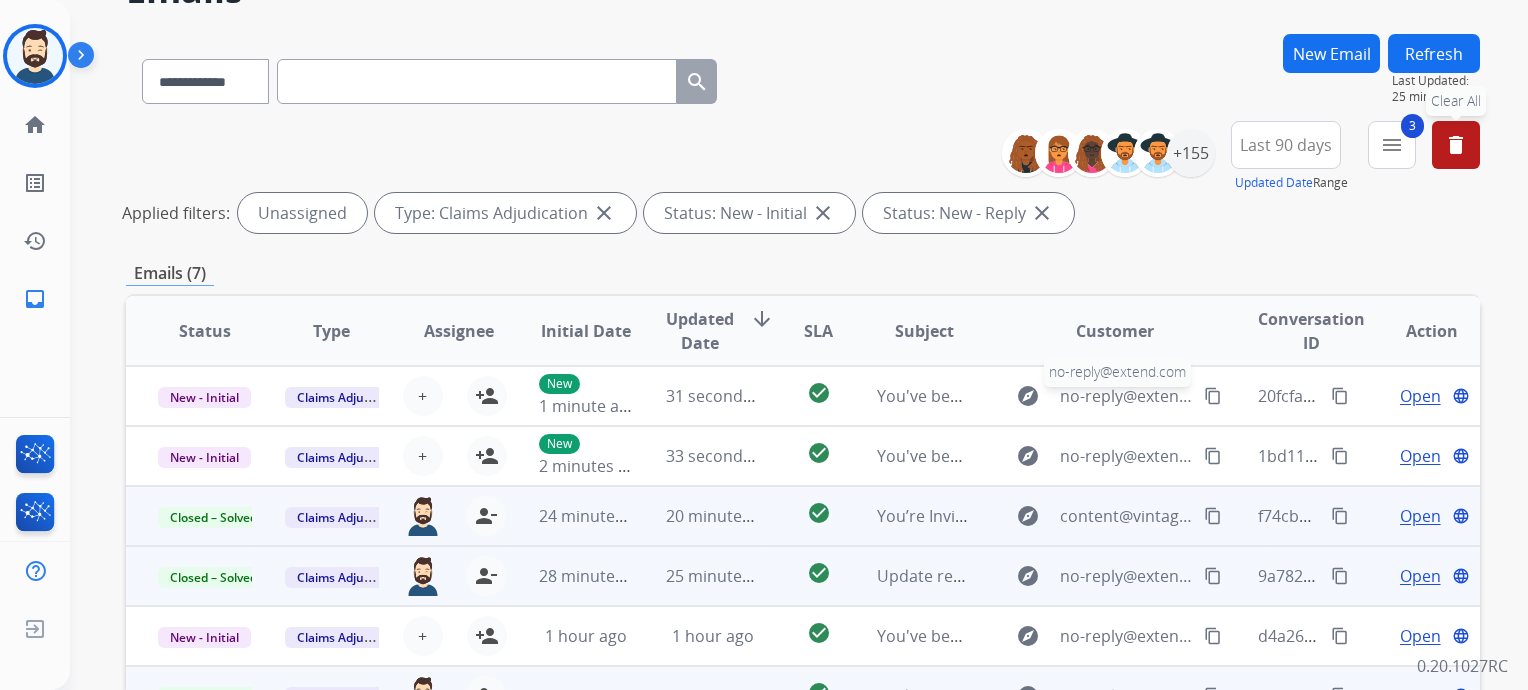 scroll, scrollTop: 100, scrollLeft: 0, axis: vertical 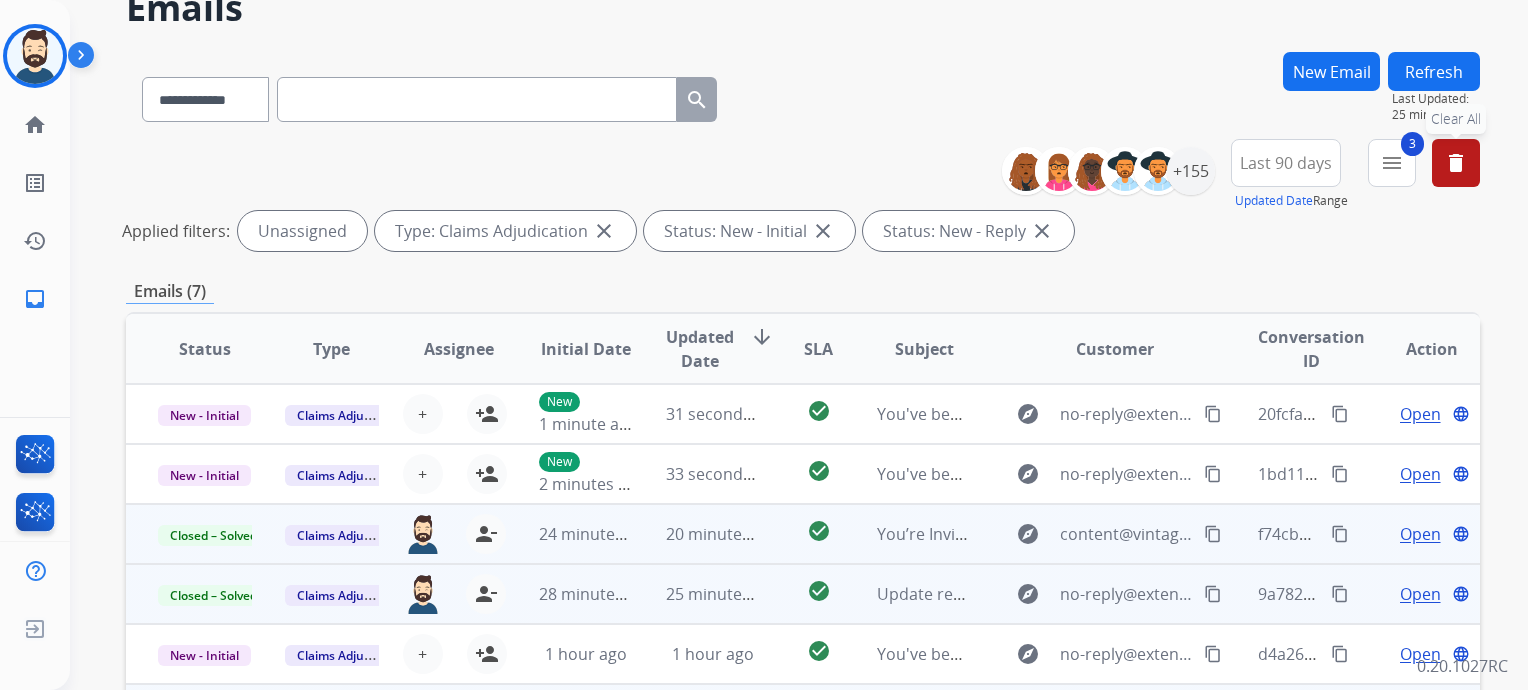 click on "Refresh" at bounding box center (1434, 71) 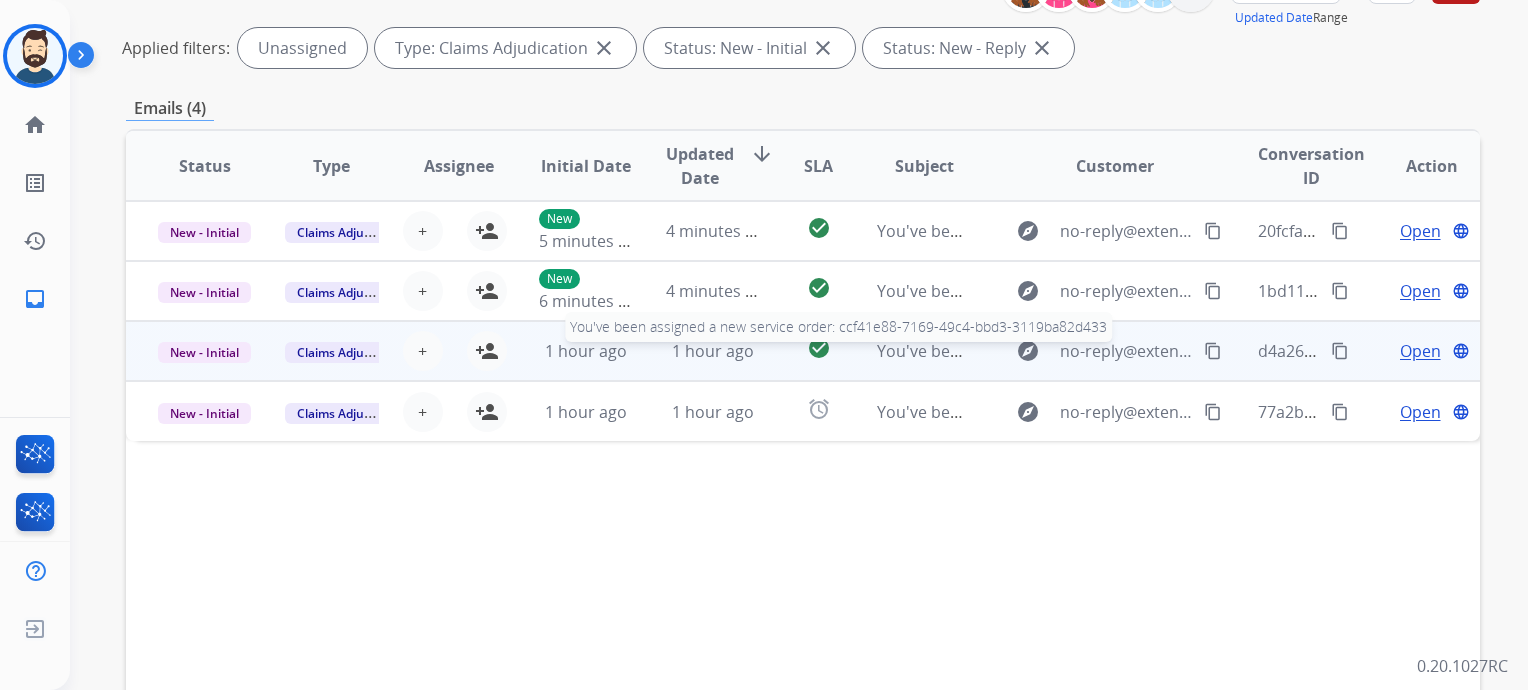 scroll, scrollTop: 300, scrollLeft: 0, axis: vertical 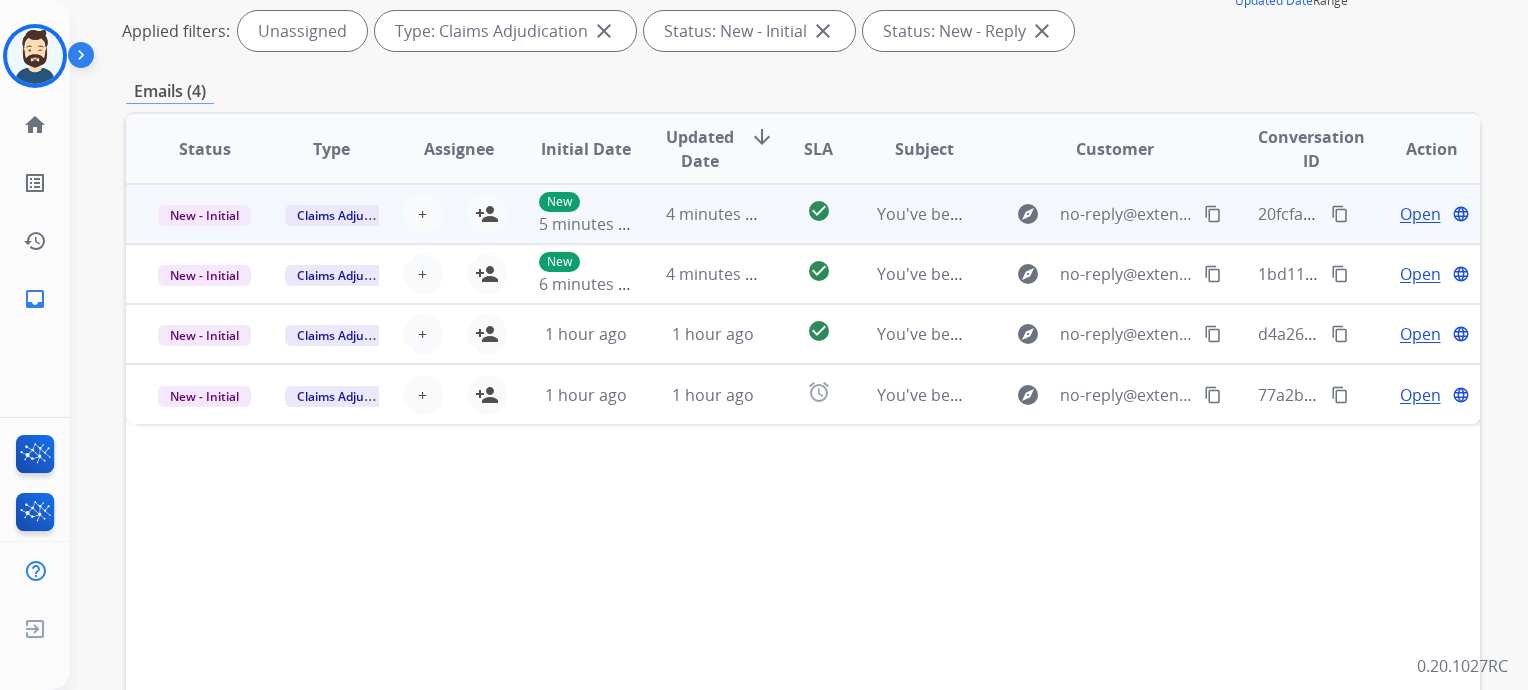 click on "4 minutes ago" at bounding box center (697, 214) 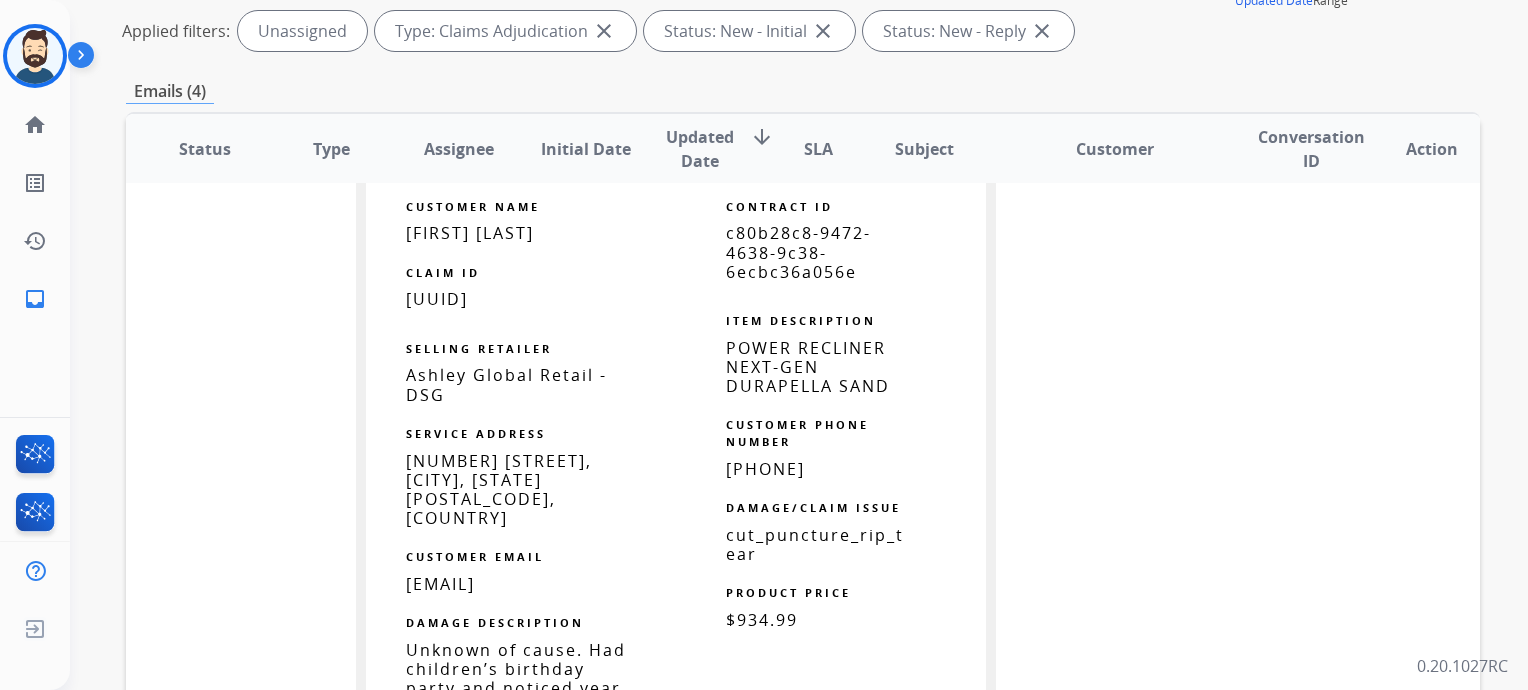 scroll, scrollTop: 1000, scrollLeft: 0, axis: vertical 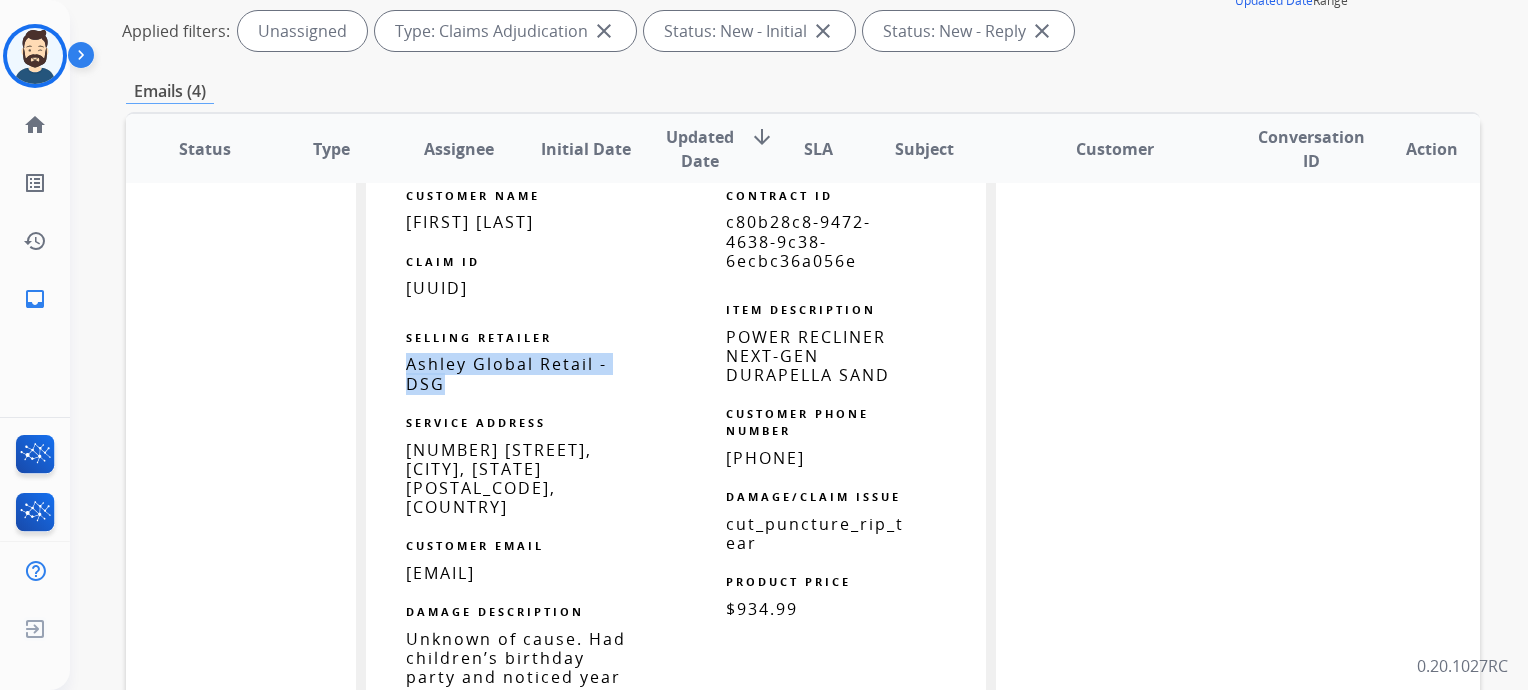 drag, startPoint x: 448, startPoint y: 386, endPoint x: 444, endPoint y: 402, distance: 16.492422 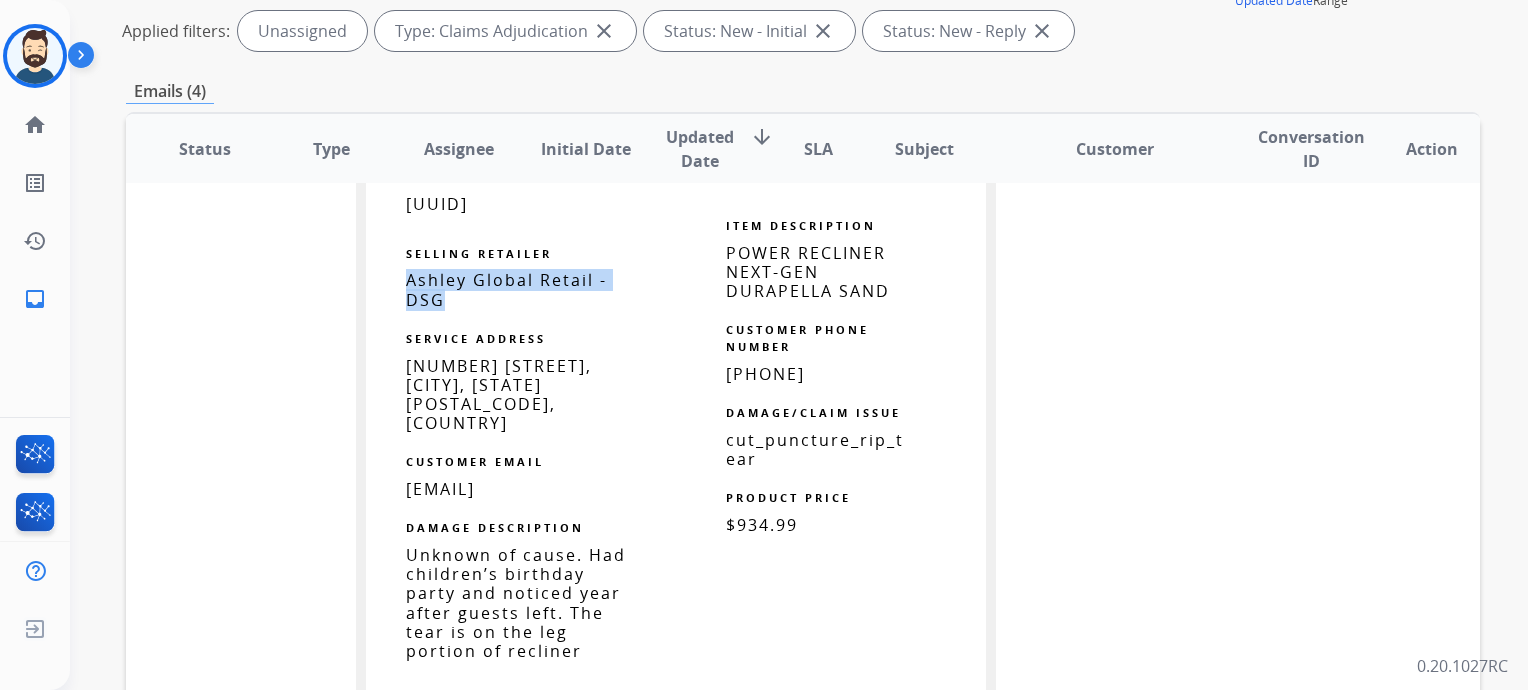 scroll, scrollTop: 1200, scrollLeft: 0, axis: vertical 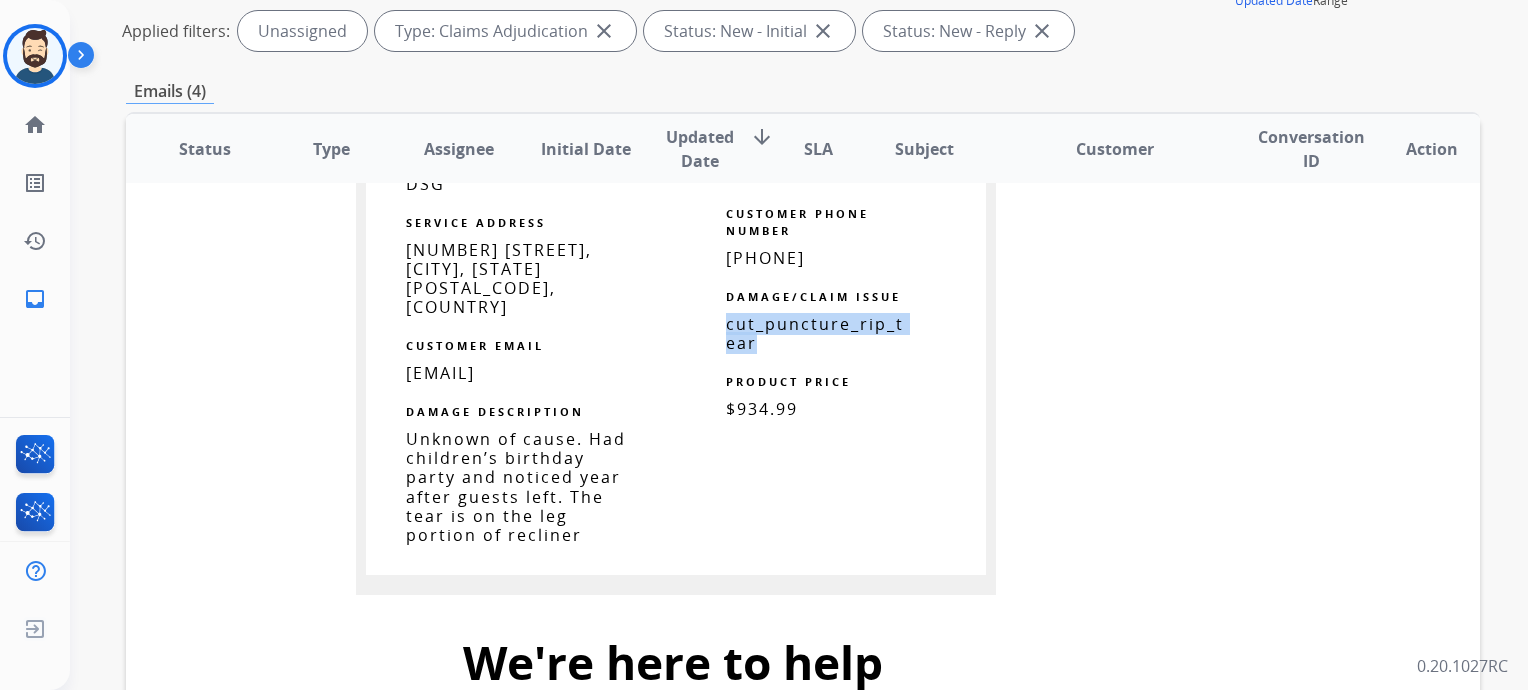 drag, startPoint x: 720, startPoint y: 332, endPoint x: 751, endPoint y: 341, distance: 32.280025 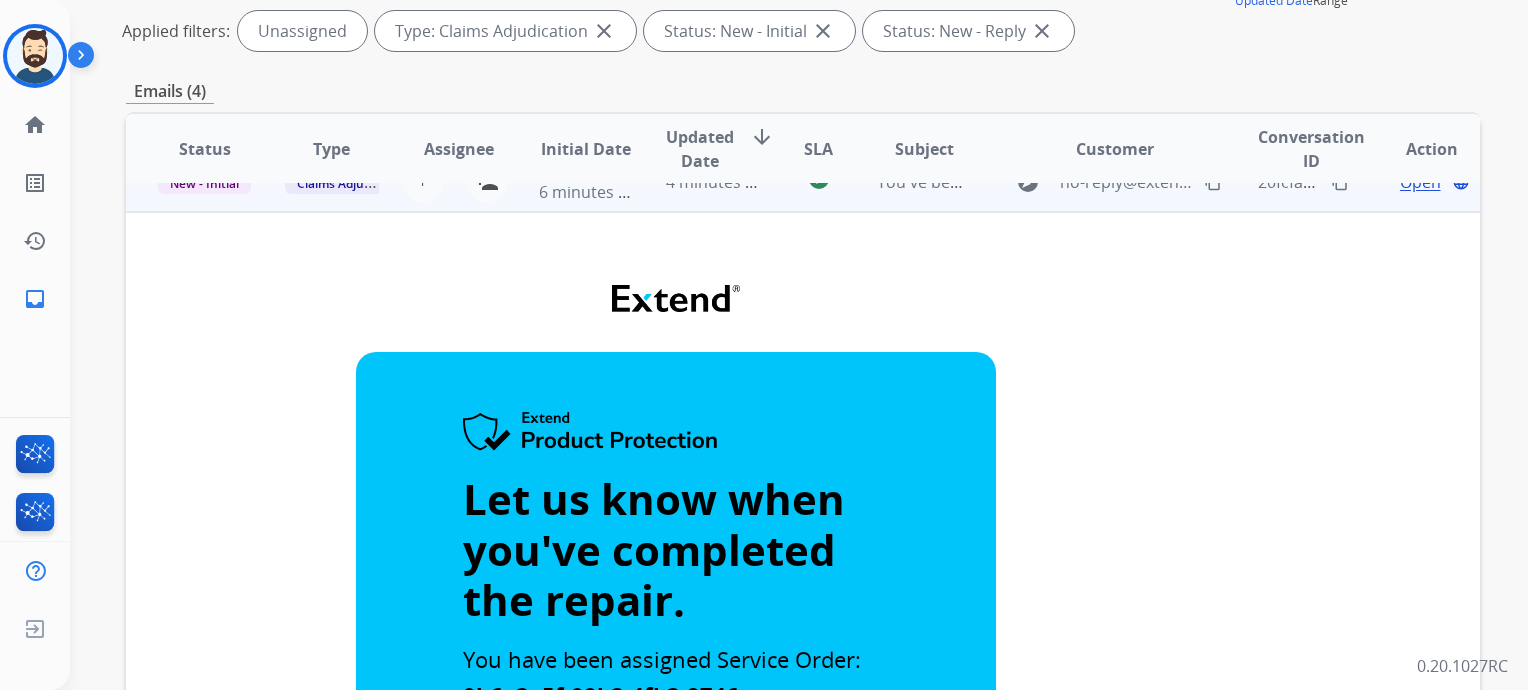 scroll, scrollTop: 0, scrollLeft: 0, axis: both 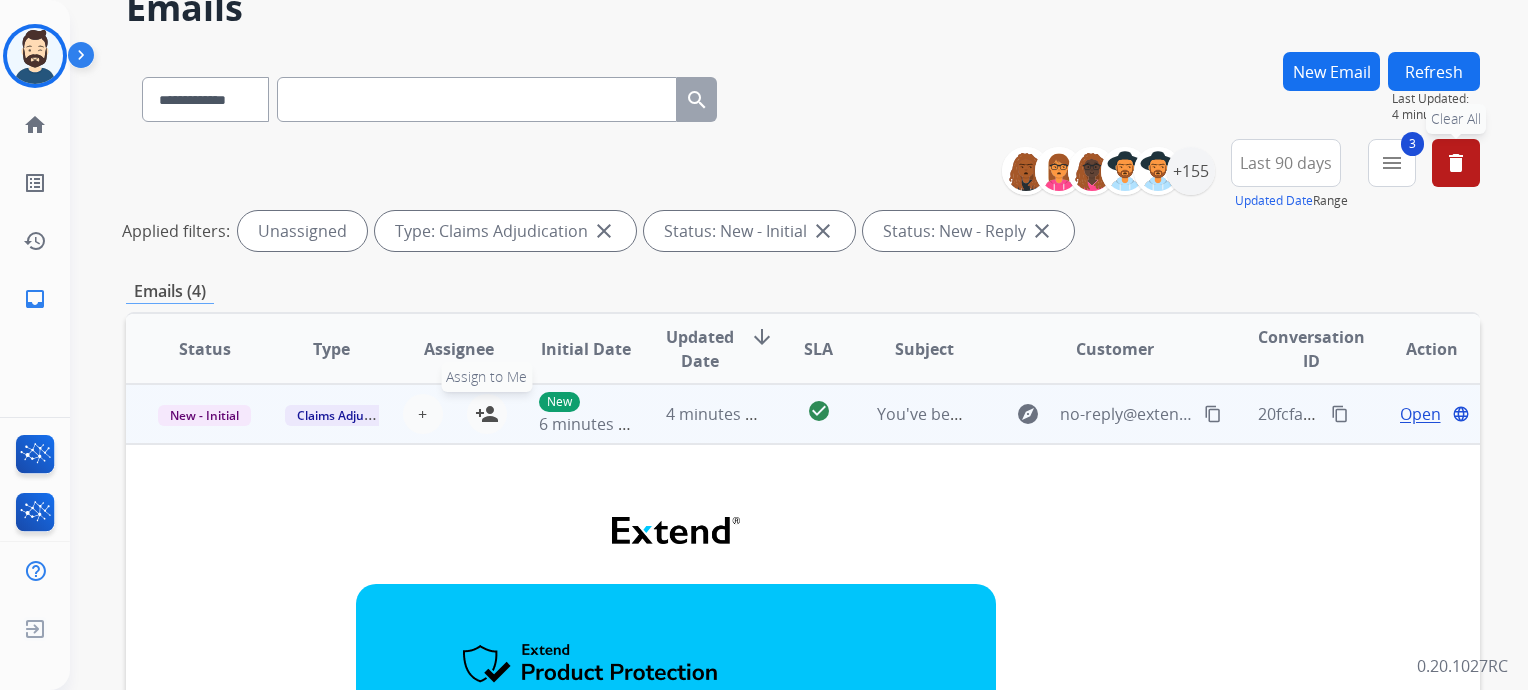 click on "person_add" at bounding box center (487, 414) 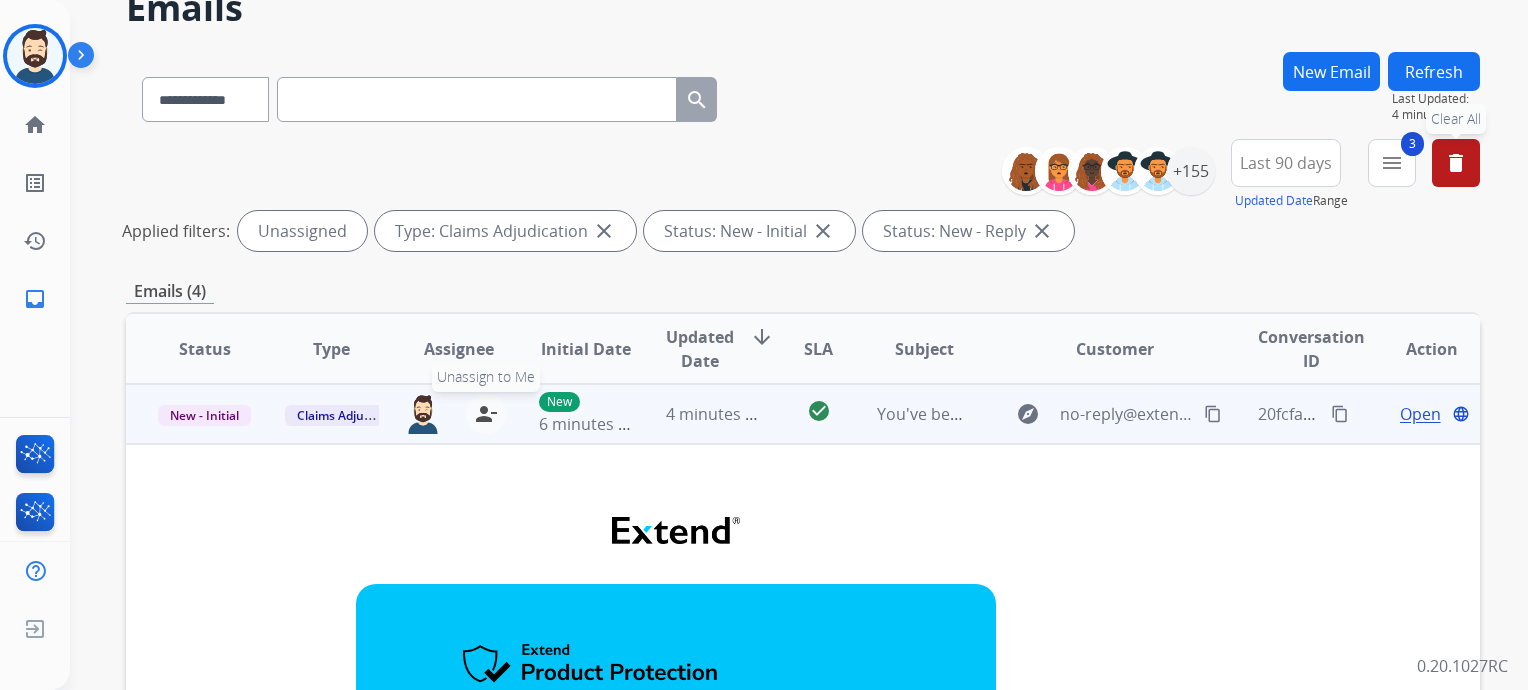 click on "person_remove" at bounding box center (486, 414) 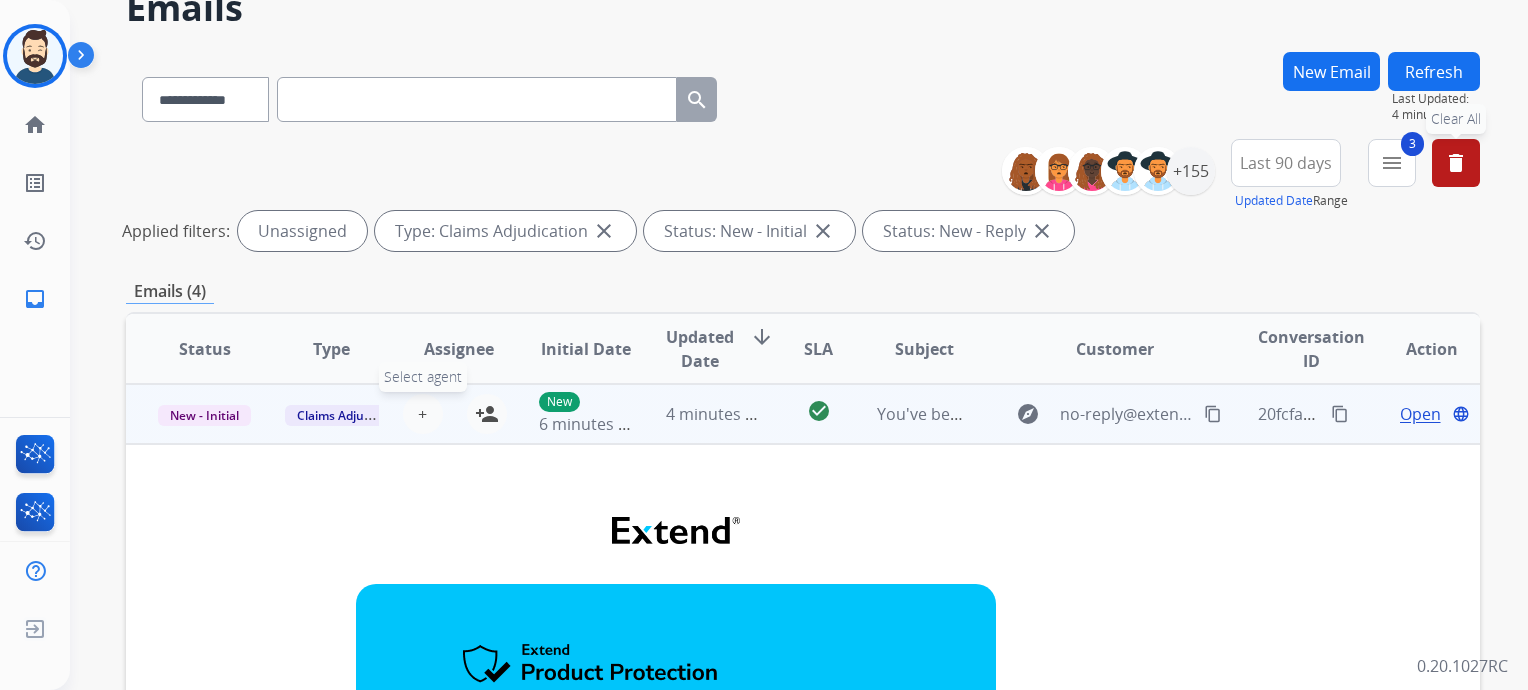 click on "+" at bounding box center (422, 414) 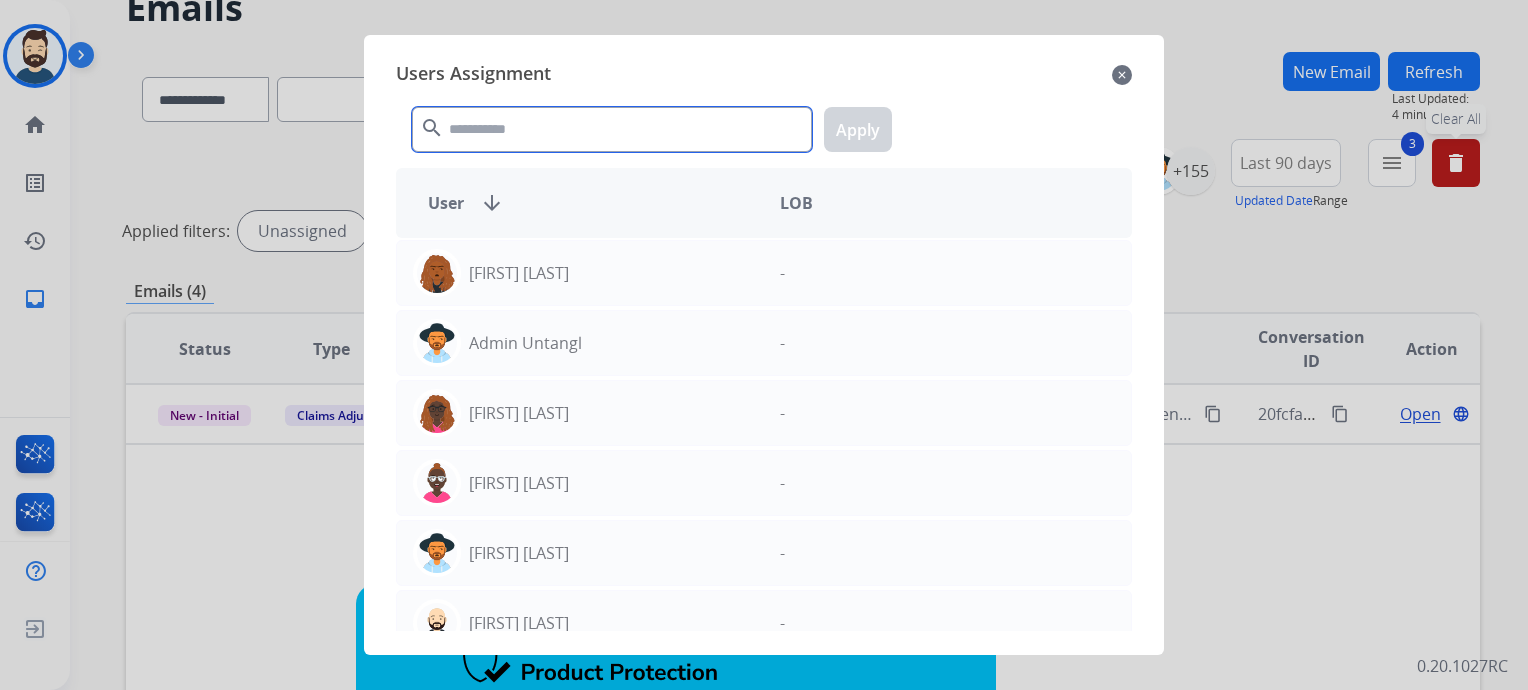 click 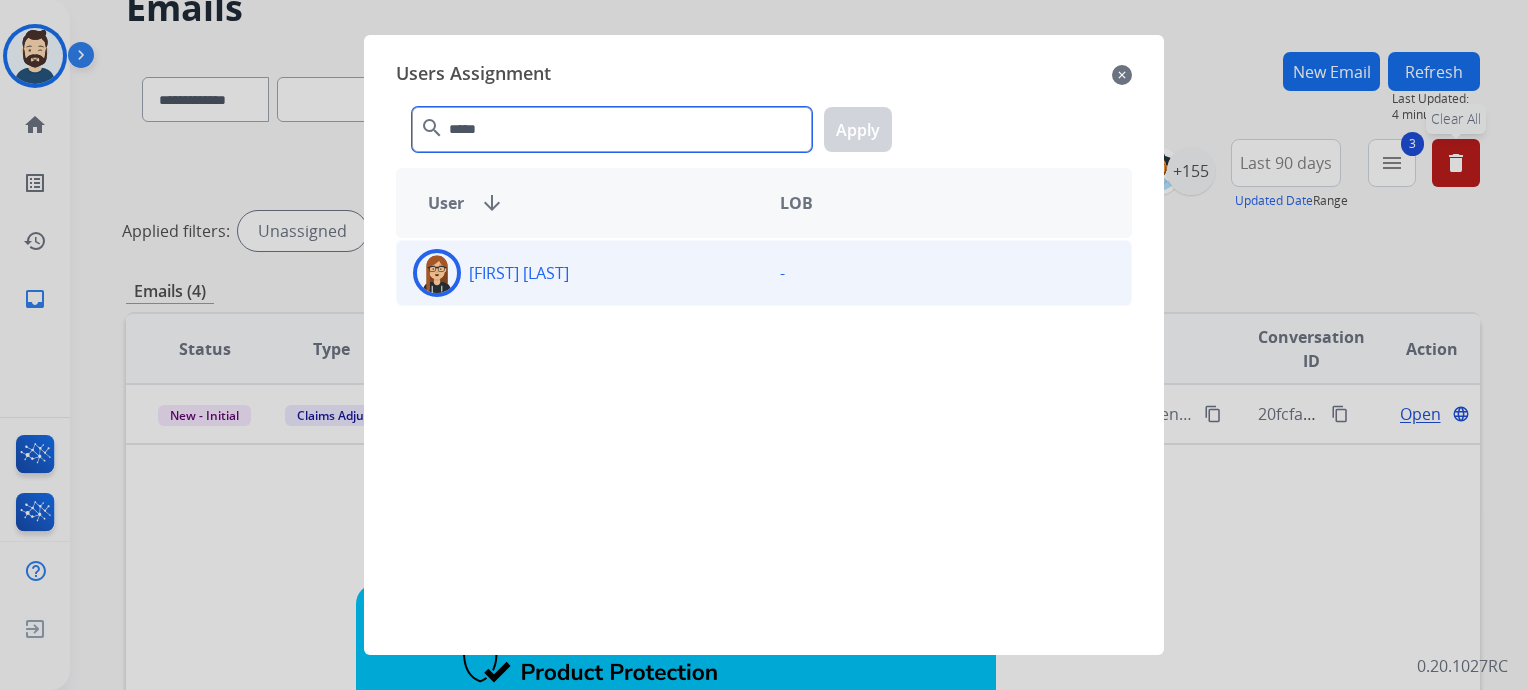 type on "*****" 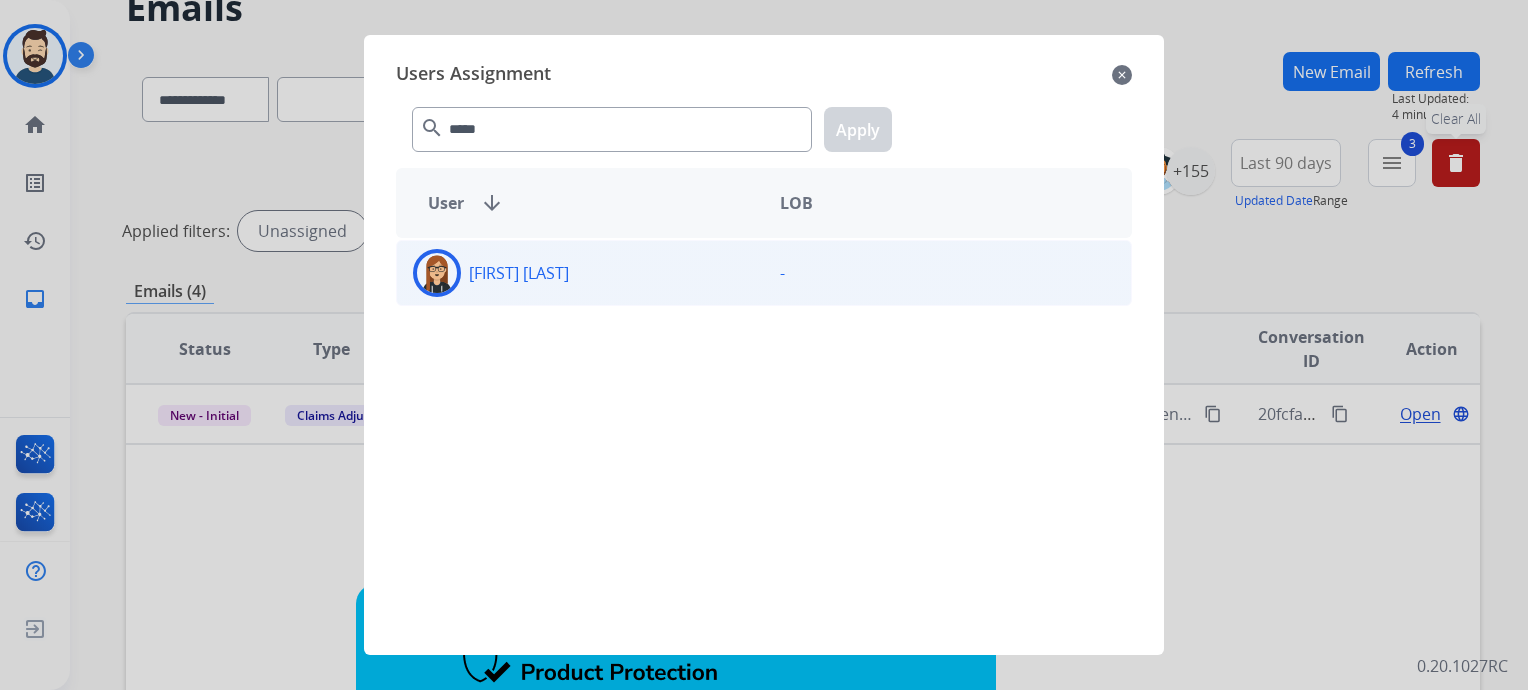 click 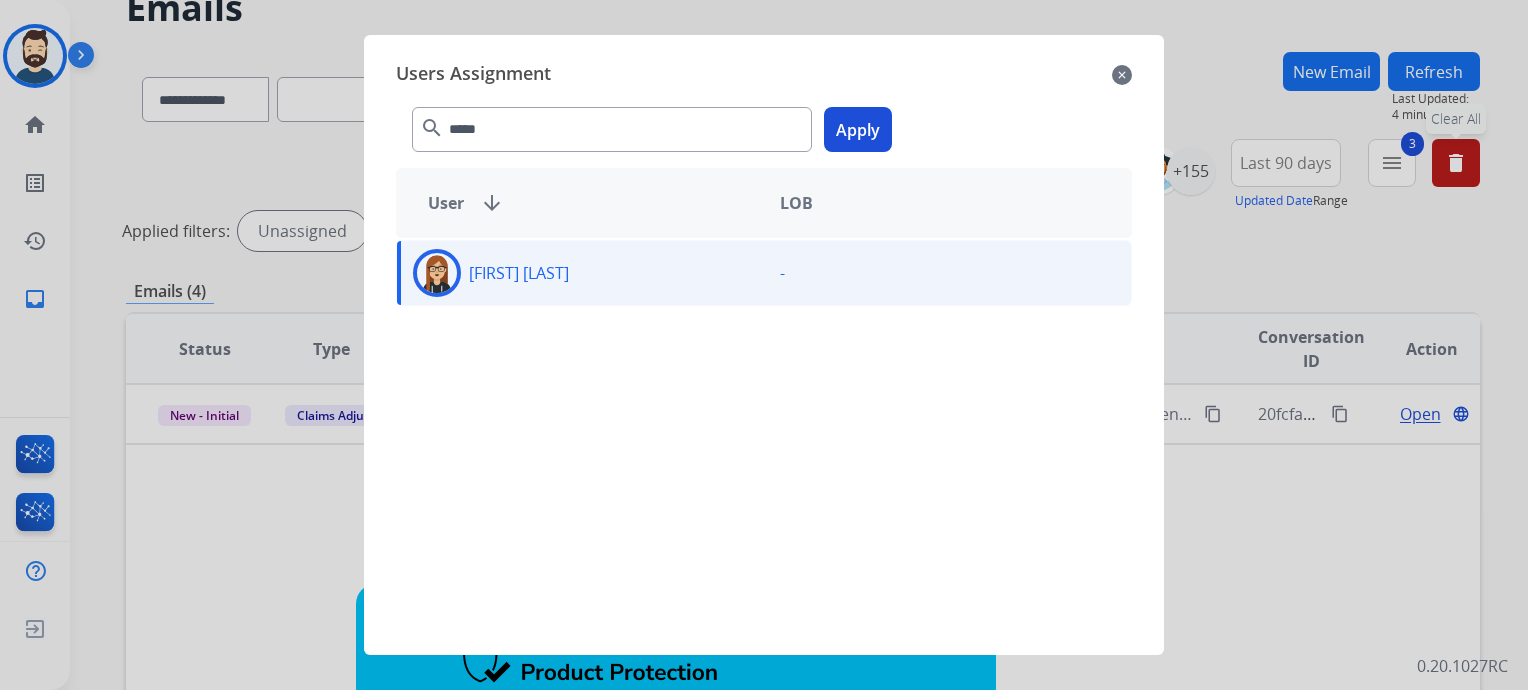 click on "Apply" 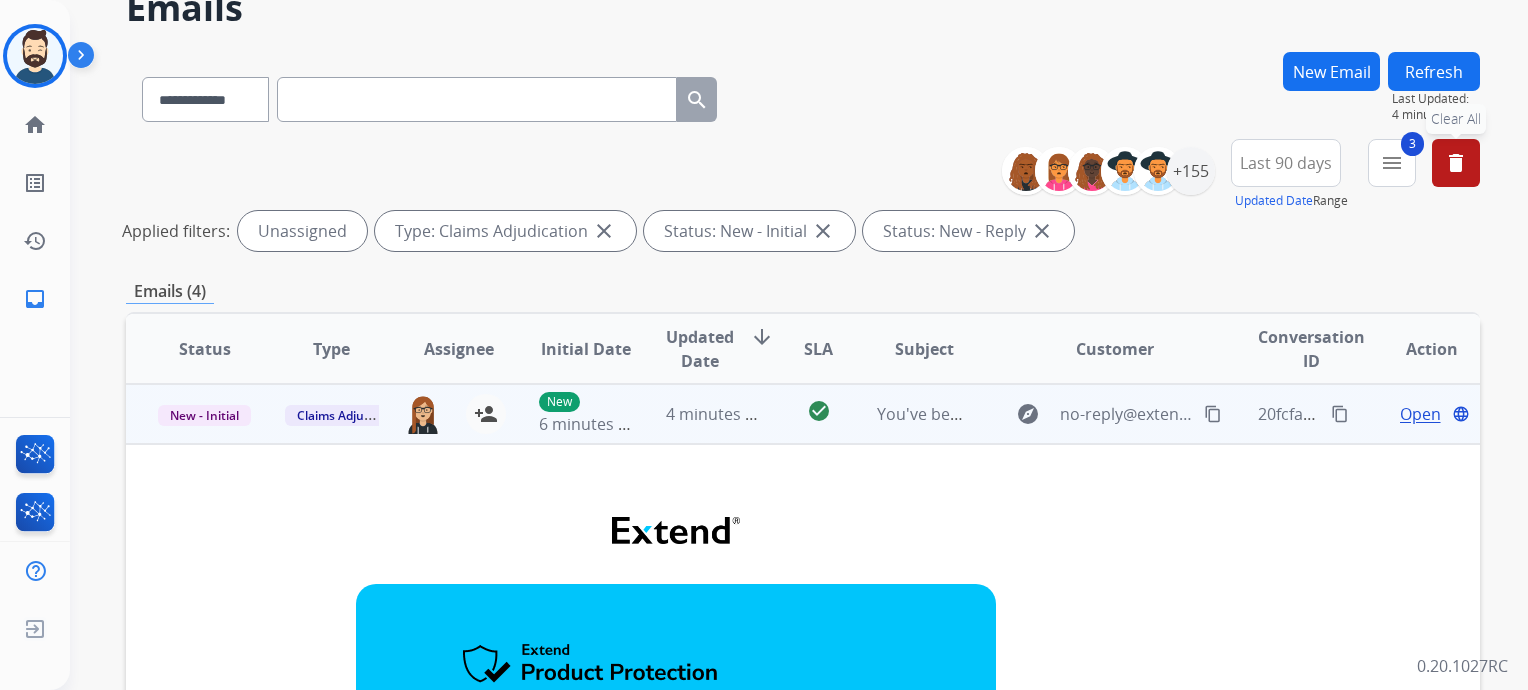 click on "4 minutes ago" at bounding box center [697, 414] 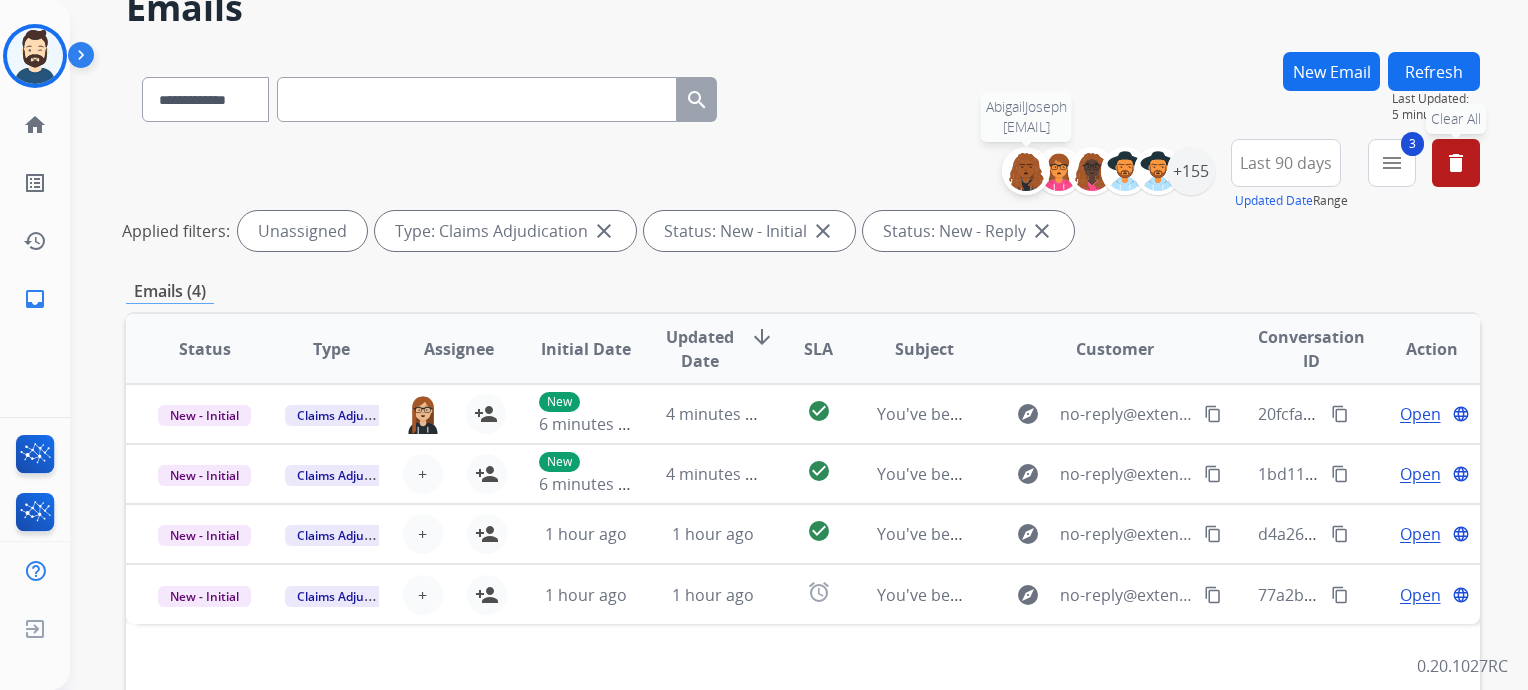 scroll, scrollTop: 200, scrollLeft: 0, axis: vertical 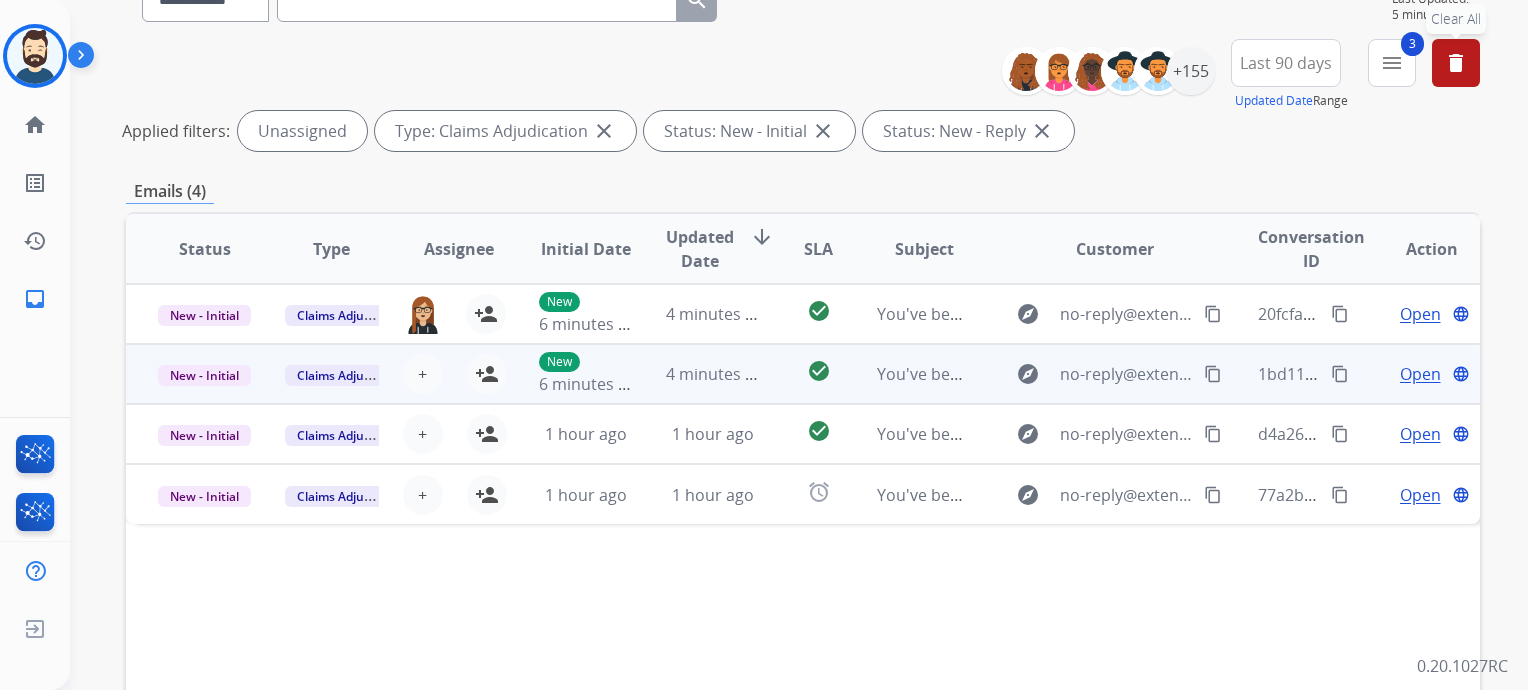 click on "4 minutes ago" at bounding box center [697, 374] 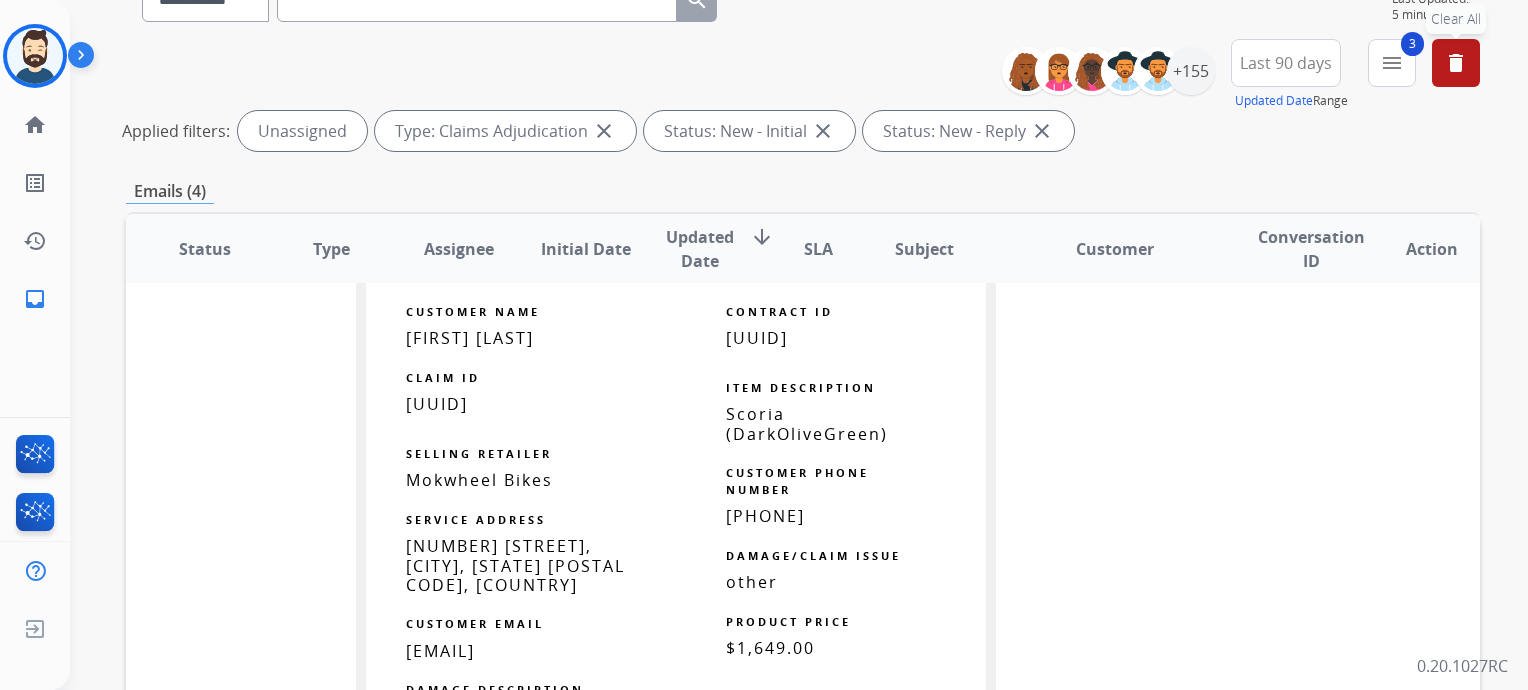scroll, scrollTop: 1160, scrollLeft: 0, axis: vertical 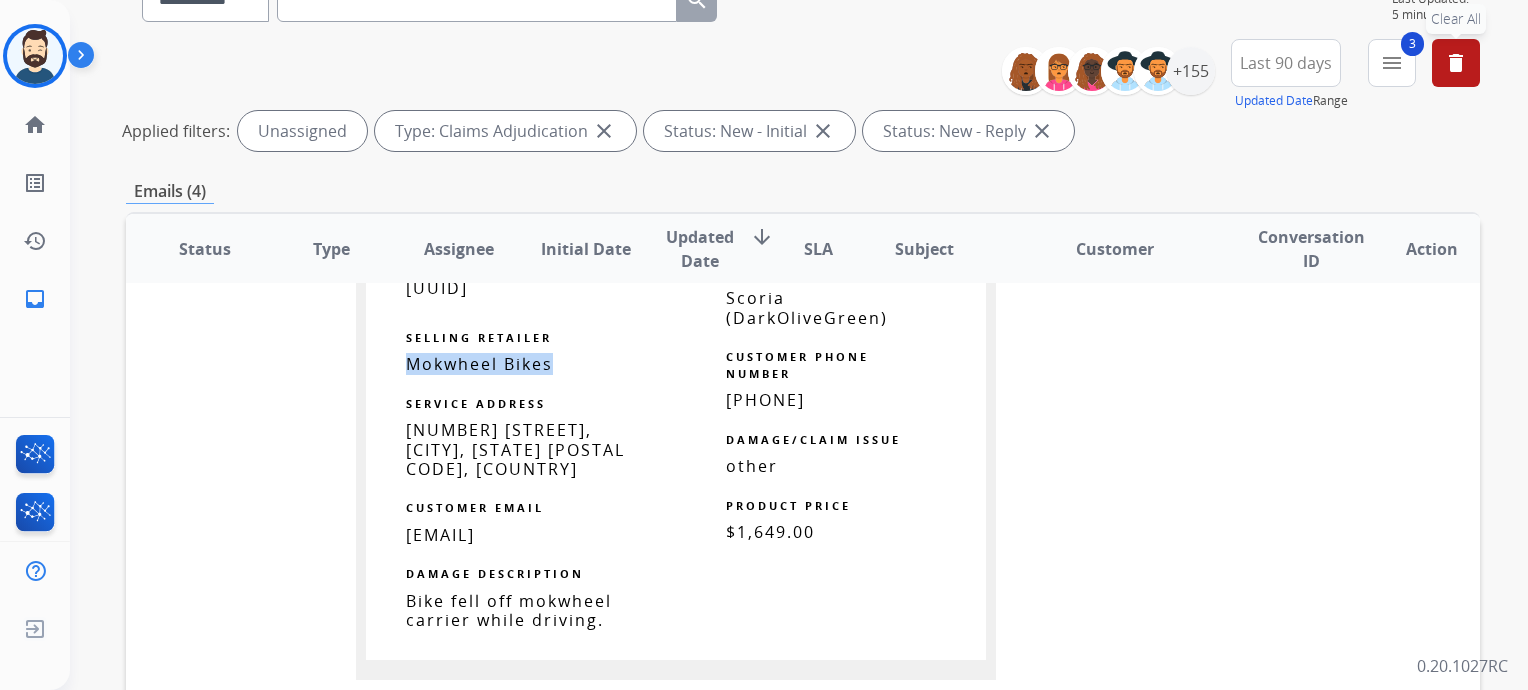 drag, startPoint x: 438, startPoint y: 379, endPoint x: 571, endPoint y: 376, distance: 133.03383 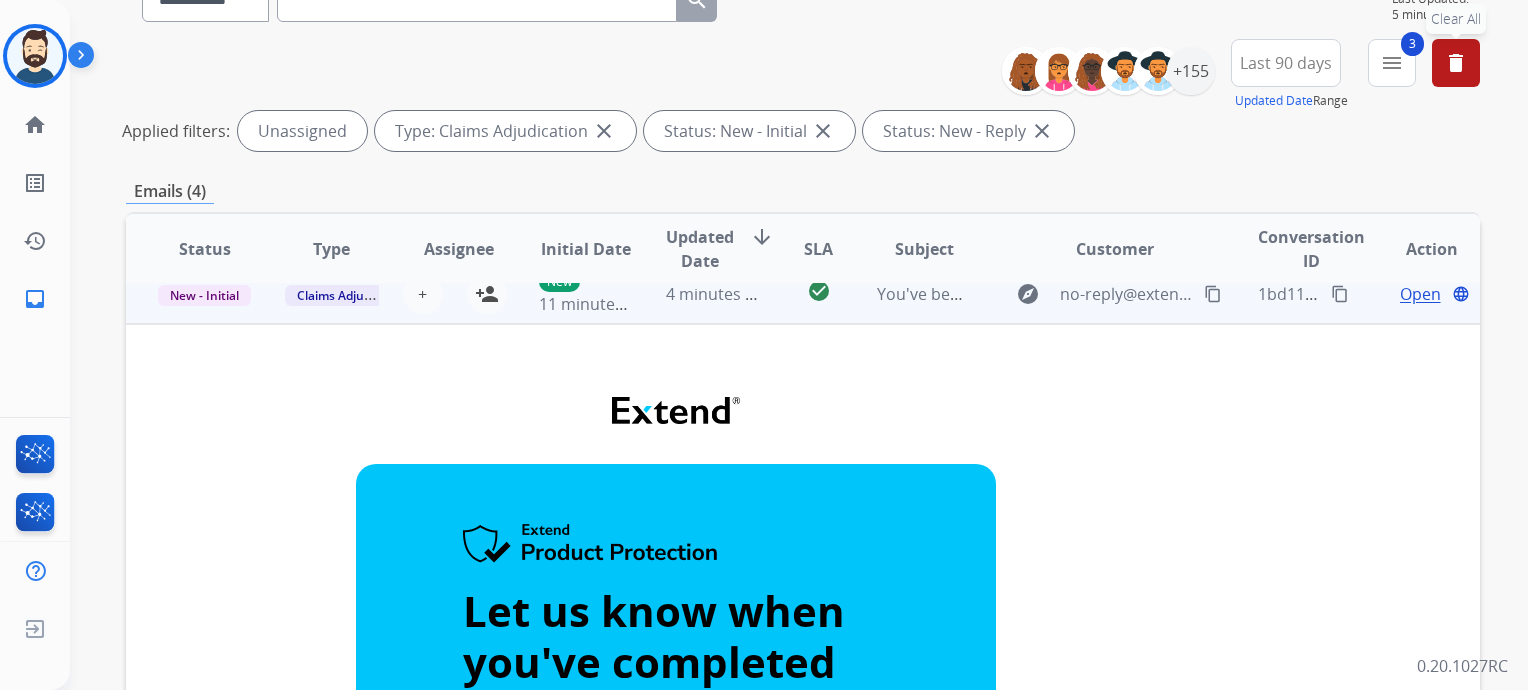 scroll, scrollTop: 0, scrollLeft: 0, axis: both 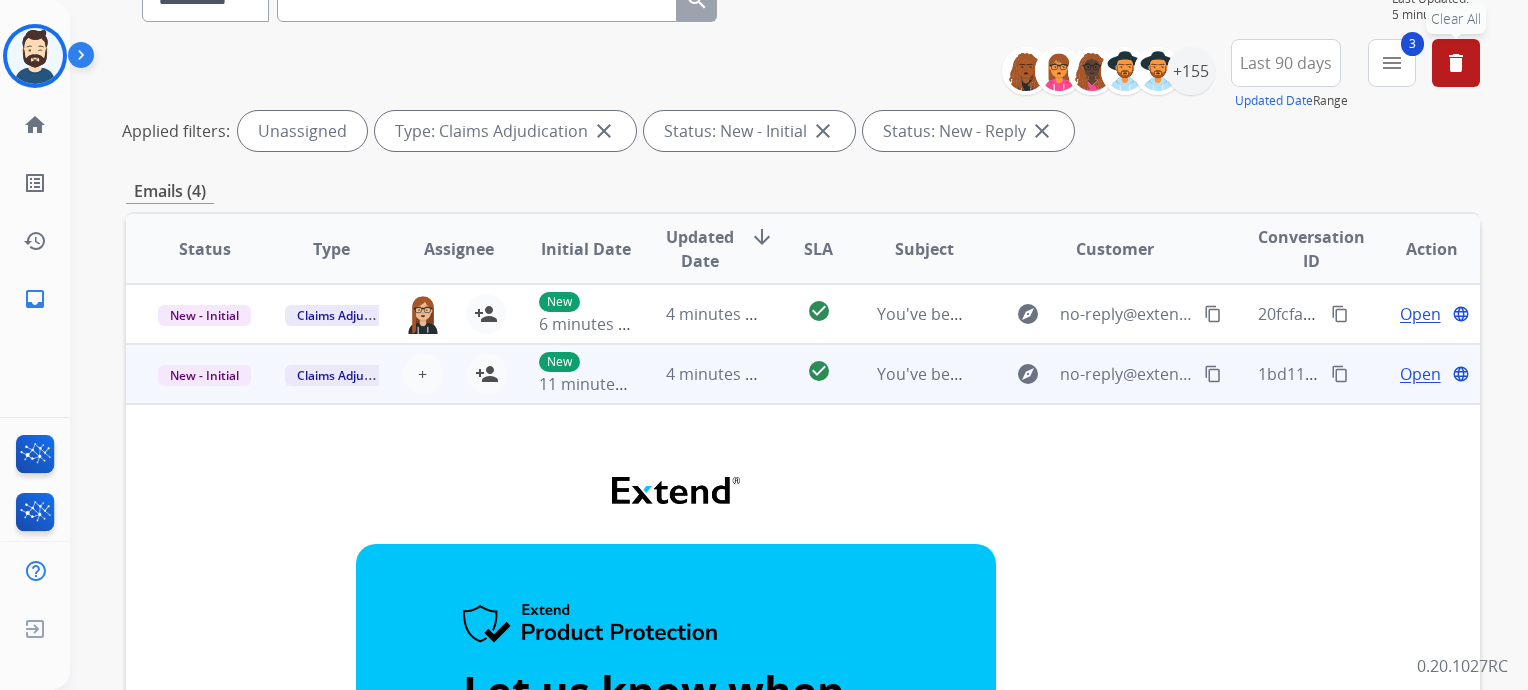click on "4 minutes ago" at bounding box center [697, 374] 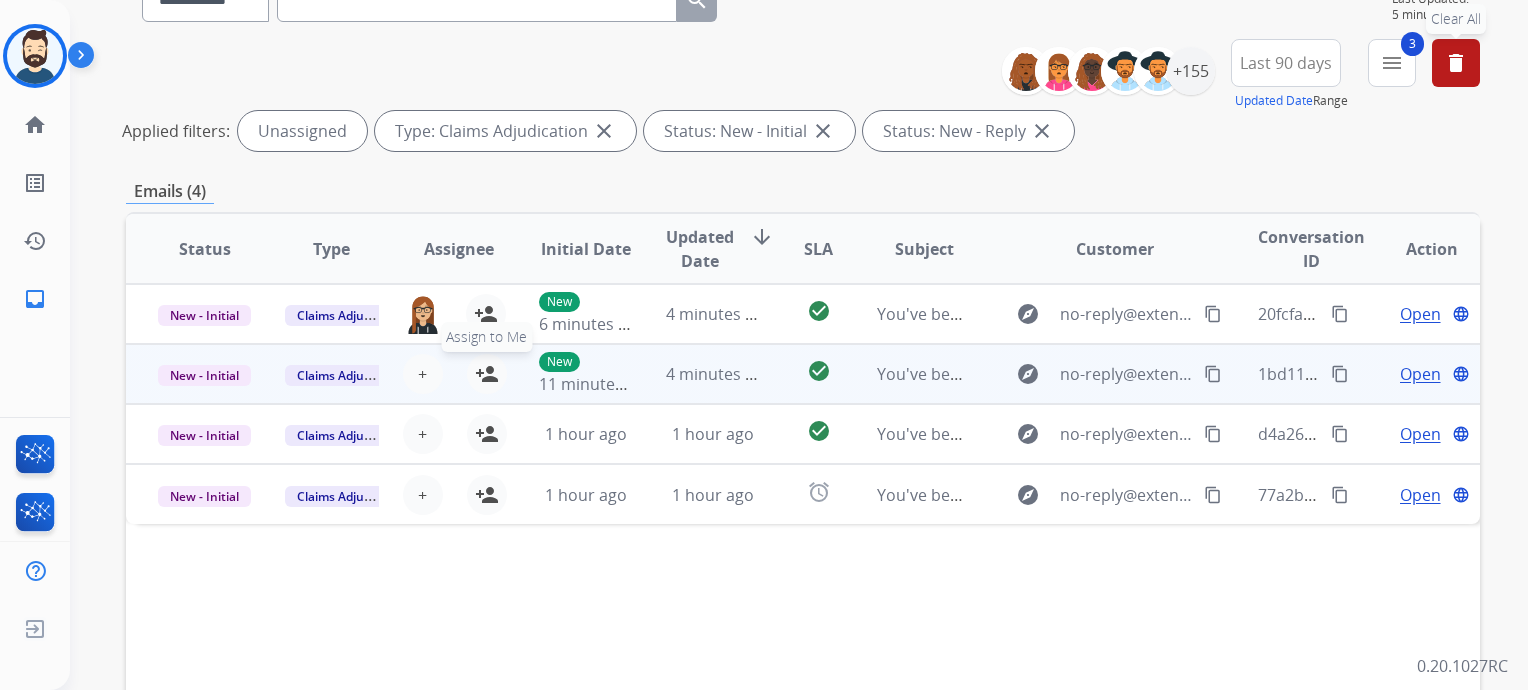 click on "person_add" at bounding box center [487, 374] 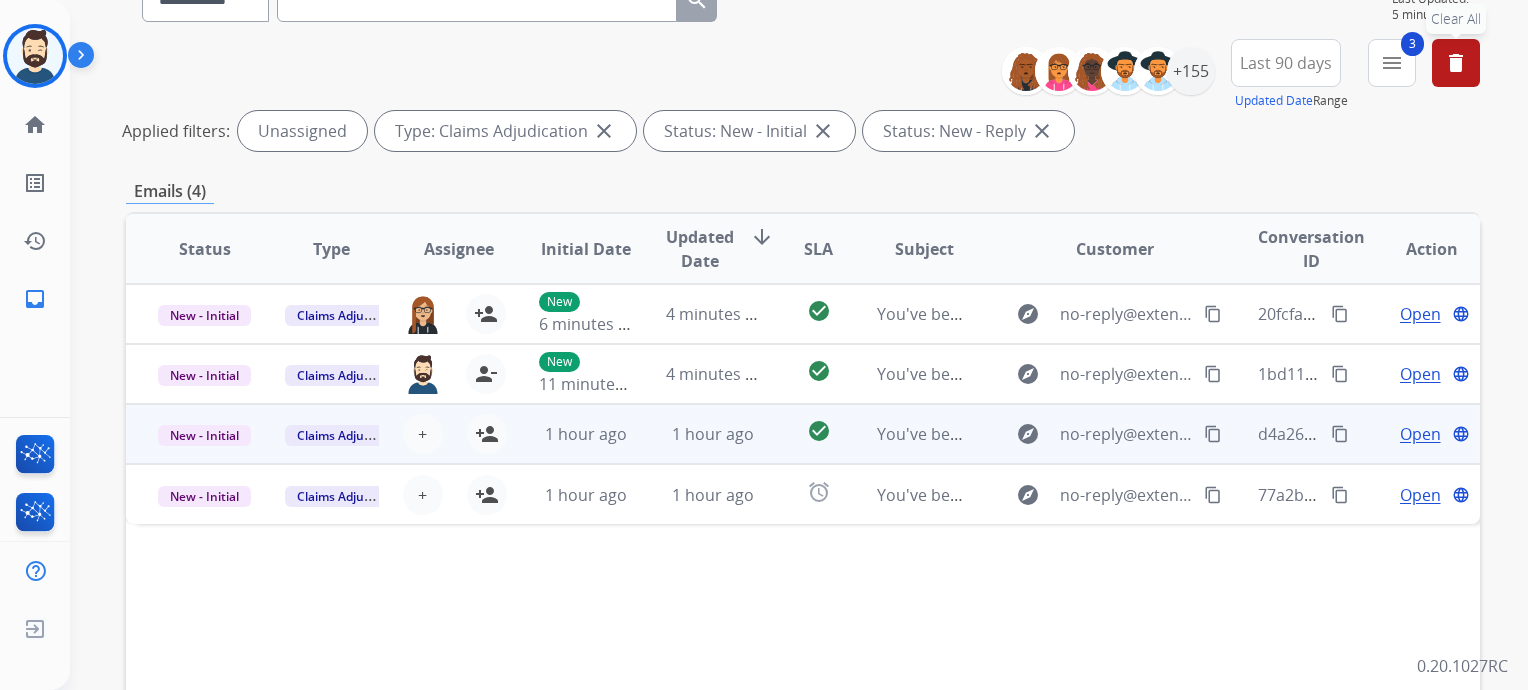 click on "check_circle" at bounding box center [803, 434] 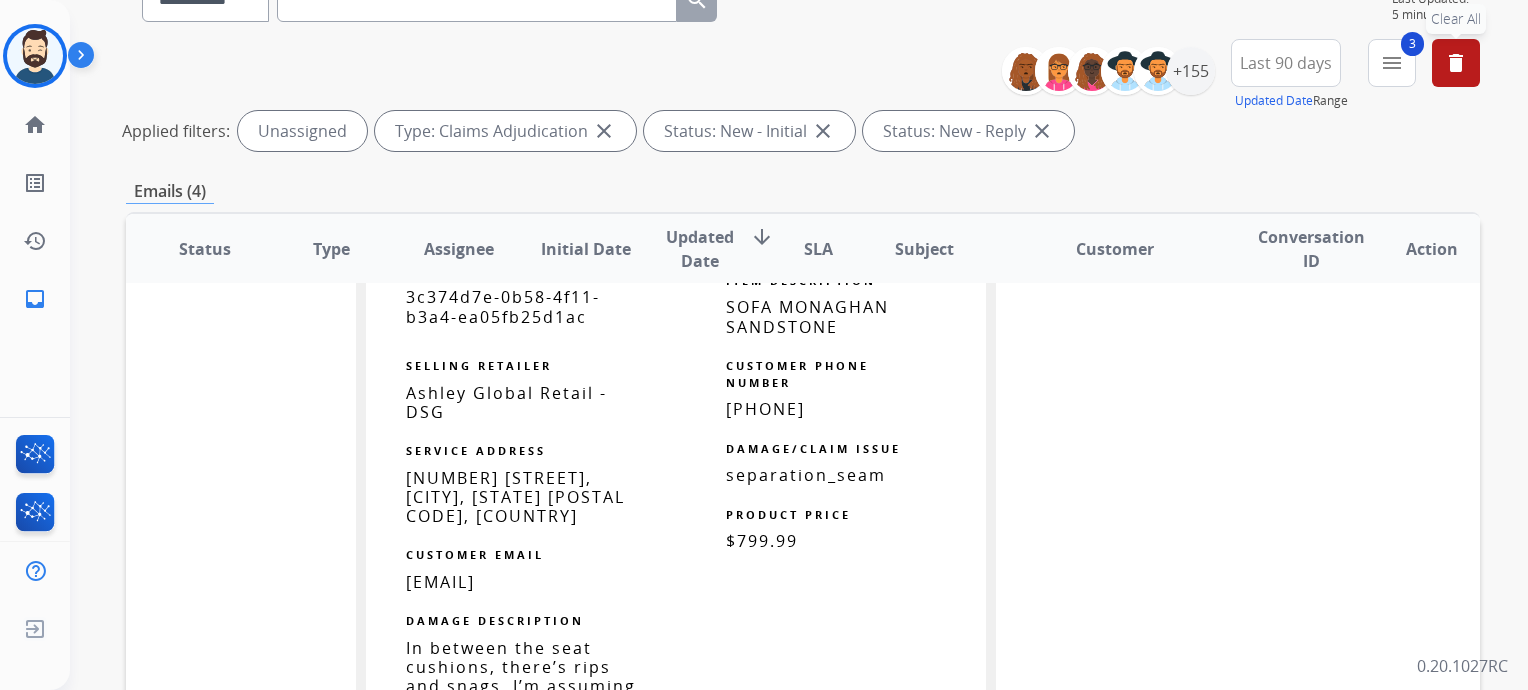 scroll, scrollTop: 1220, scrollLeft: 0, axis: vertical 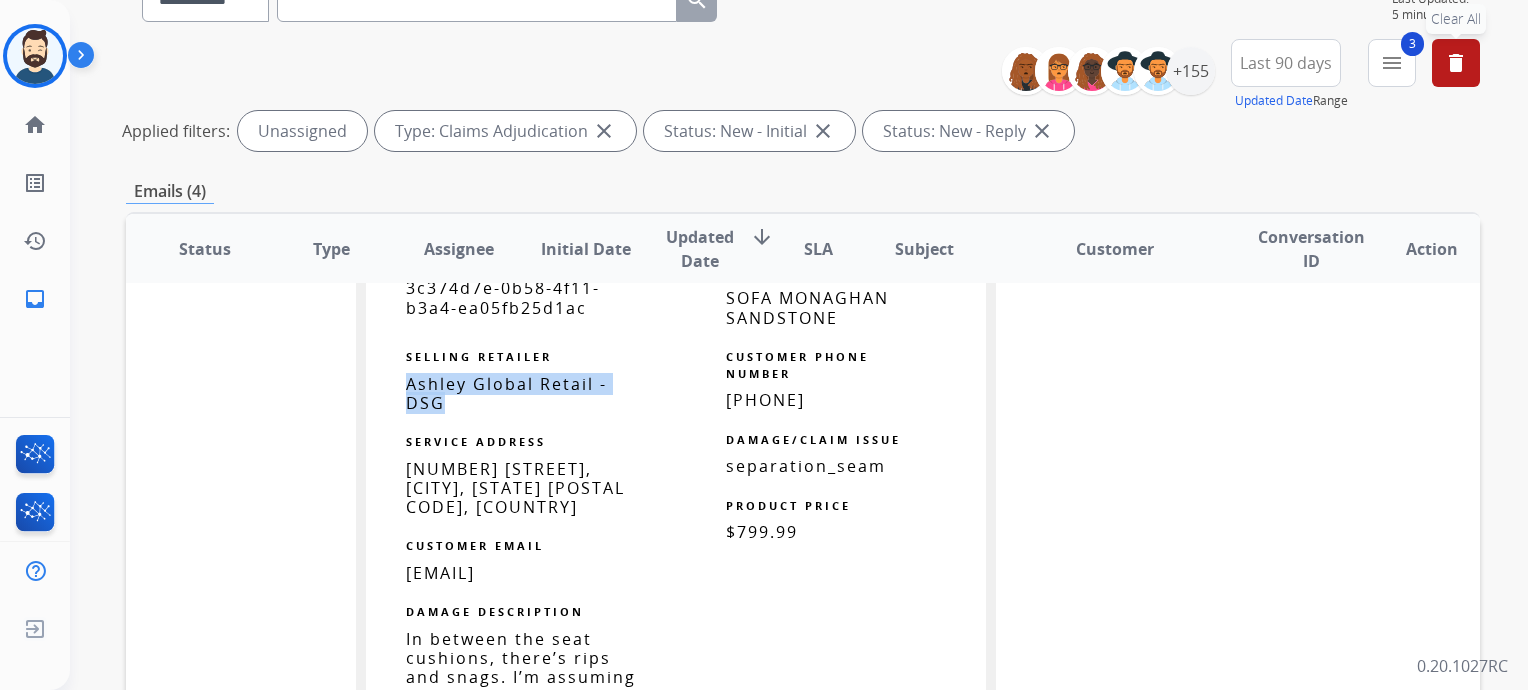 drag, startPoint x: 403, startPoint y: 389, endPoint x: 470, endPoint y: 404, distance: 68.65858 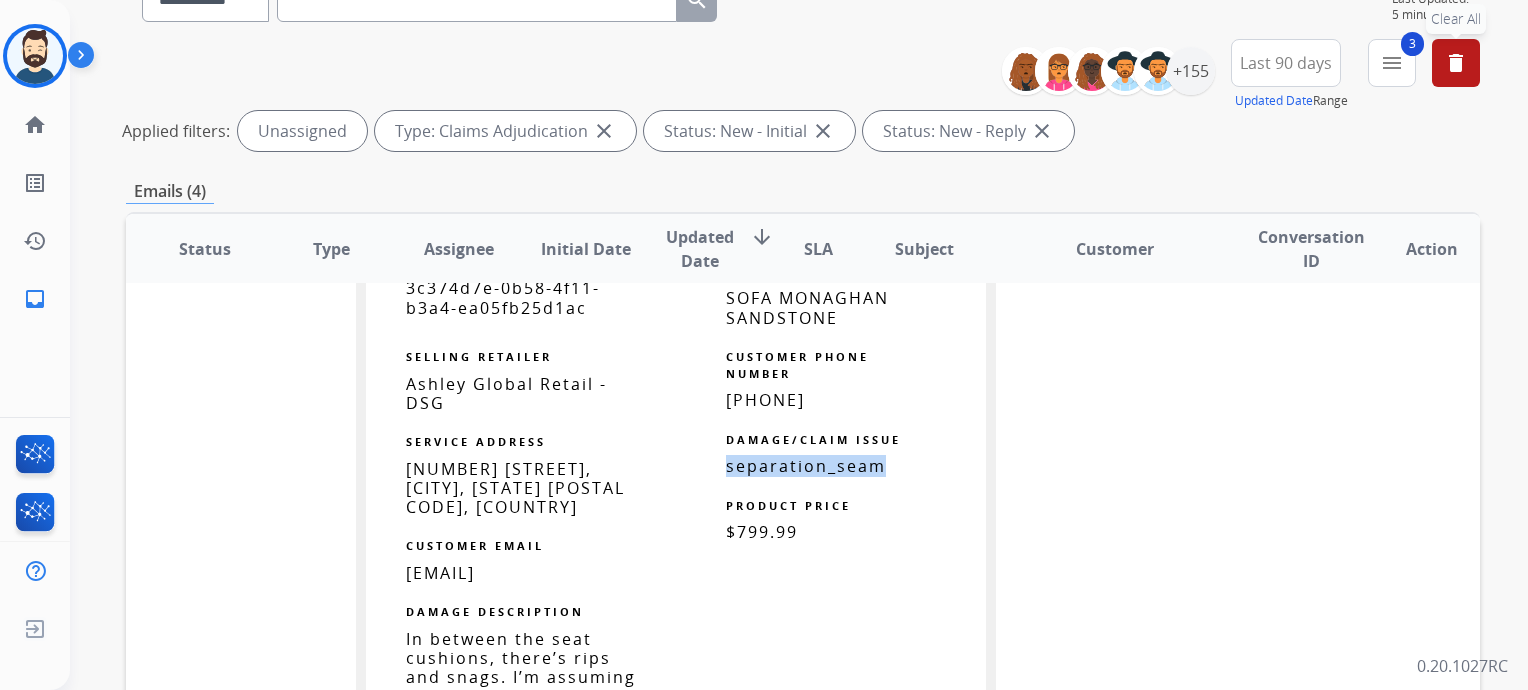 drag, startPoint x: 806, startPoint y: 502, endPoint x: 888, endPoint y: 502, distance: 82 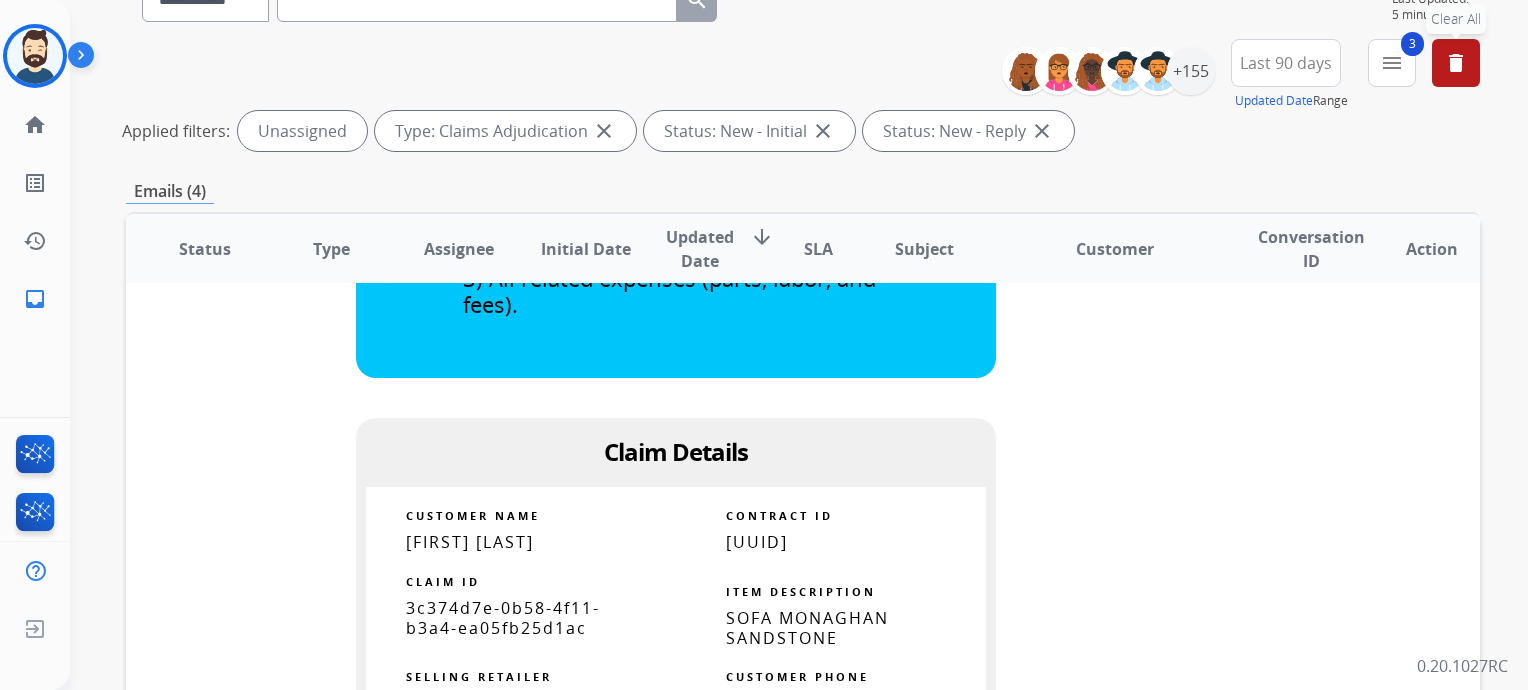 scroll, scrollTop: 1300, scrollLeft: 0, axis: vertical 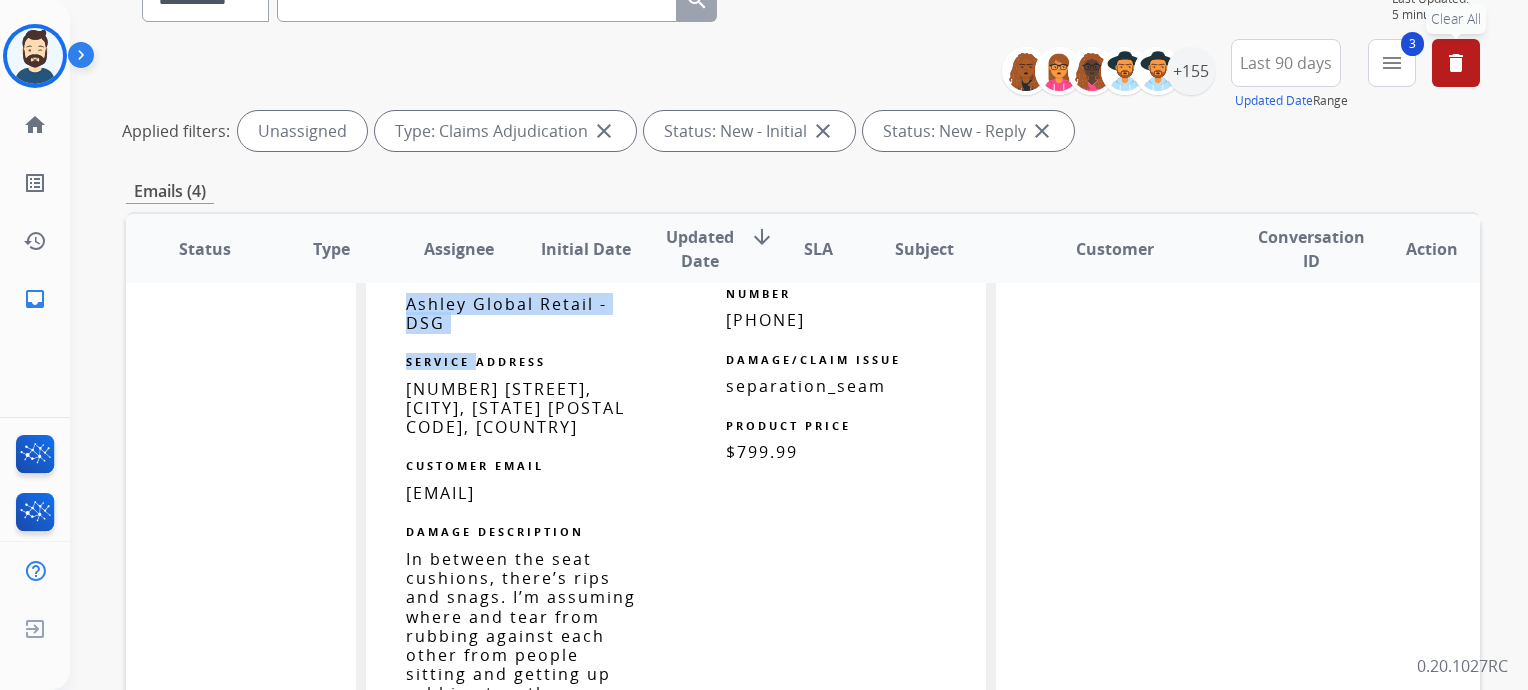 drag, startPoint x: 403, startPoint y: 305, endPoint x: 467, endPoint y: 332, distance: 69.46222 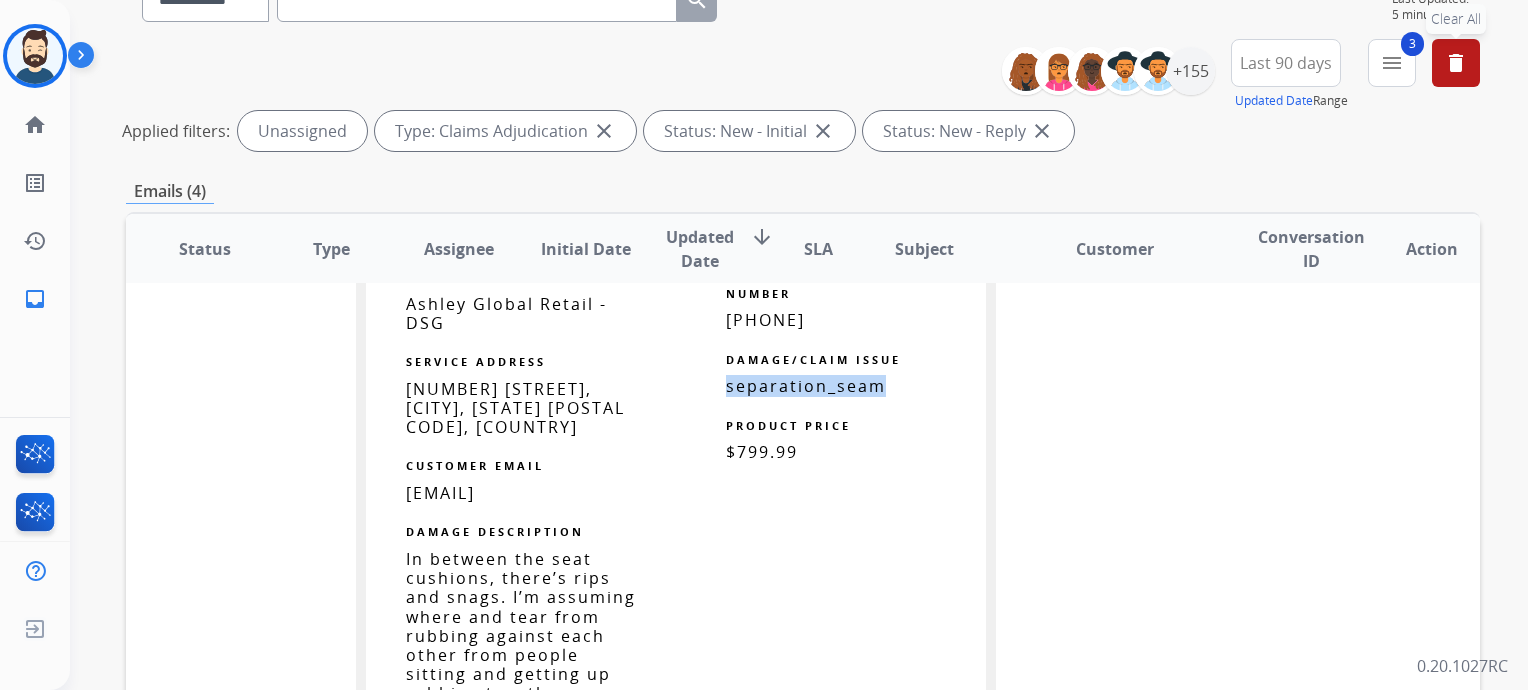 drag, startPoint x: 712, startPoint y: 417, endPoint x: 876, endPoint y: 428, distance: 164.36848 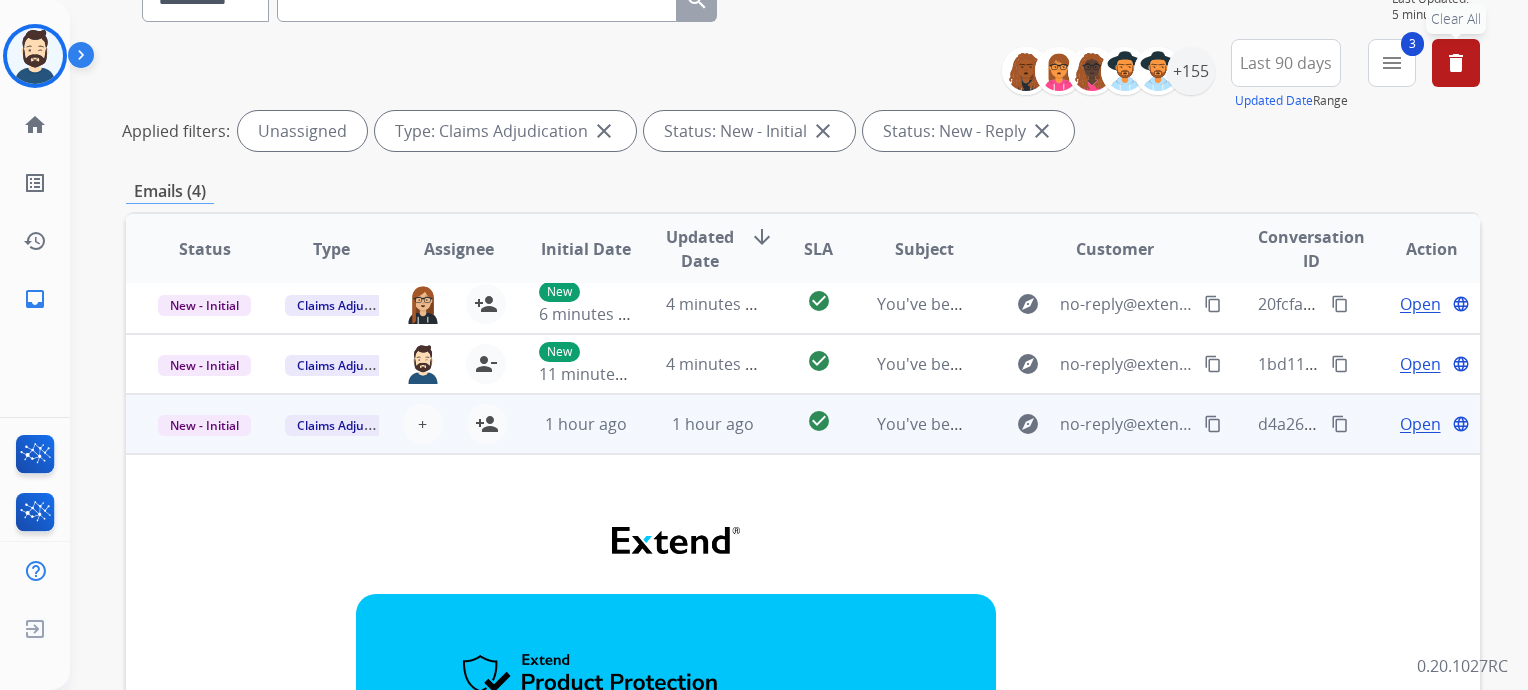 scroll, scrollTop: 0, scrollLeft: 0, axis: both 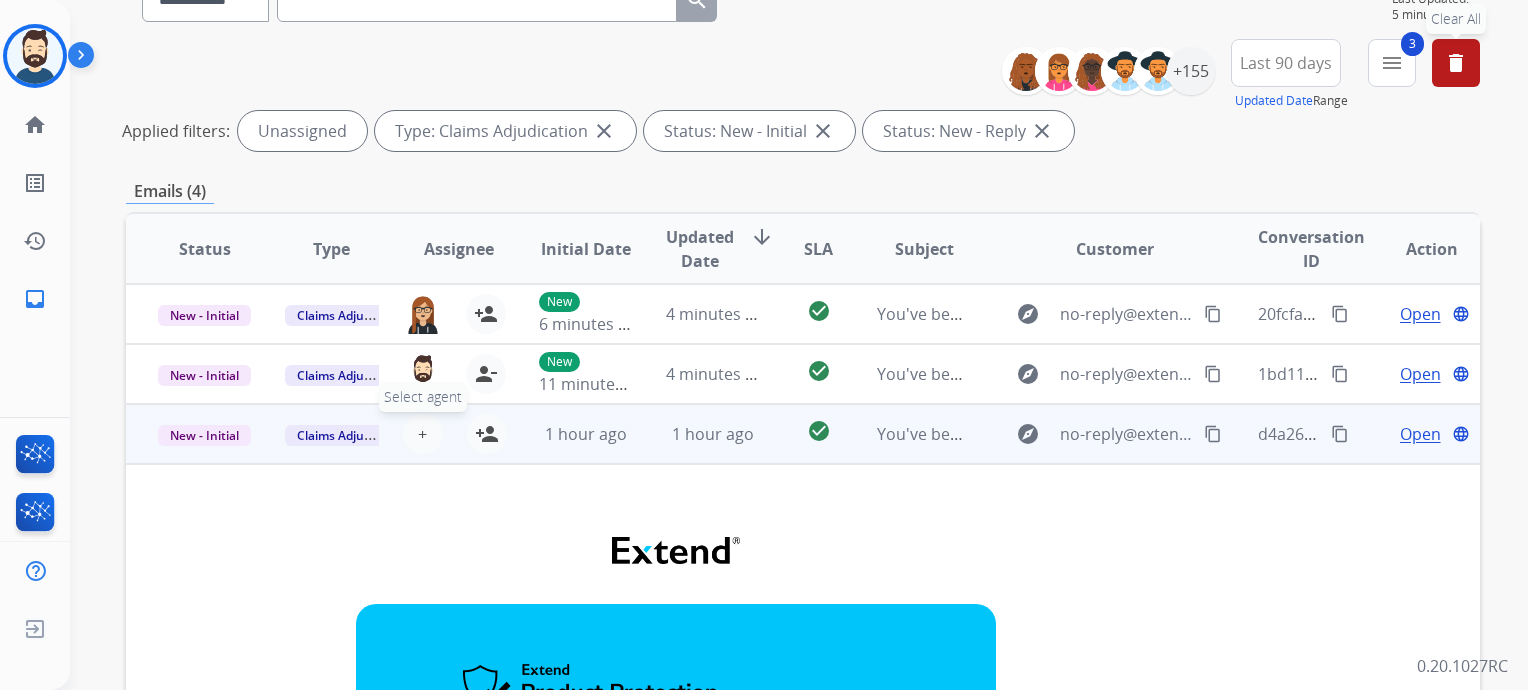 click on "+" at bounding box center (422, 434) 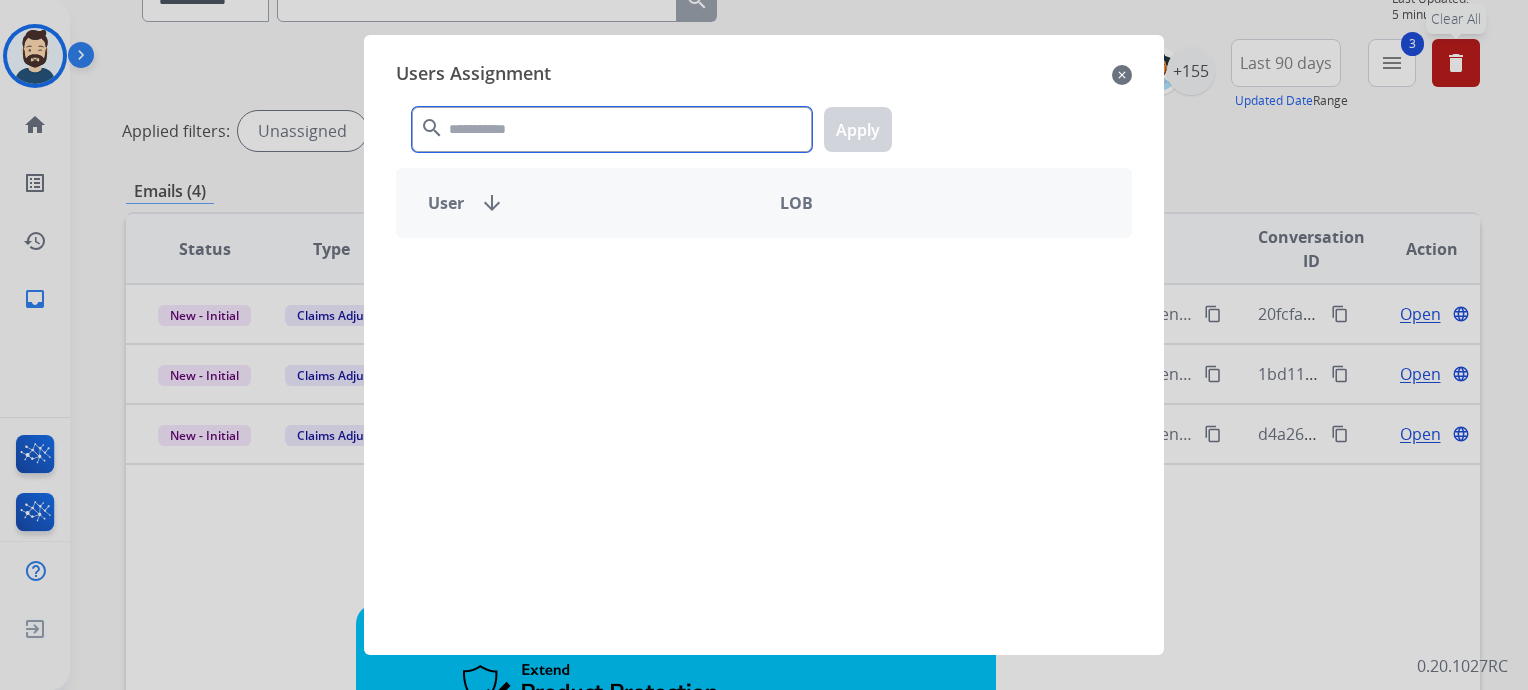 click 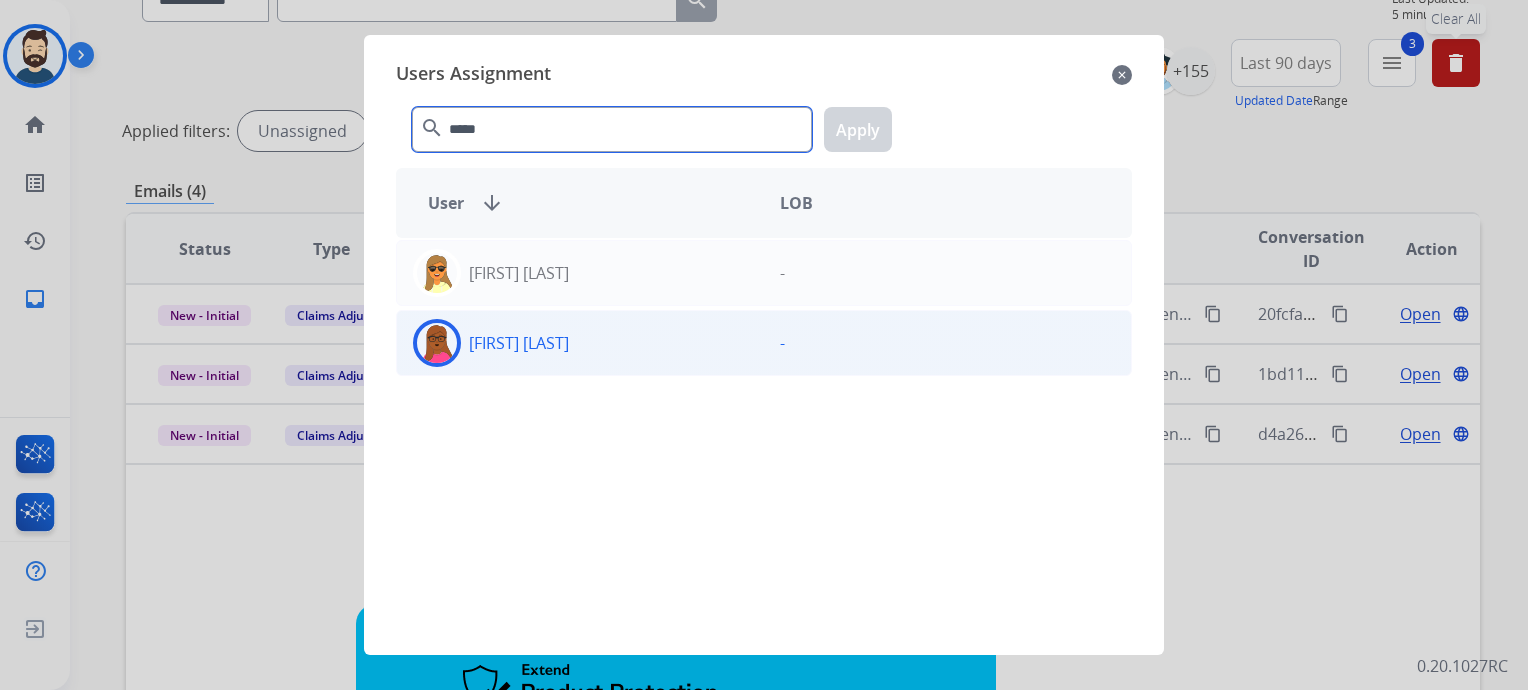 type on "*****" 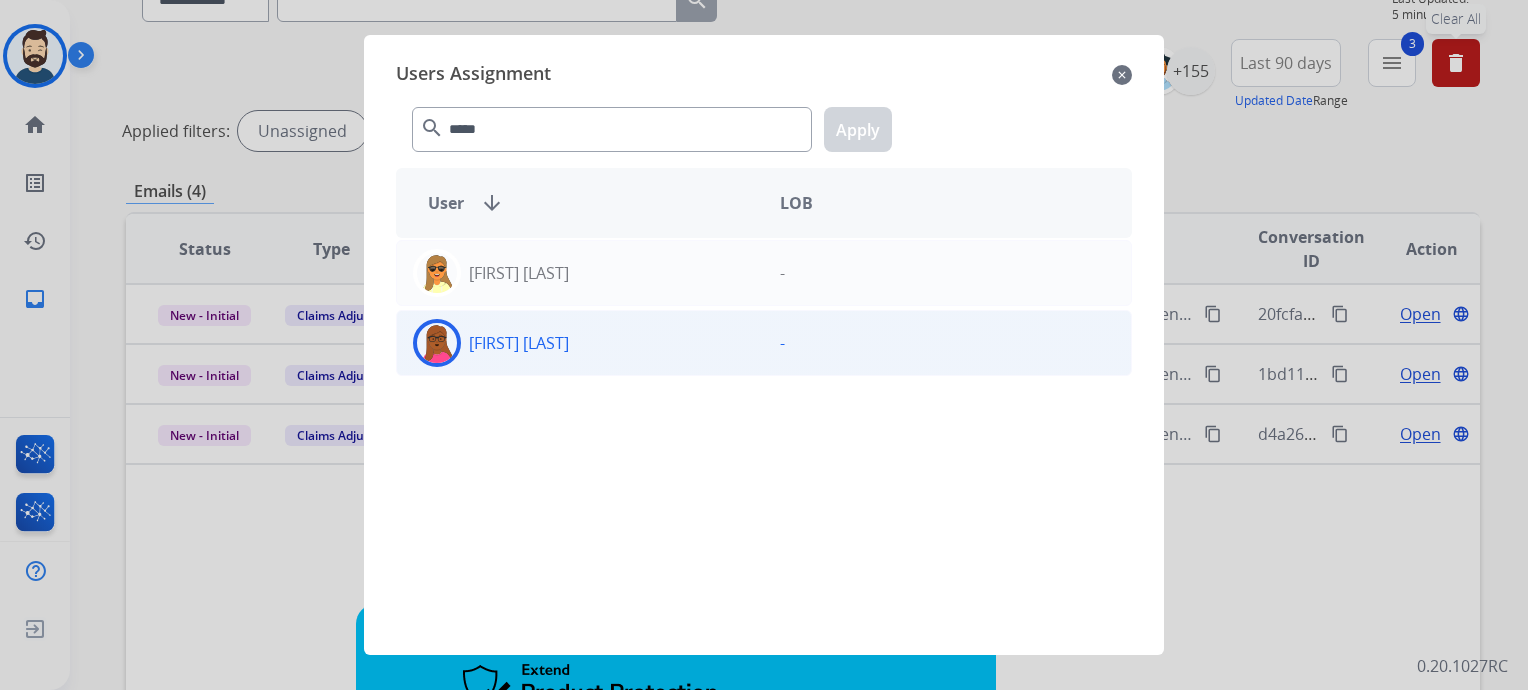 click 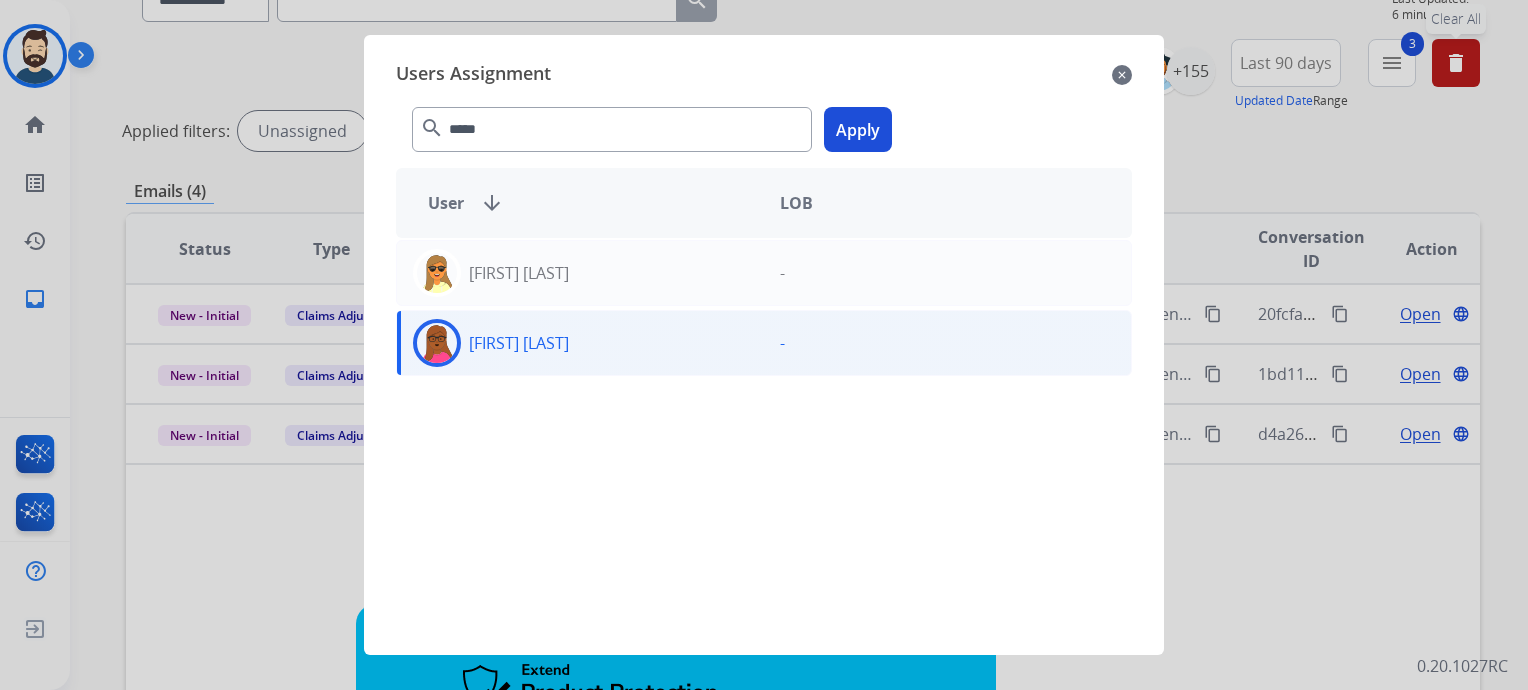 click on "Apply" 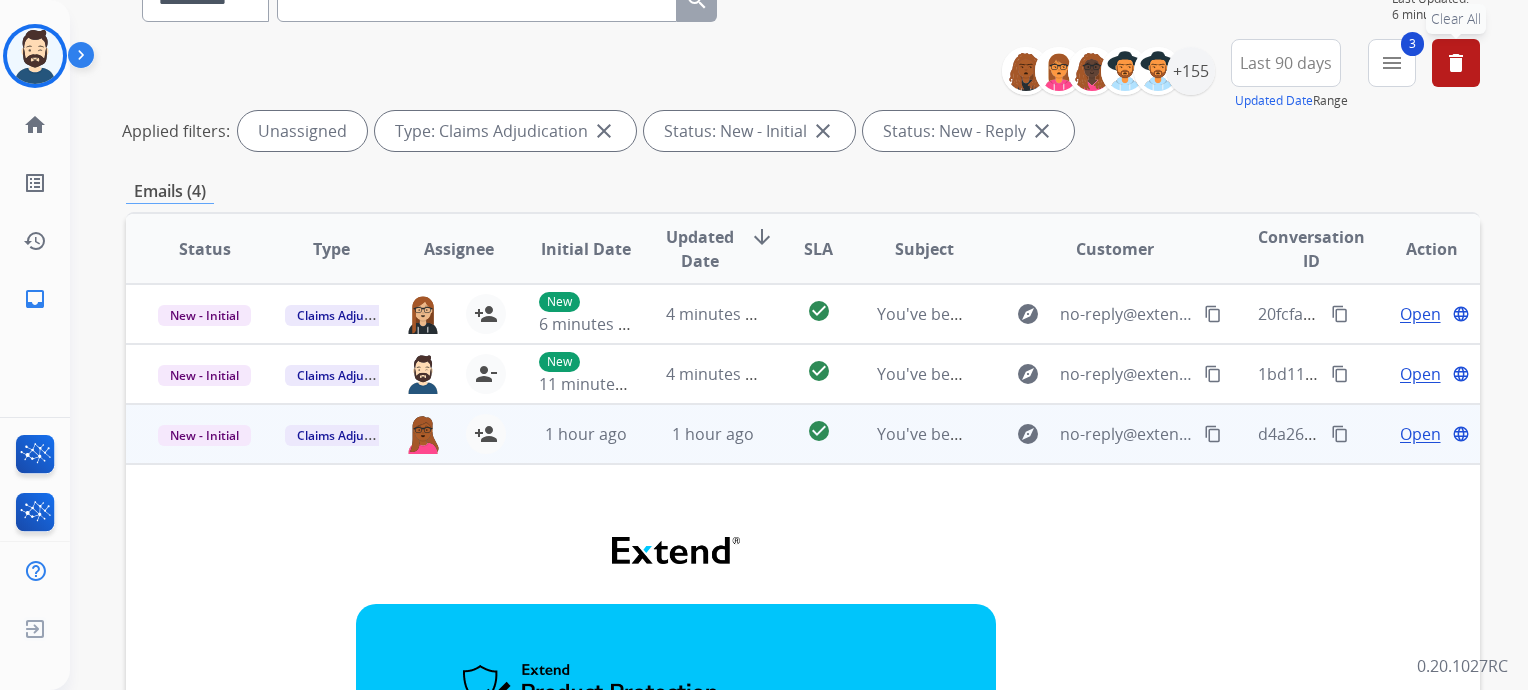 click on "1 hour ago" at bounding box center [697, 434] 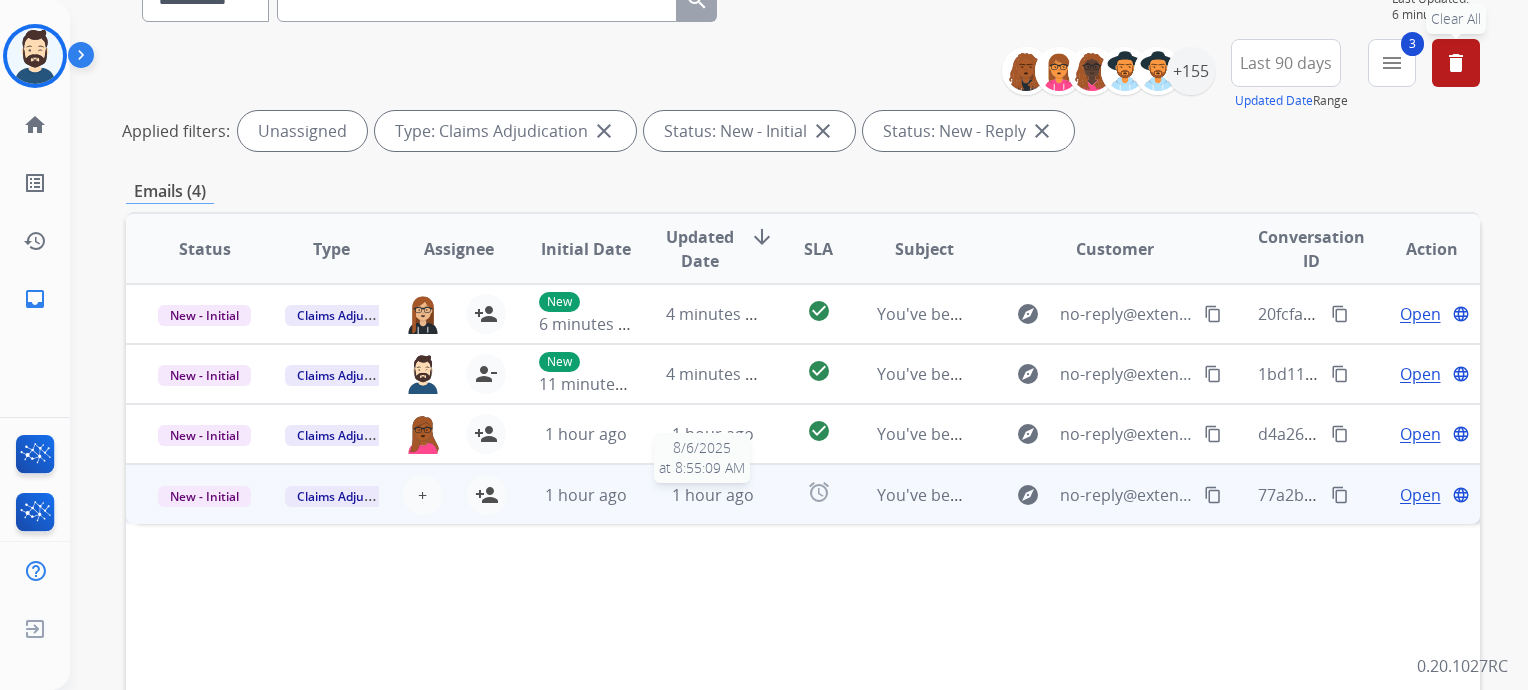 click on "1 hour ago" at bounding box center (713, 495) 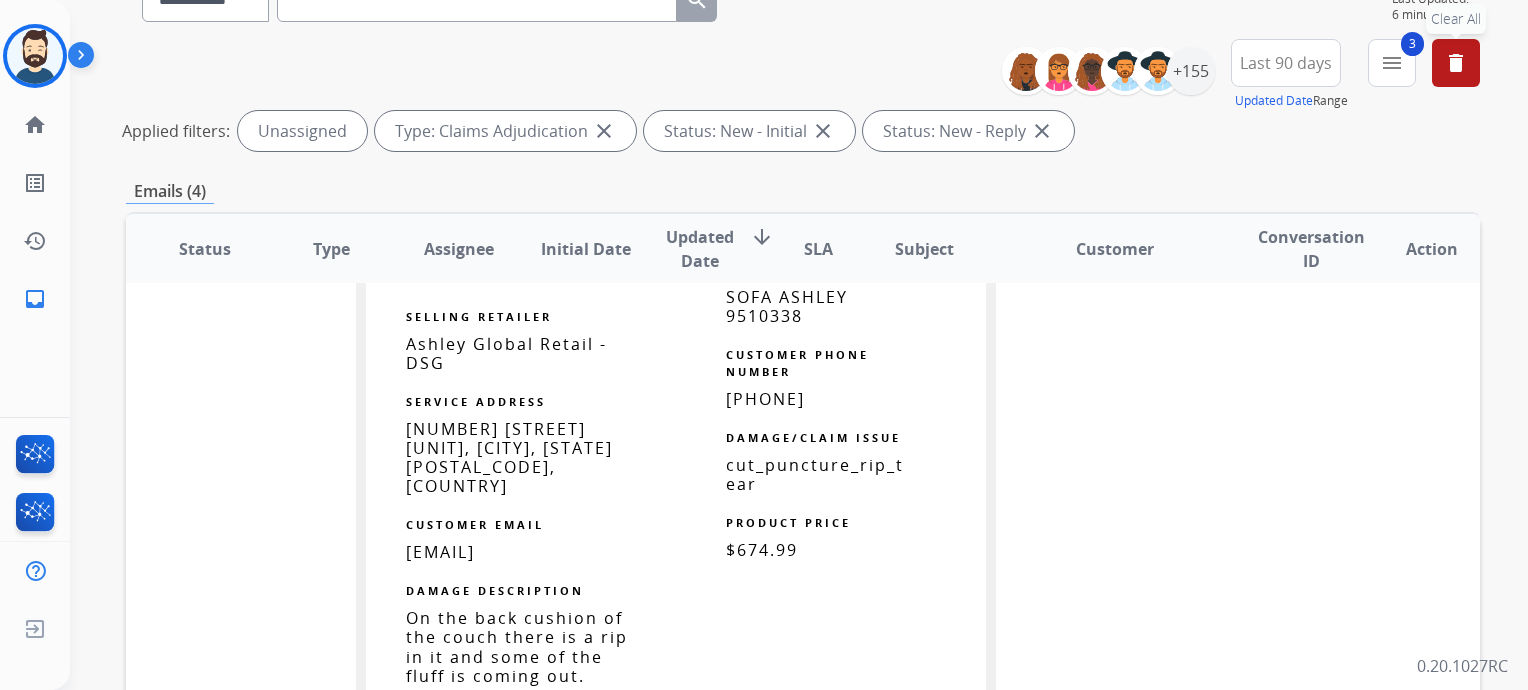 scroll, scrollTop: 1238, scrollLeft: 0, axis: vertical 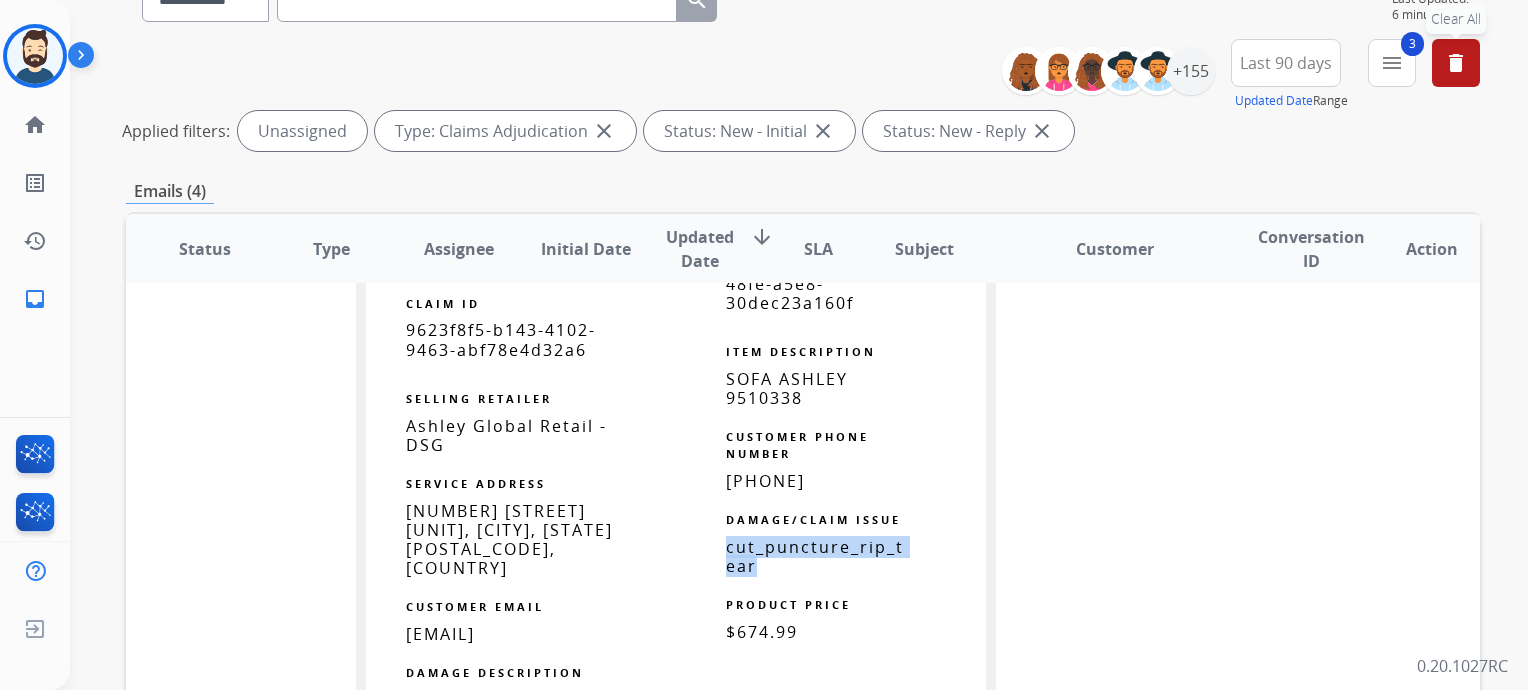 drag, startPoint x: 727, startPoint y: 541, endPoint x: 788, endPoint y: 564, distance: 65.192024 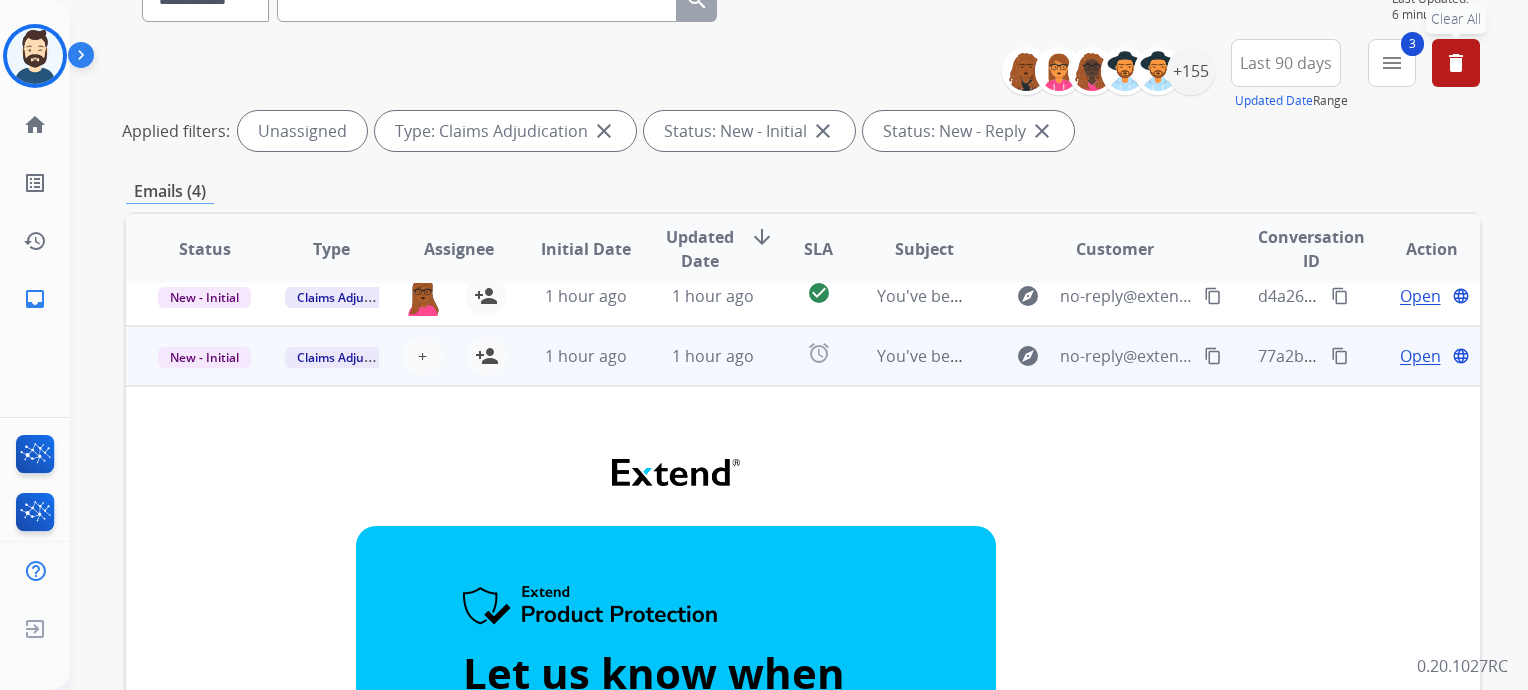 scroll, scrollTop: 0, scrollLeft: 0, axis: both 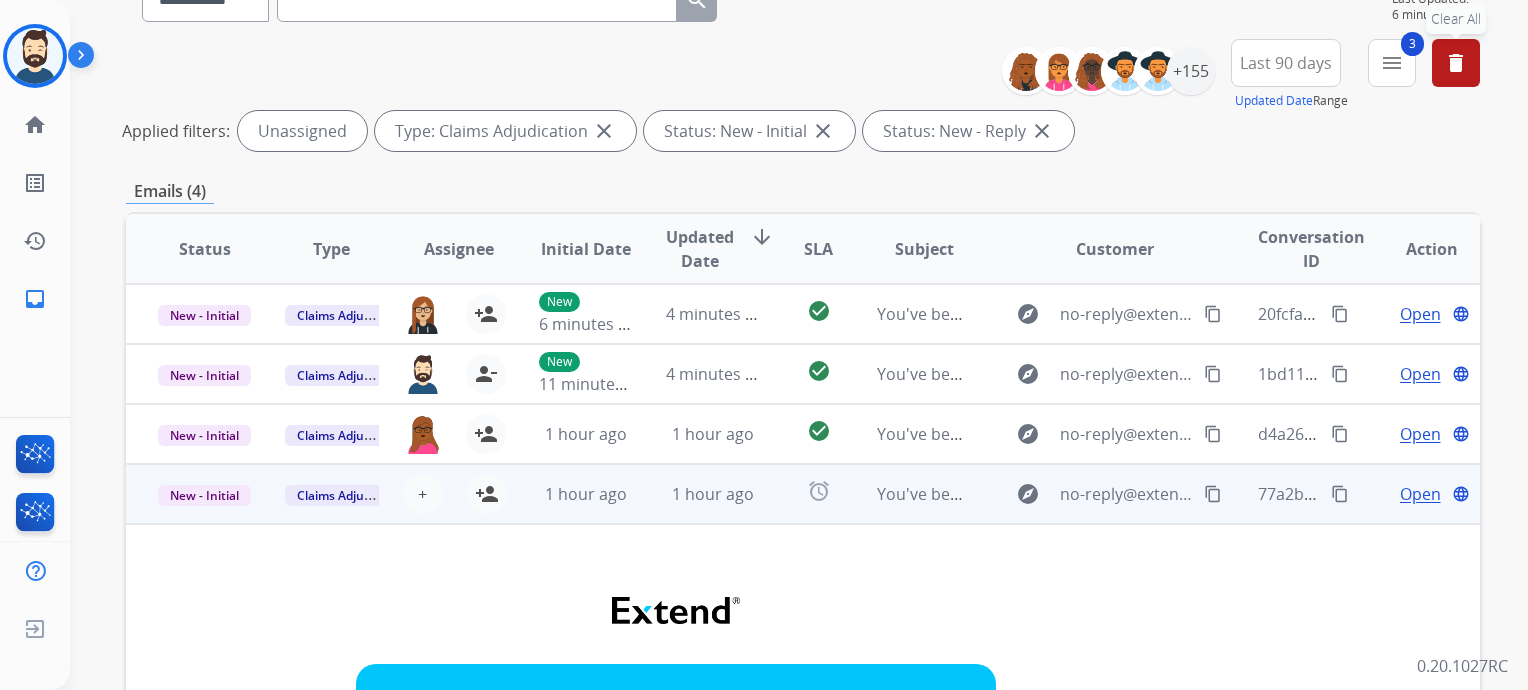 click on "1 hour ago" at bounding box center [570, 494] 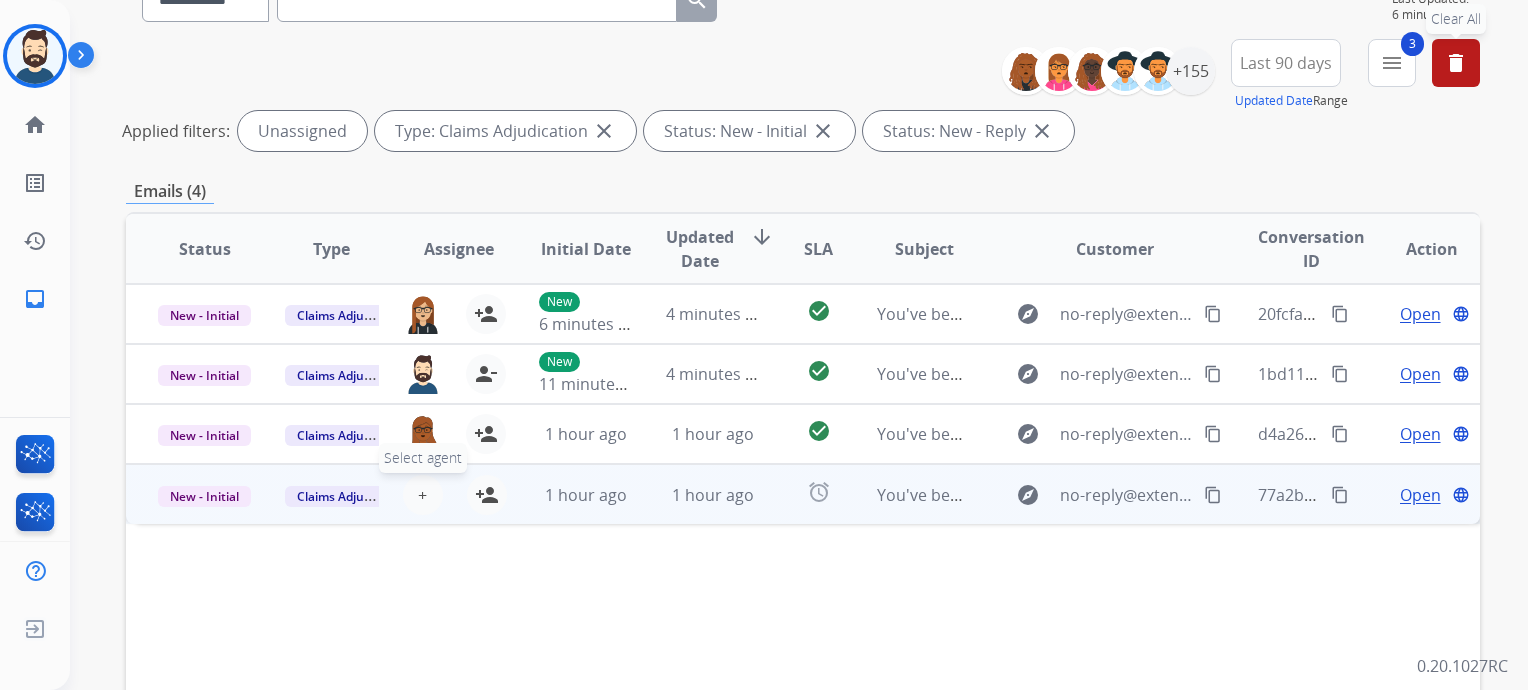 click on "+" at bounding box center [422, 495] 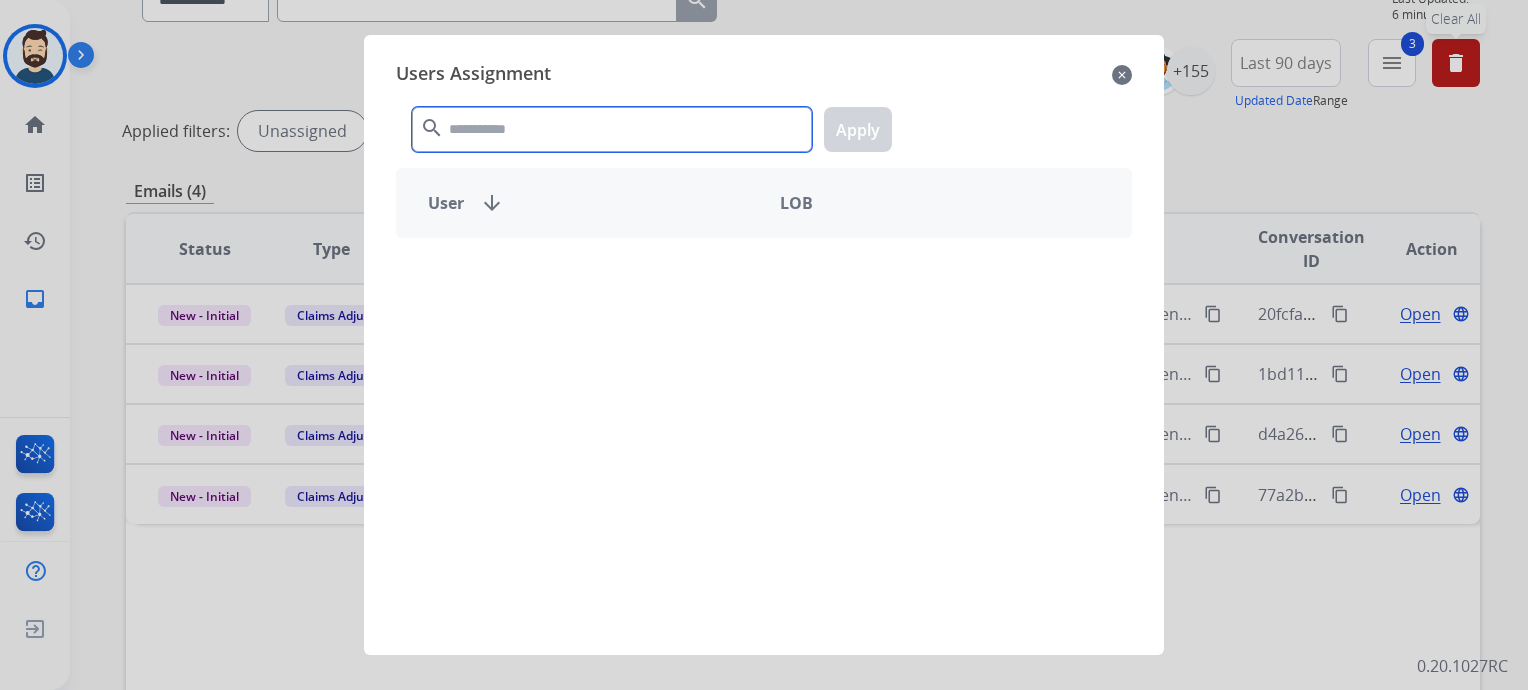click 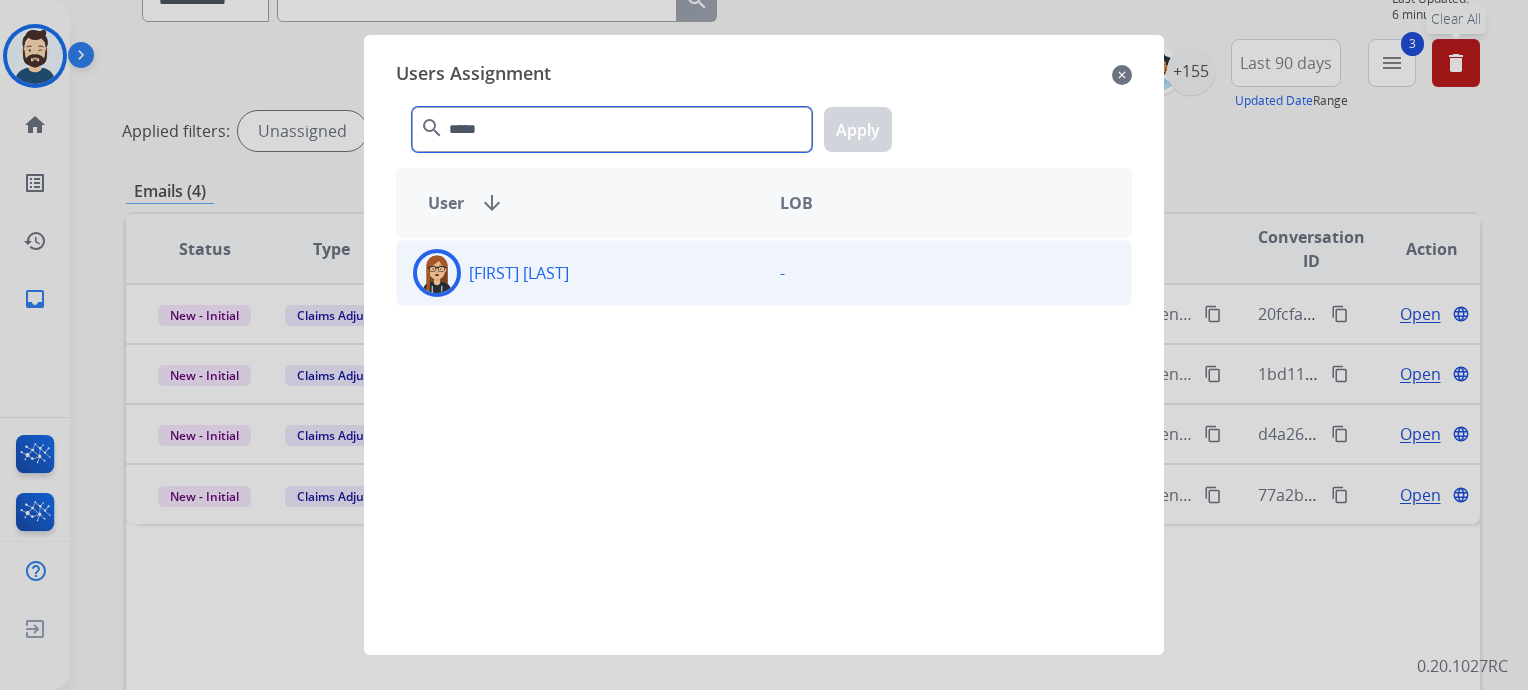 type on "*****" 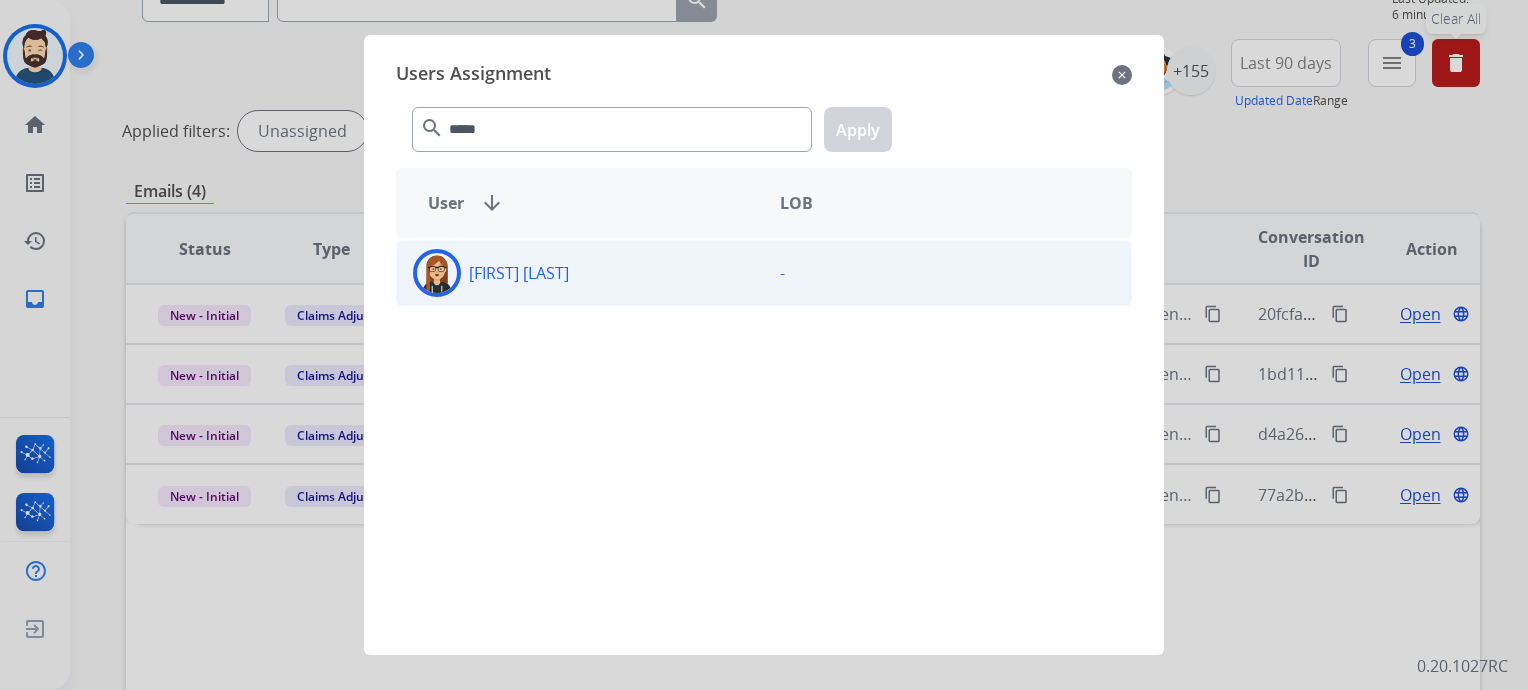 click 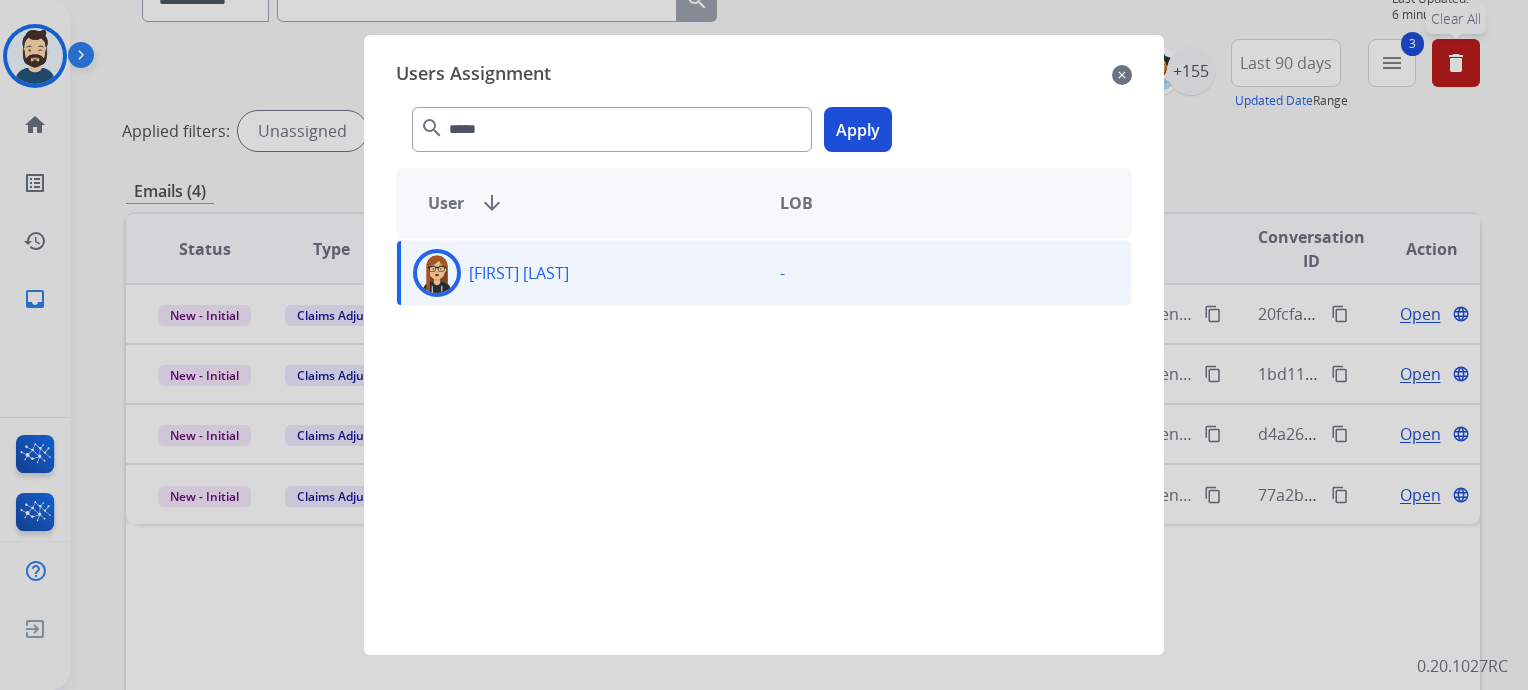 click on "Apply" 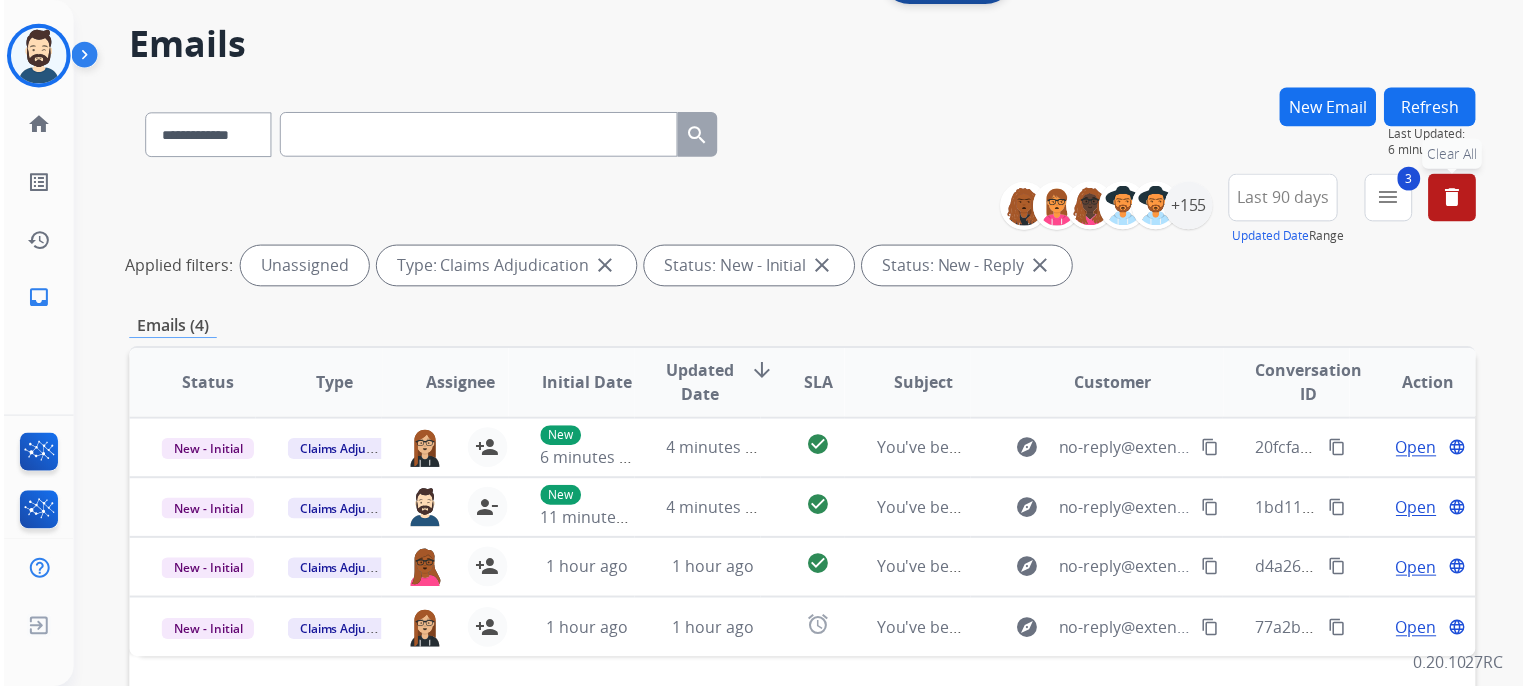 scroll, scrollTop: 0, scrollLeft: 0, axis: both 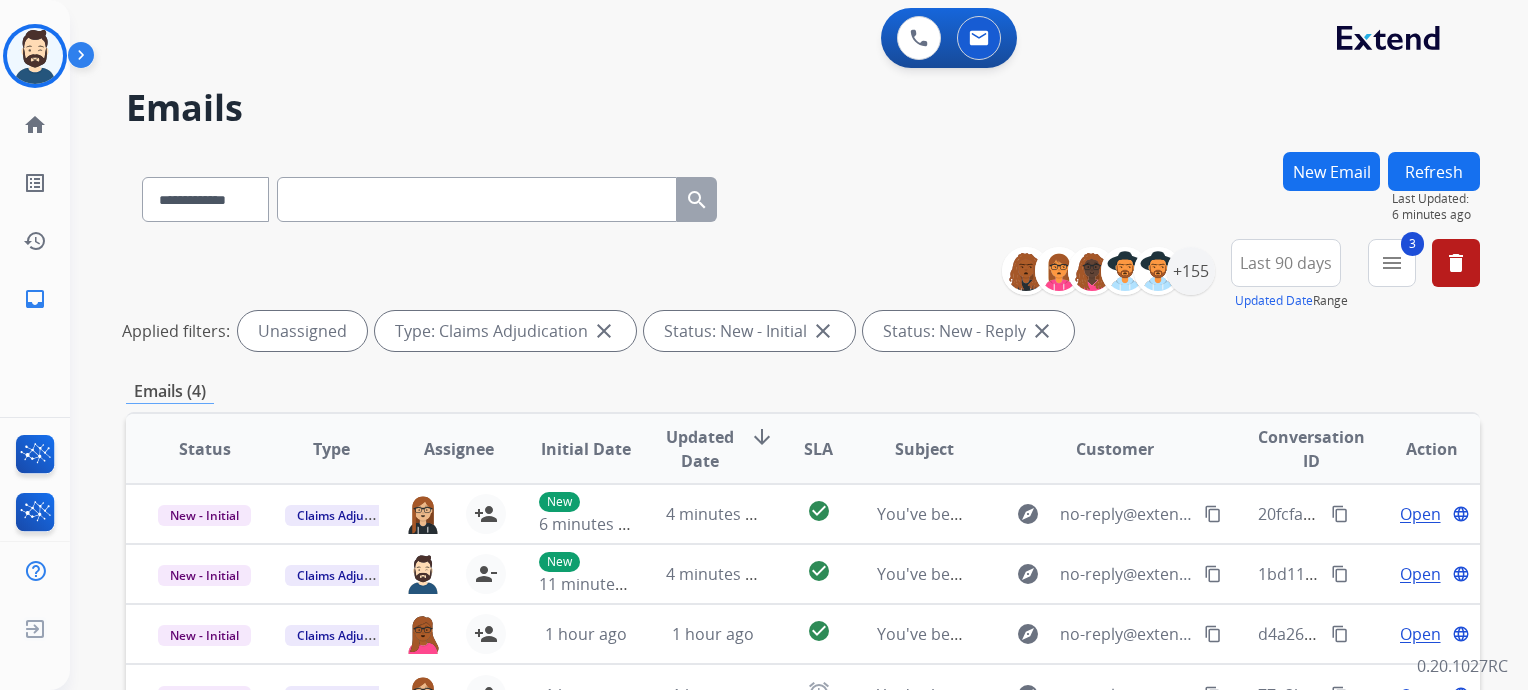 click on "Refresh" at bounding box center (1434, 171) 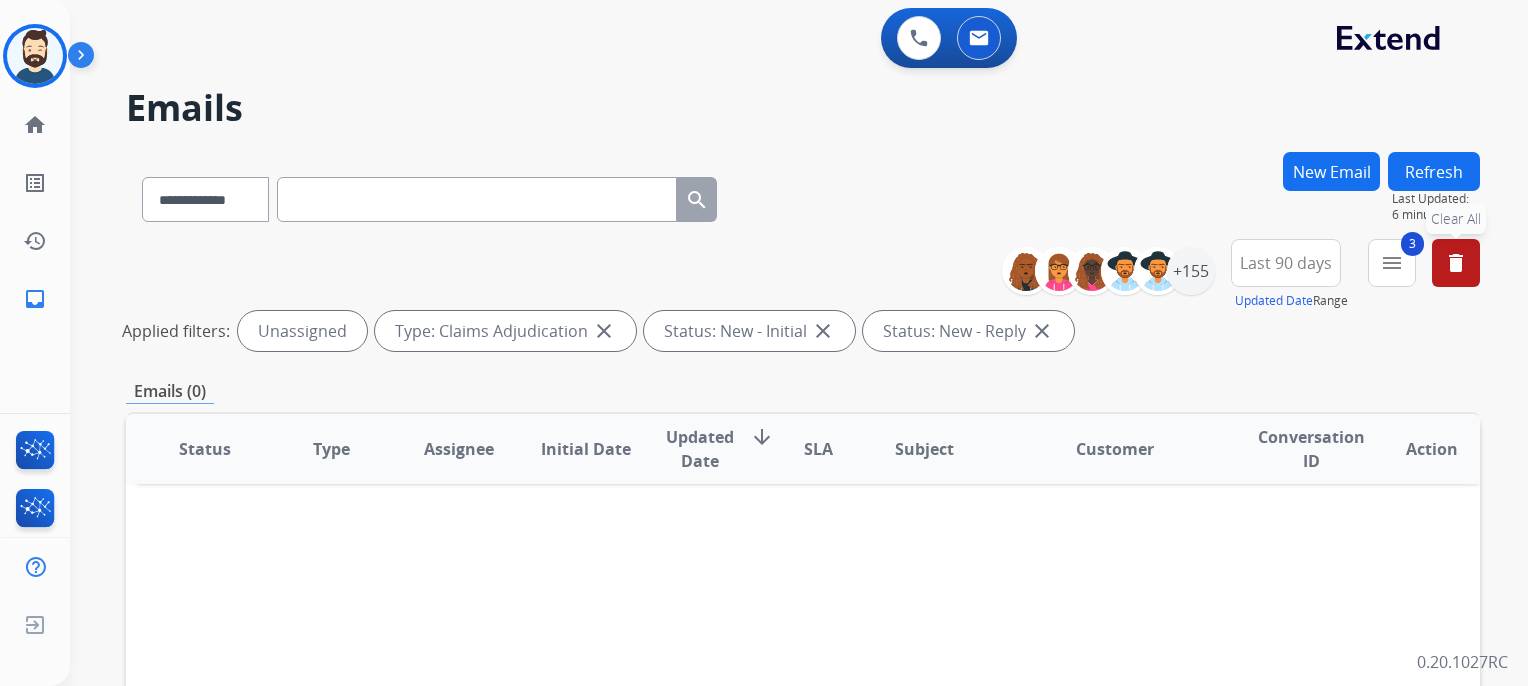 click on "delete" at bounding box center (1456, 263) 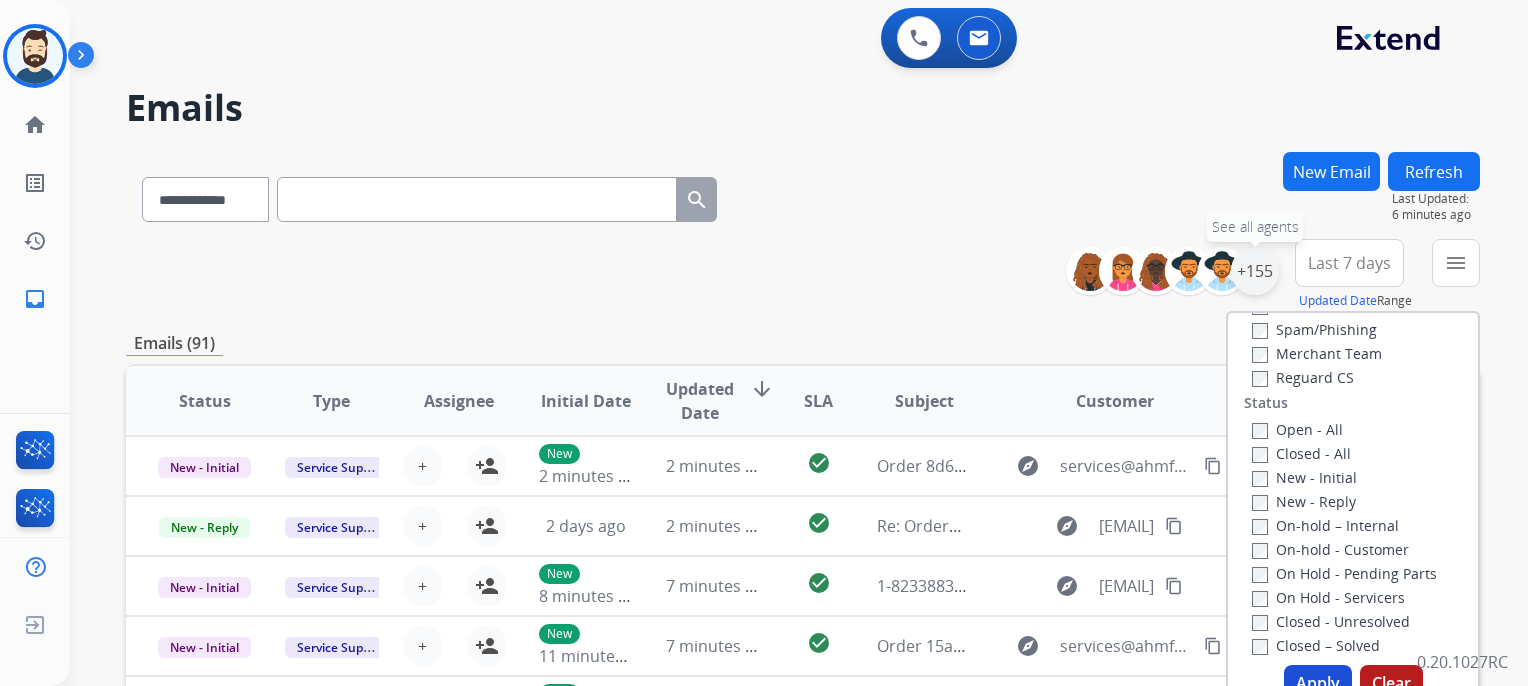 click on "+155" at bounding box center [1255, 271] 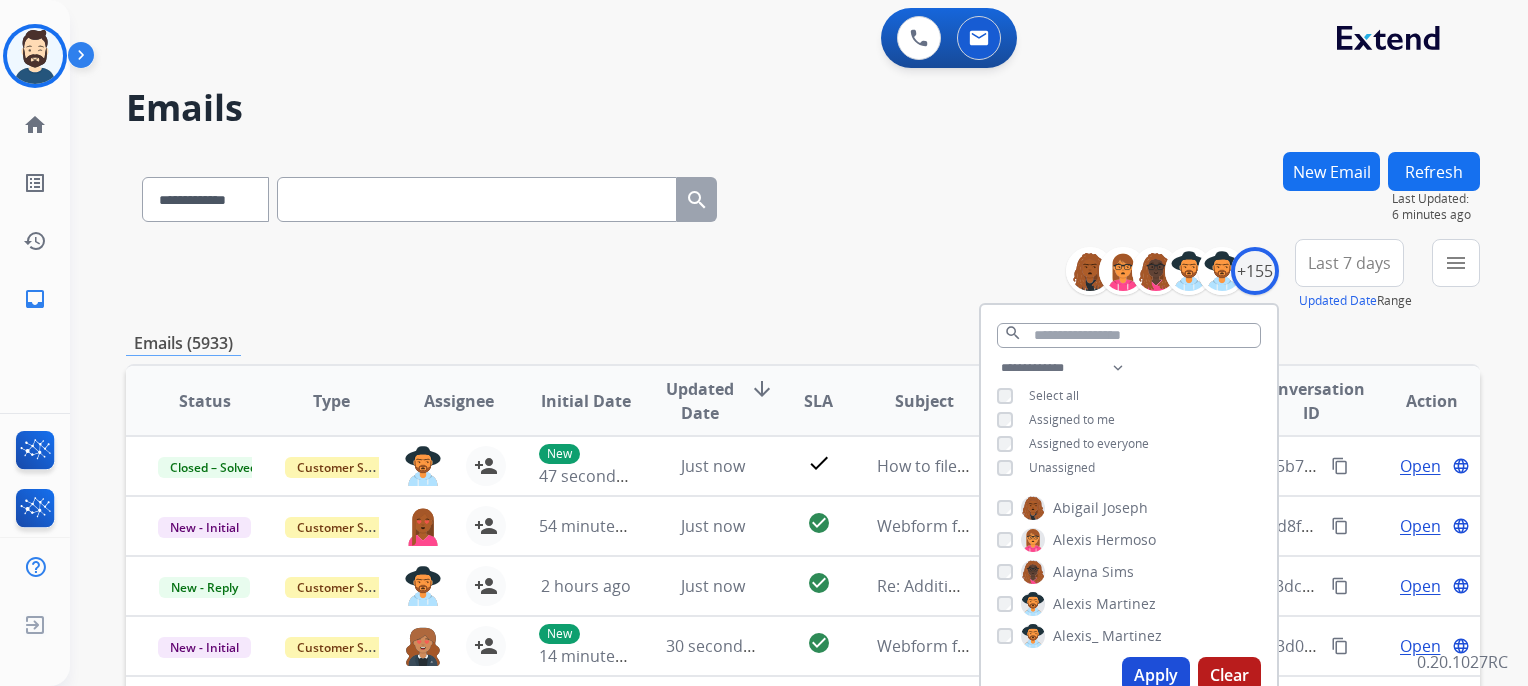 click on "Last 7 days" at bounding box center [1349, 263] 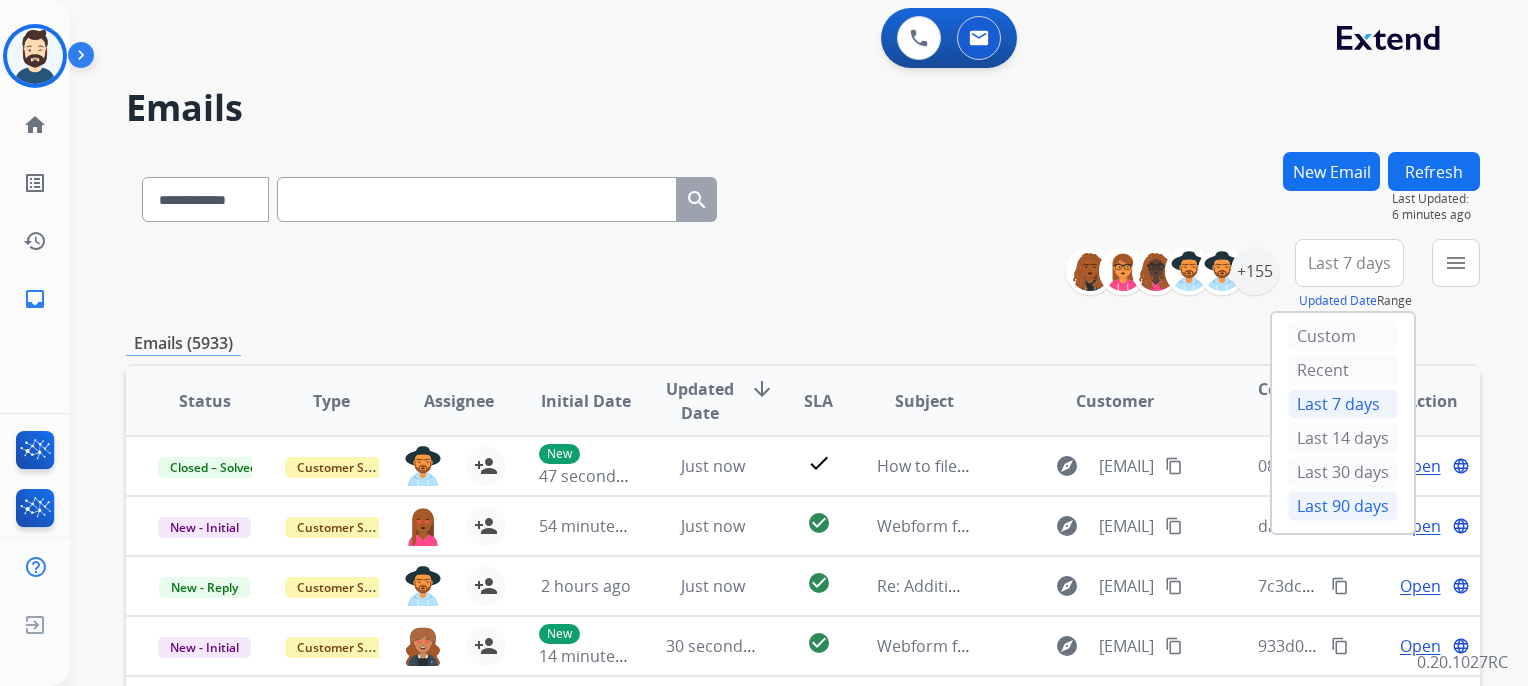 click on "Last 90 days" at bounding box center (1343, 506) 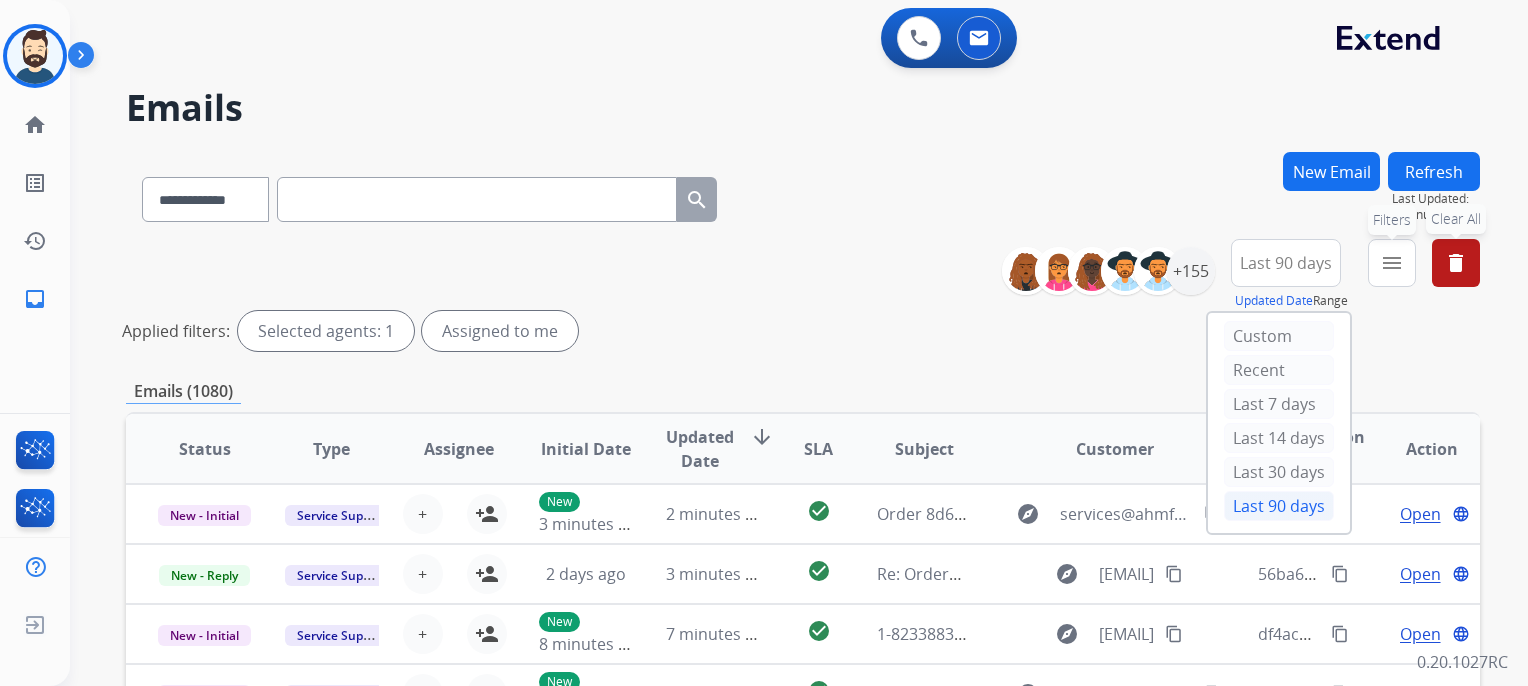 click on "menu" at bounding box center (1392, 263) 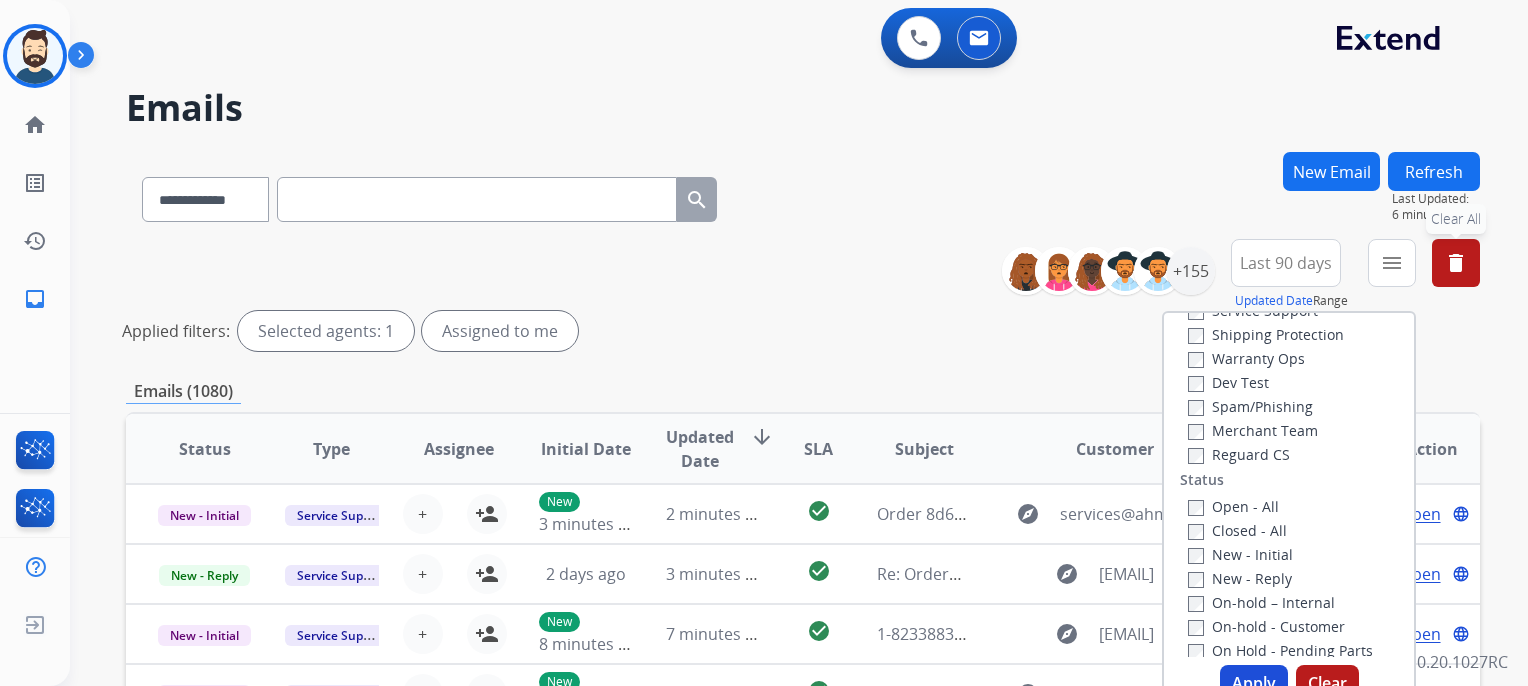 scroll, scrollTop: 0, scrollLeft: 0, axis: both 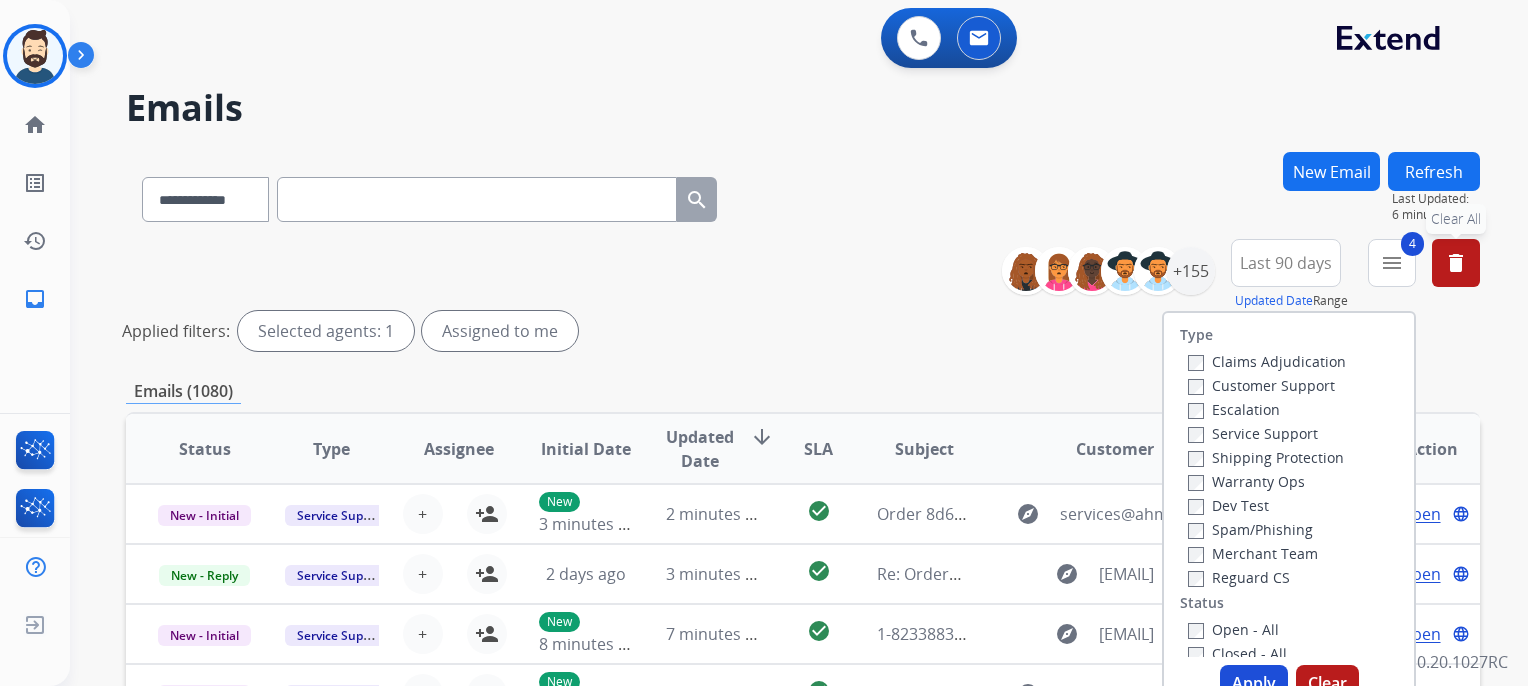 click on "Apply" at bounding box center [1254, 683] 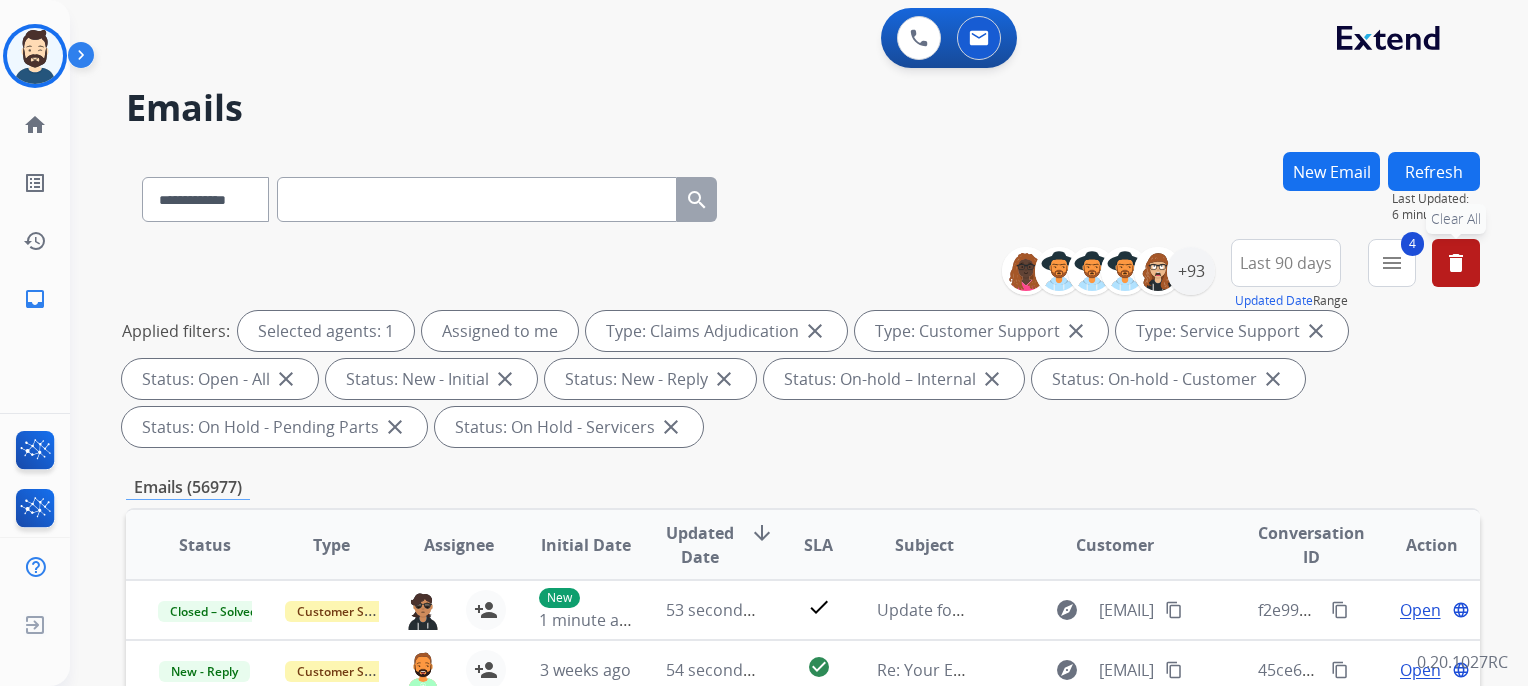 click on "Updated Date" at bounding box center [700, 545] 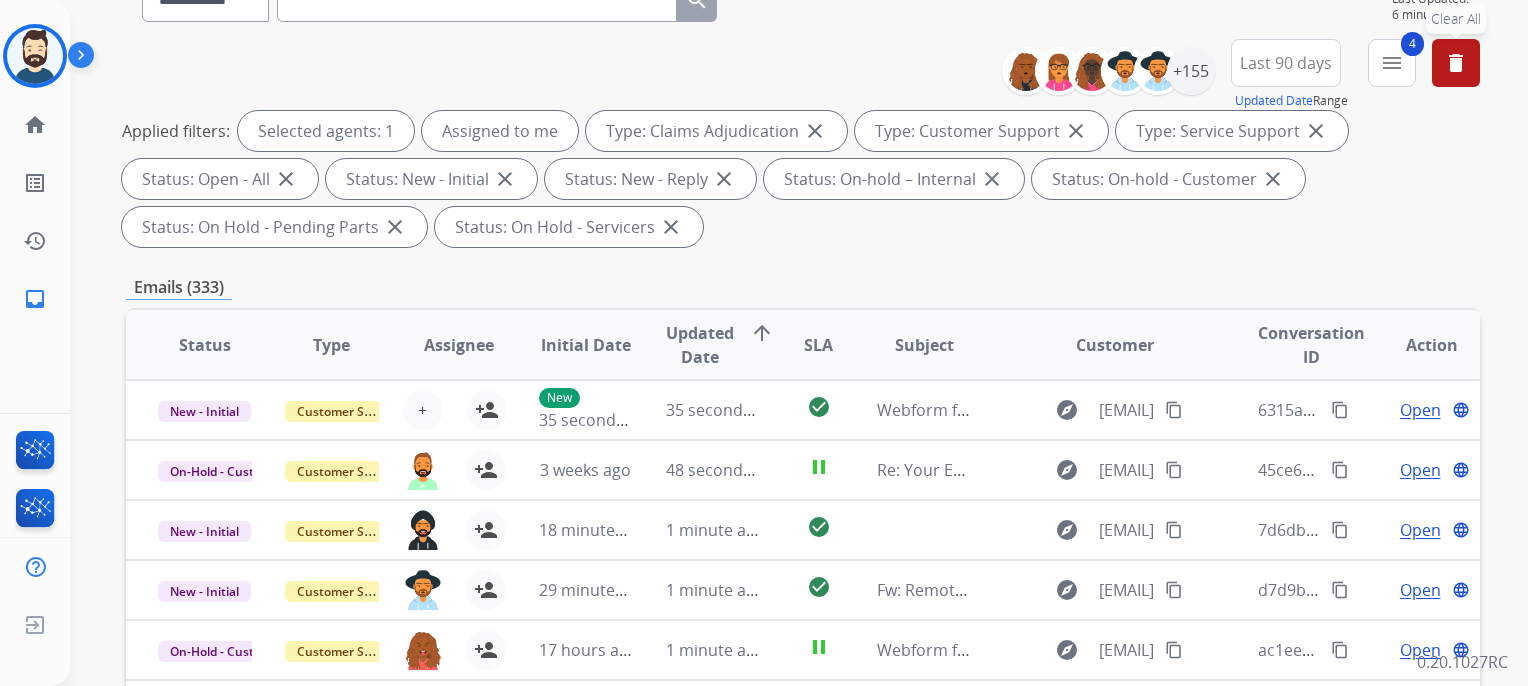 scroll, scrollTop: 300, scrollLeft: 0, axis: vertical 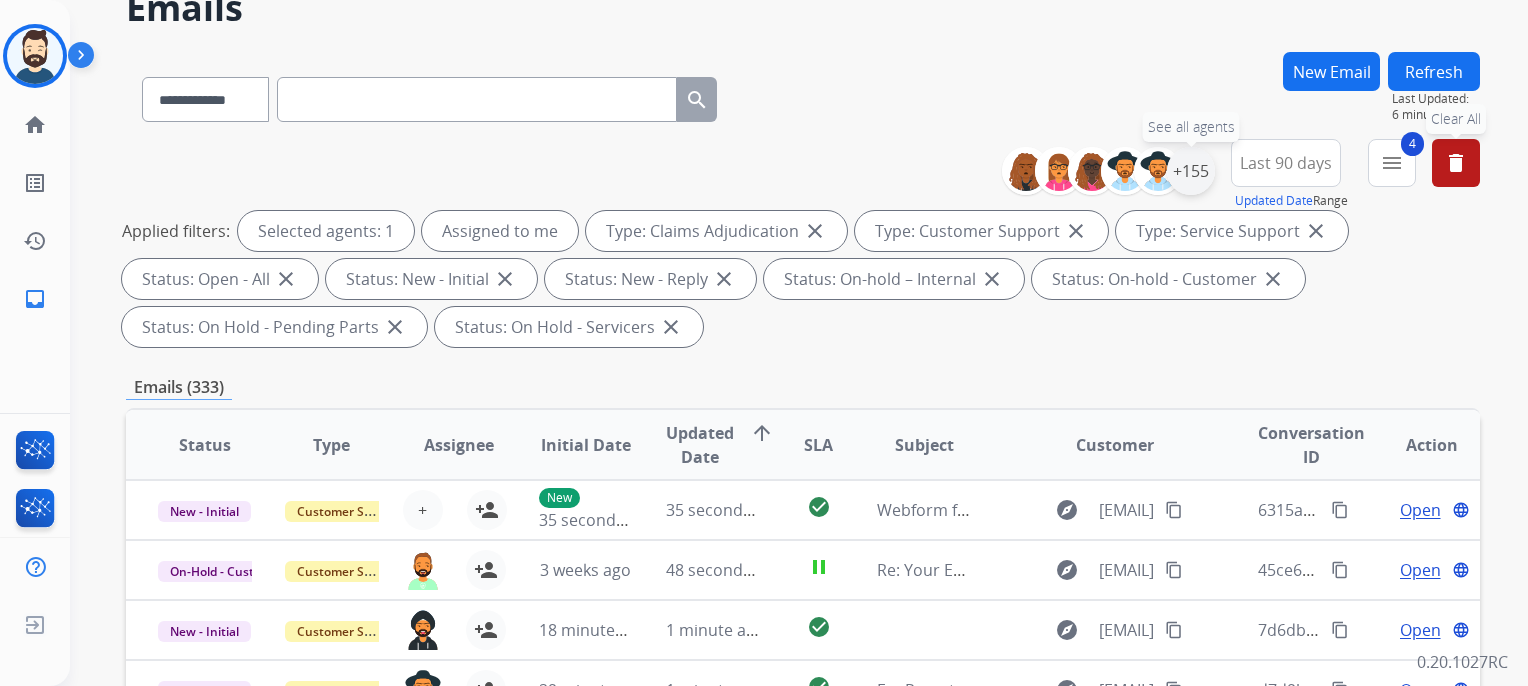 click on "+155" at bounding box center (1191, 171) 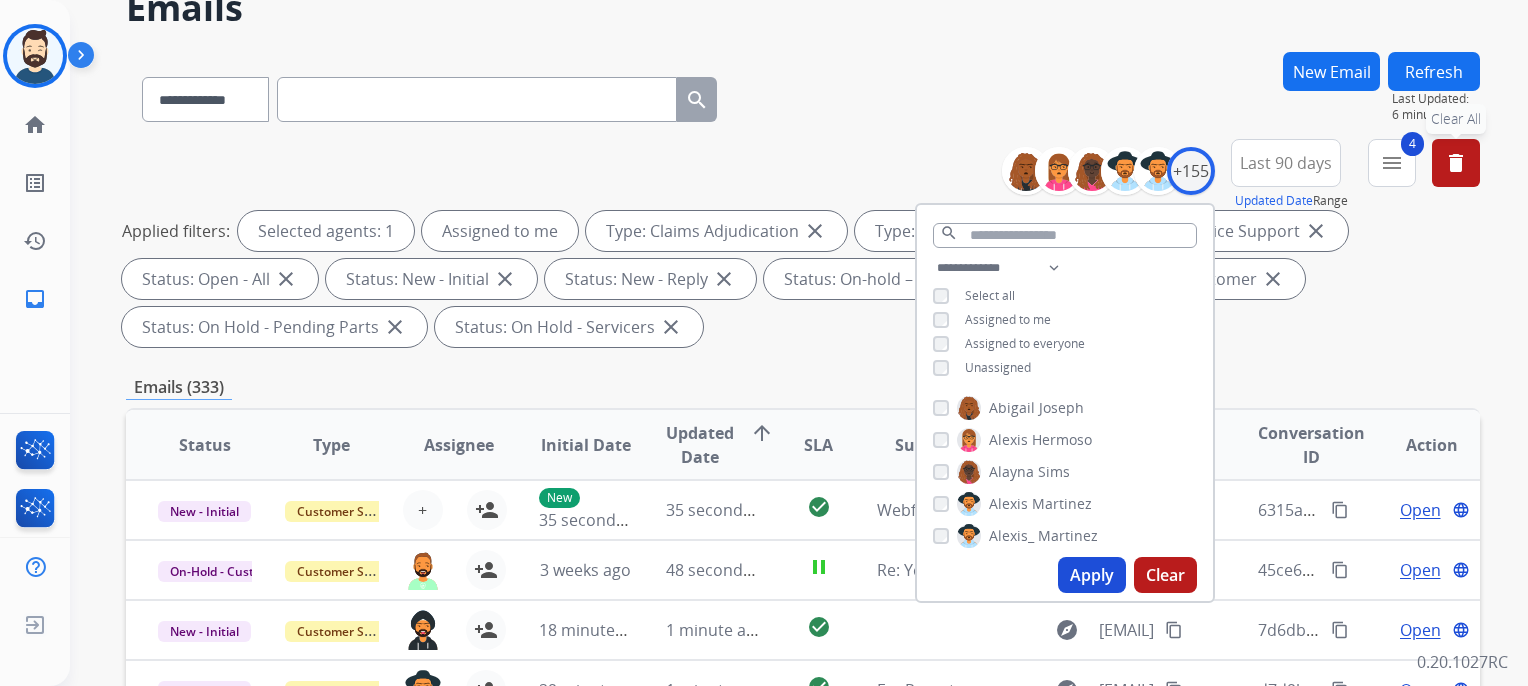 click on "Apply" at bounding box center (1092, 575) 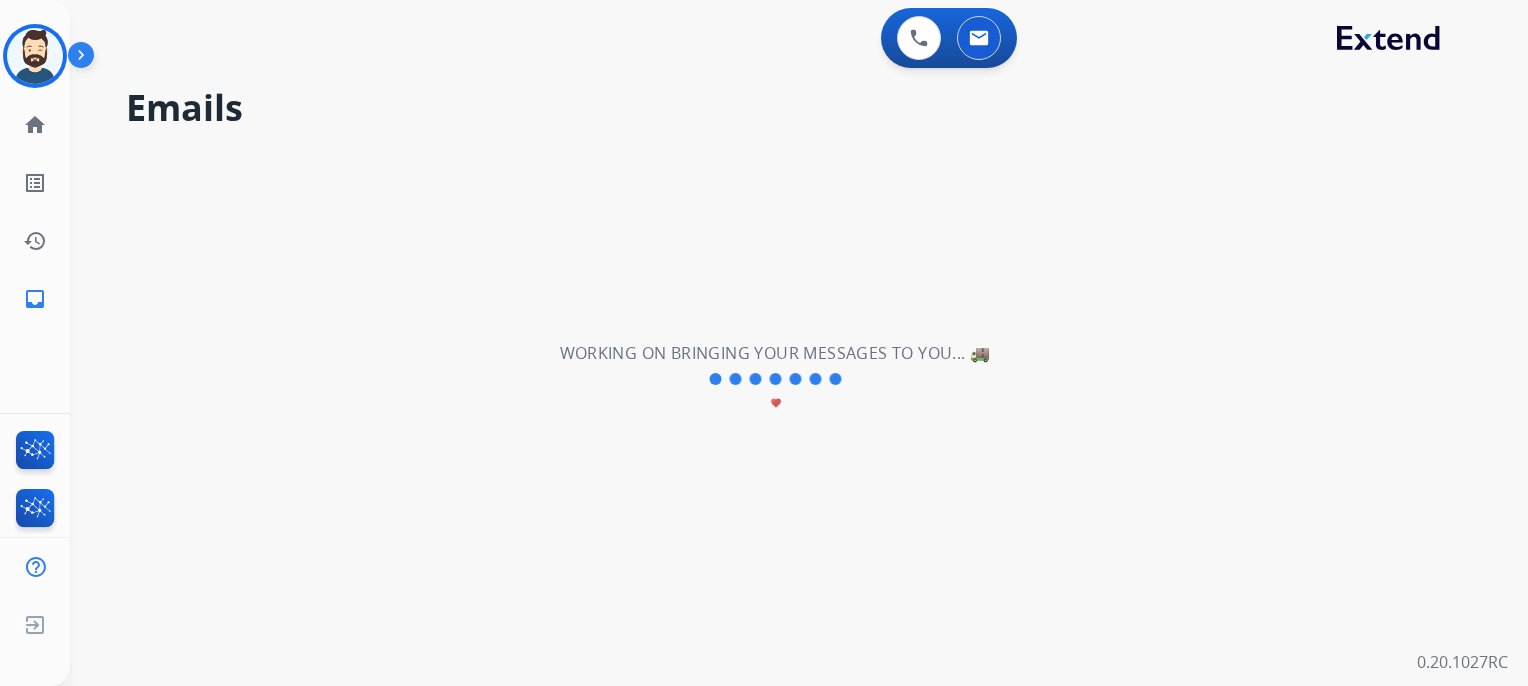 scroll, scrollTop: 0, scrollLeft: 0, axis: both 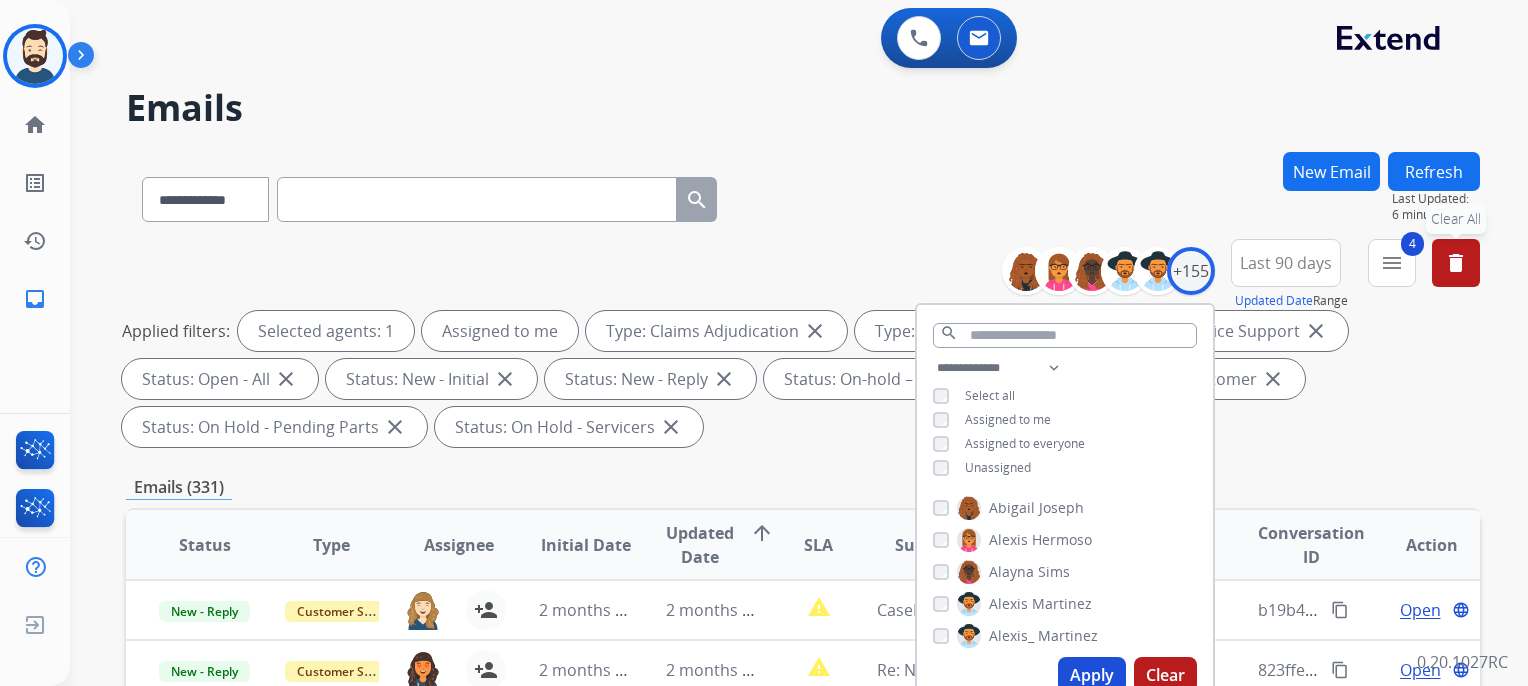 click on "**********" at bounding box center (803, 195) 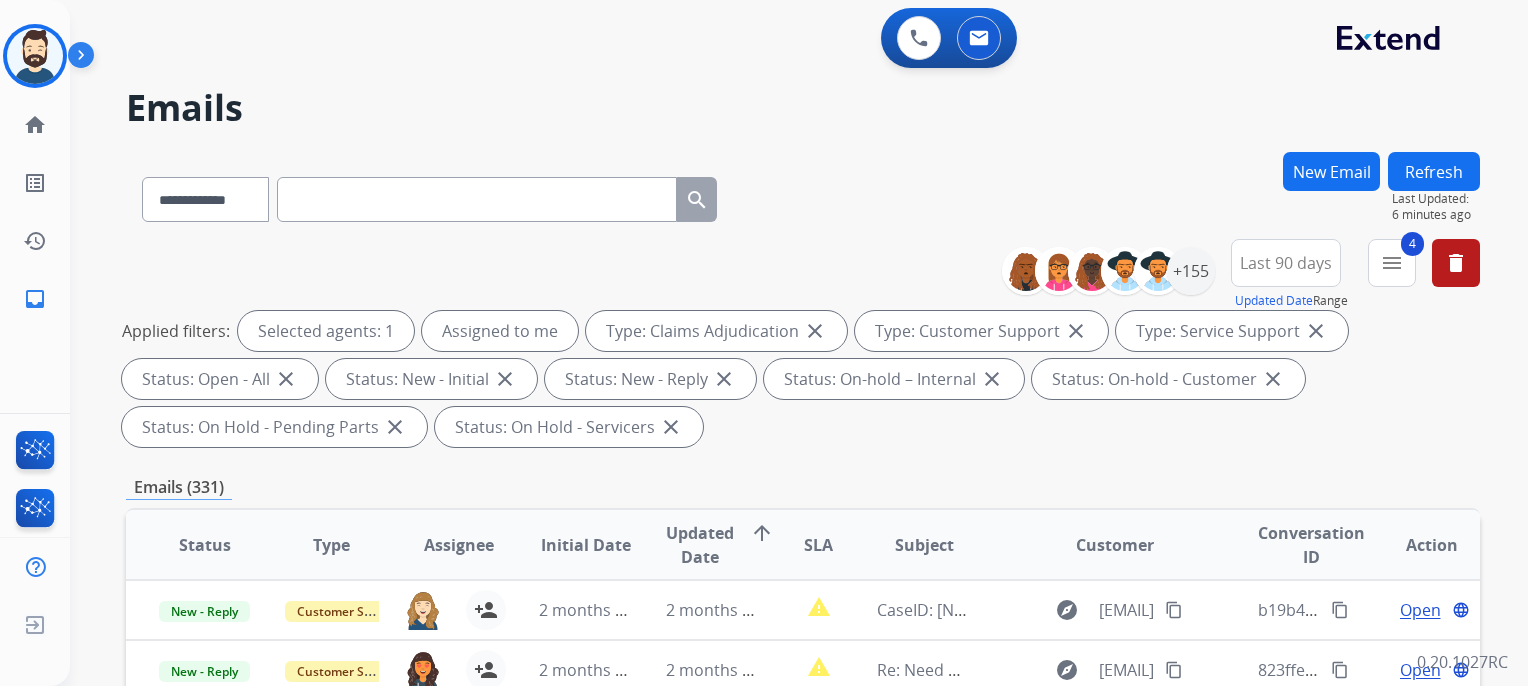 click on "Last 90 days" at bounding box center [1286, 263] 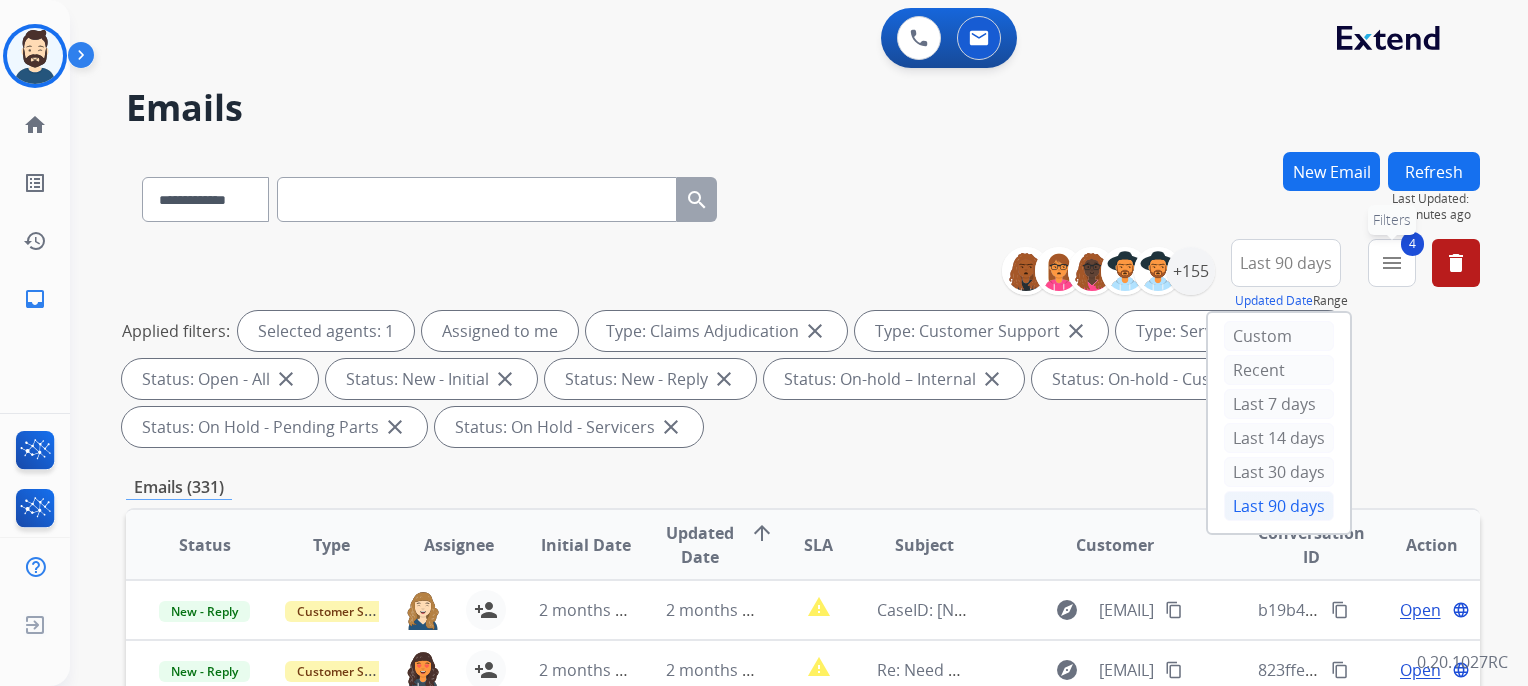 click on "menu" at bounding box center (1392, 263) 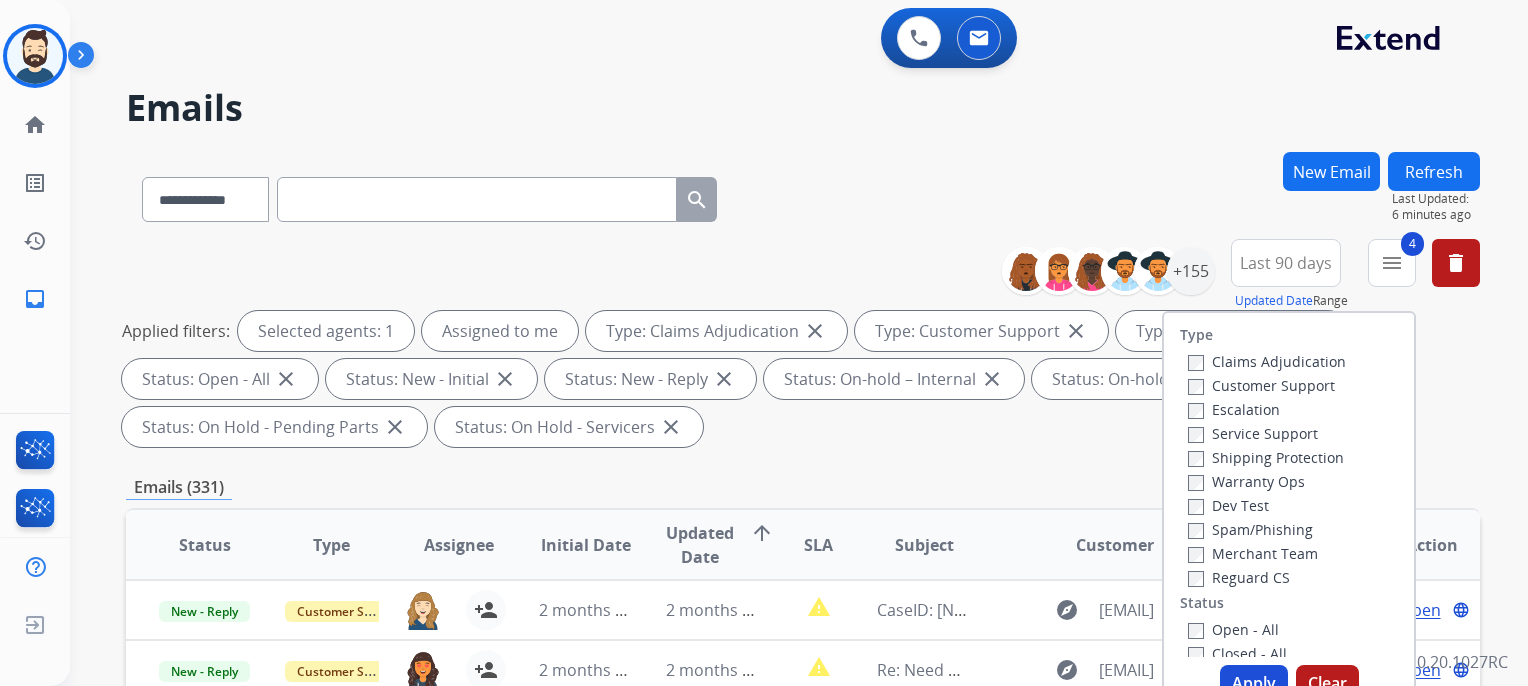 scroll, scrollTop: 100, scrollLeft: 0, axis: vertical 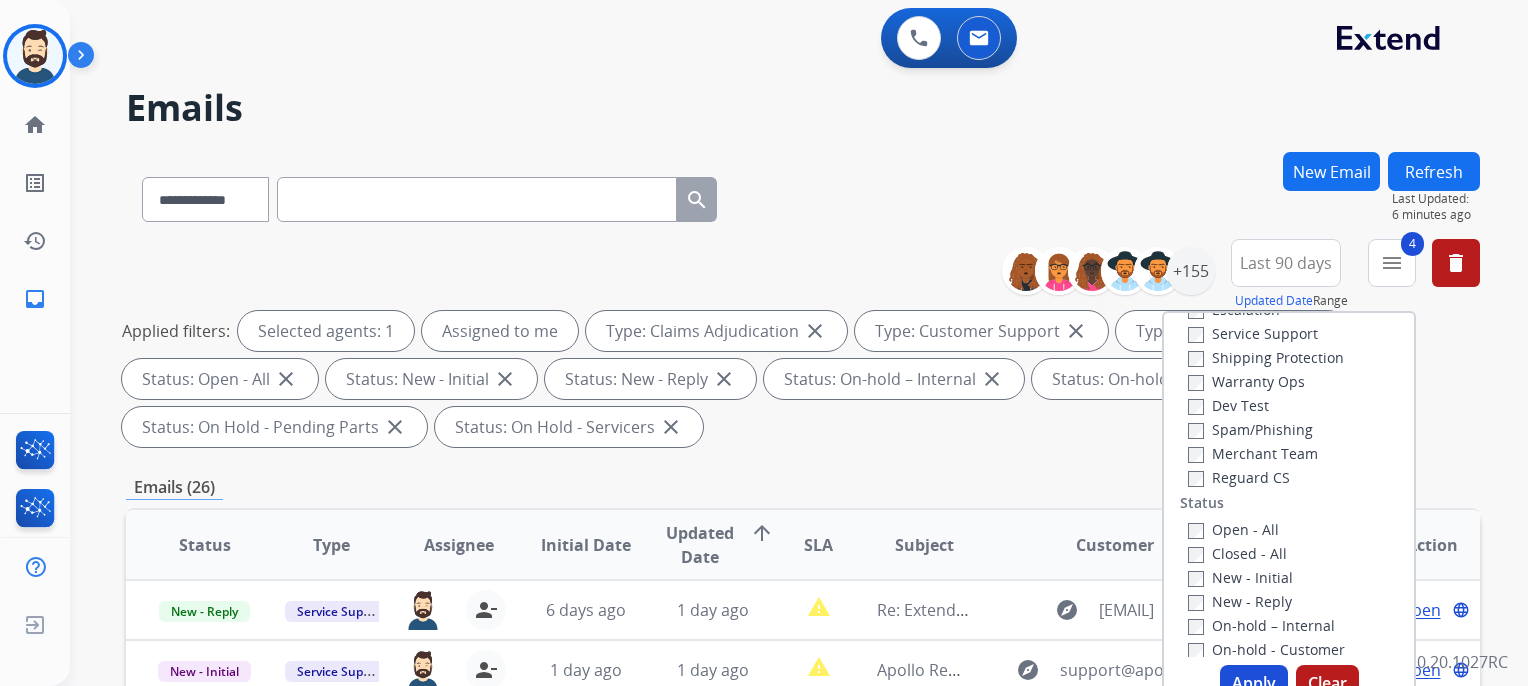 click on "**********" at bounding box center [803, 195] 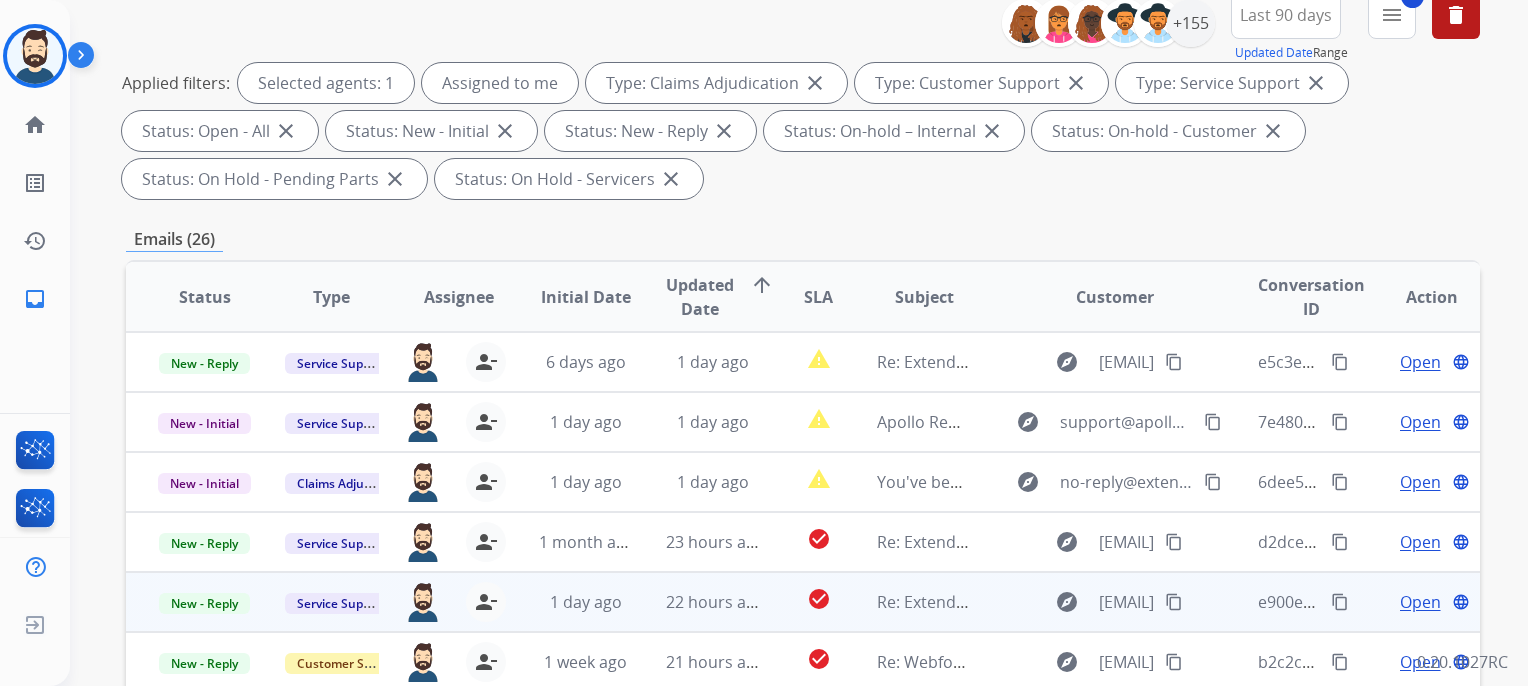 scroll, scrollTop: 500, scrollLeft: 0, axis: vertical 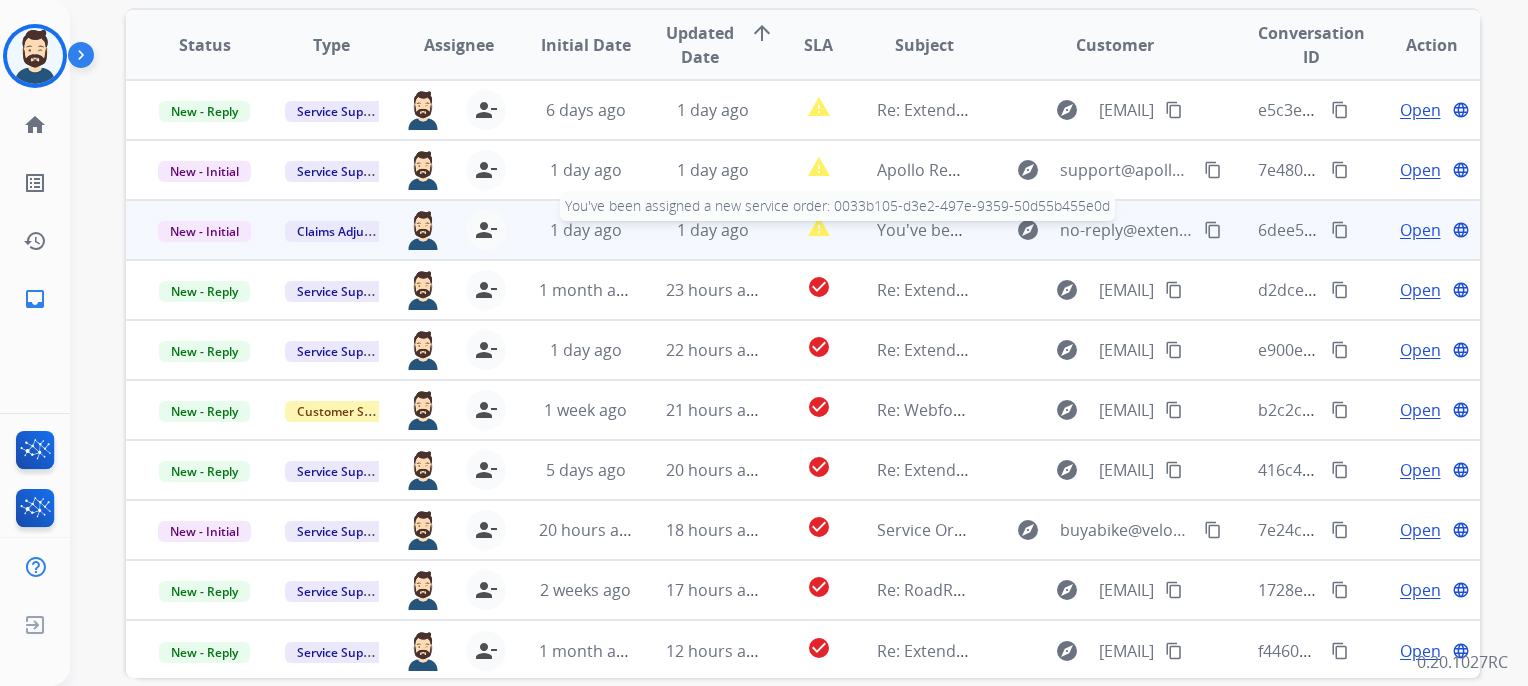 click on "You've been assigned a new service order: 0033b105-d3e2-497e-9359-50d55b455e0d" at bounding box center [1195, 230] 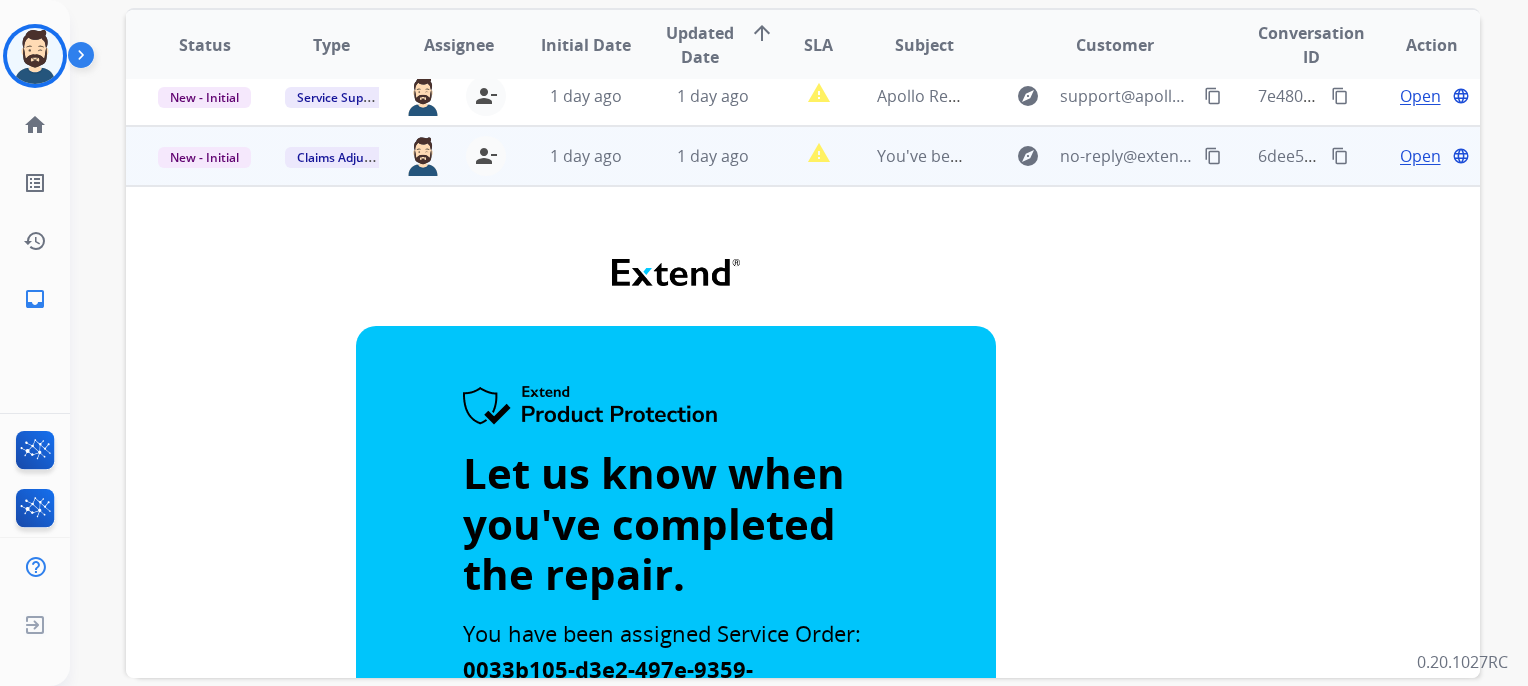 scroll, scrollTop: 120, scrollLeft: 0, axis: vertical 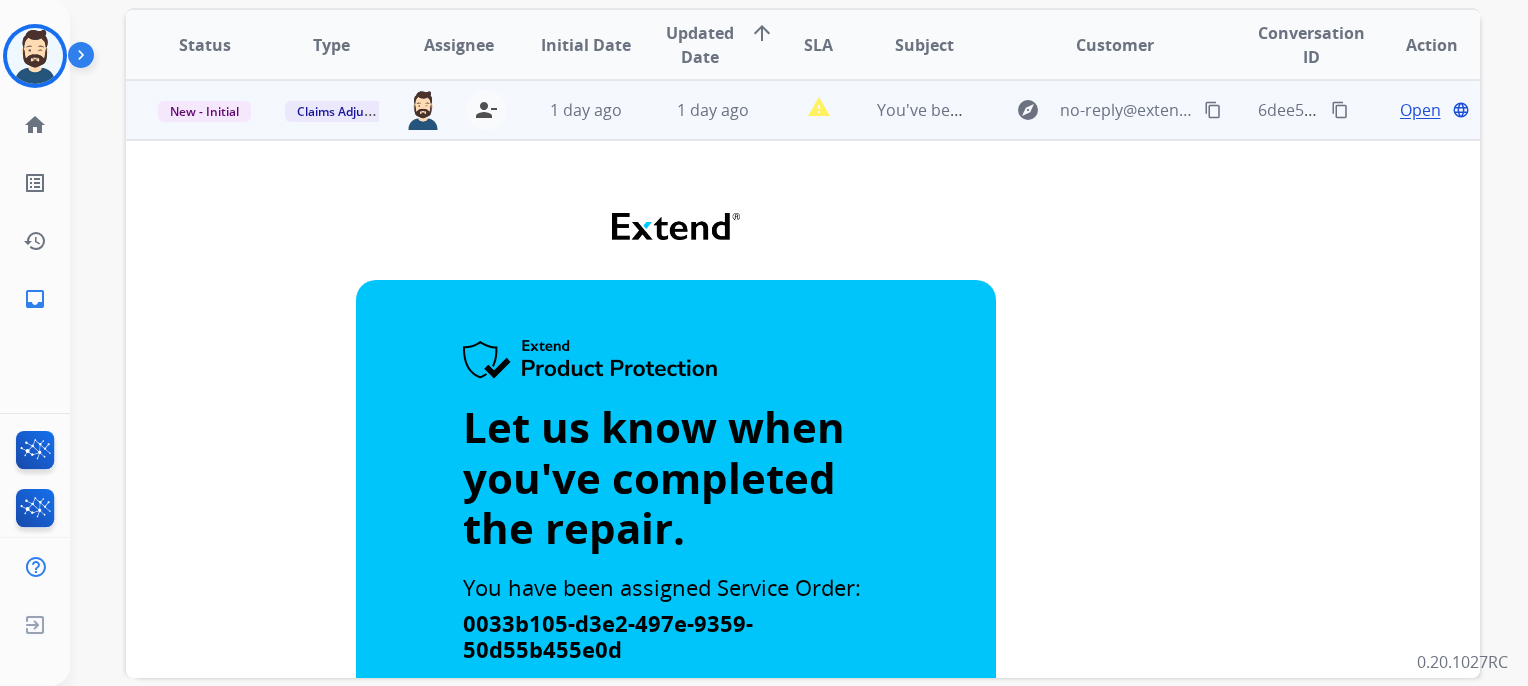 click on "Open" at bounding box center [1420, 110] 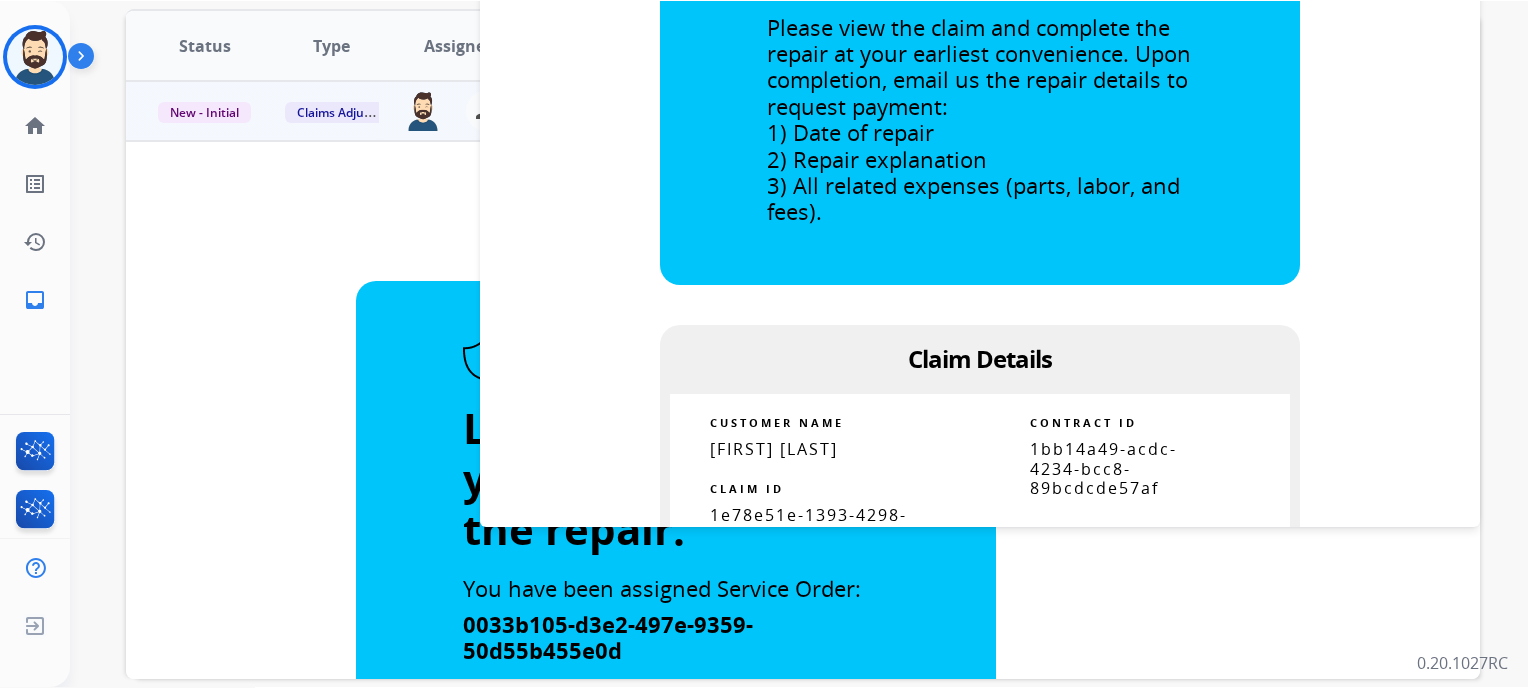 scroll, scrollTop: 900, scrollLeft: 0, axis: vertical 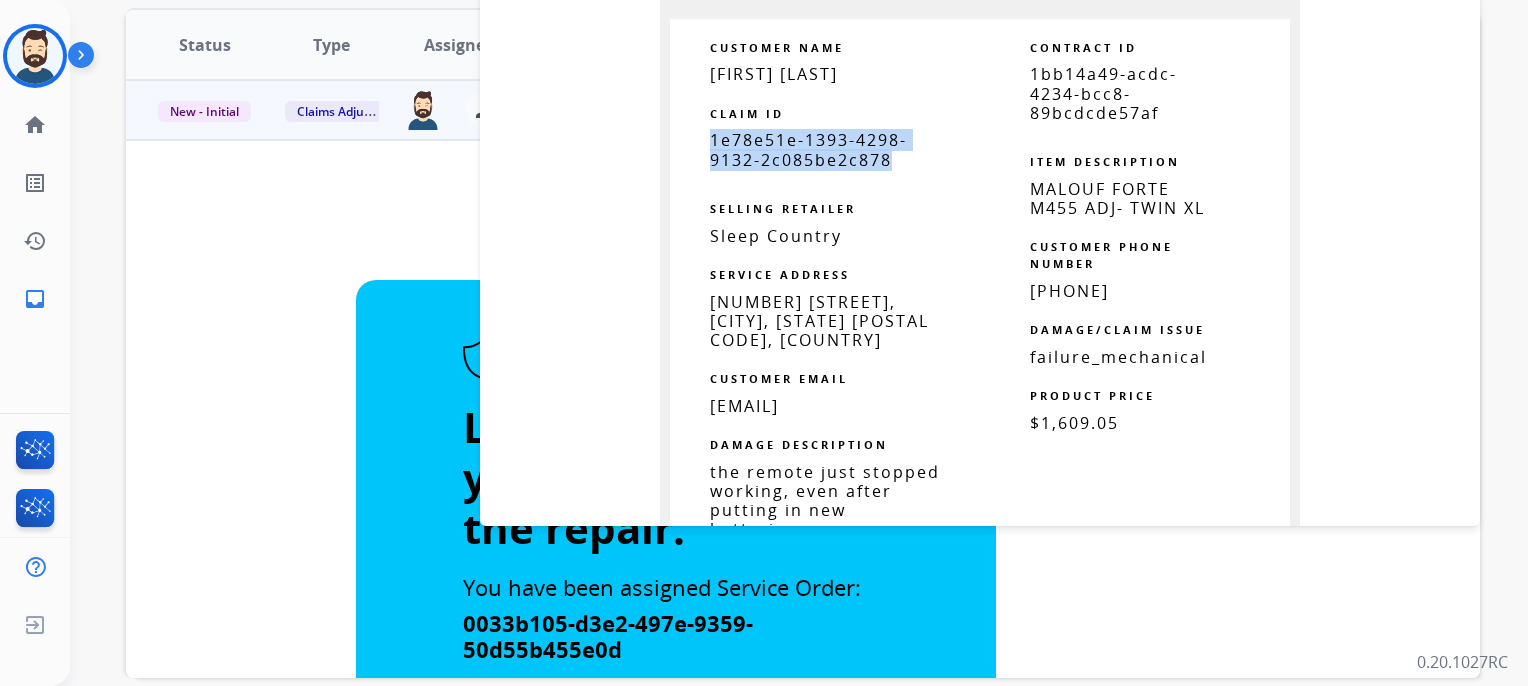 drag, startPoint x: 700, startPoint y: 156, endPoint x: 882, endPoint y: 173, distance: 182.79224 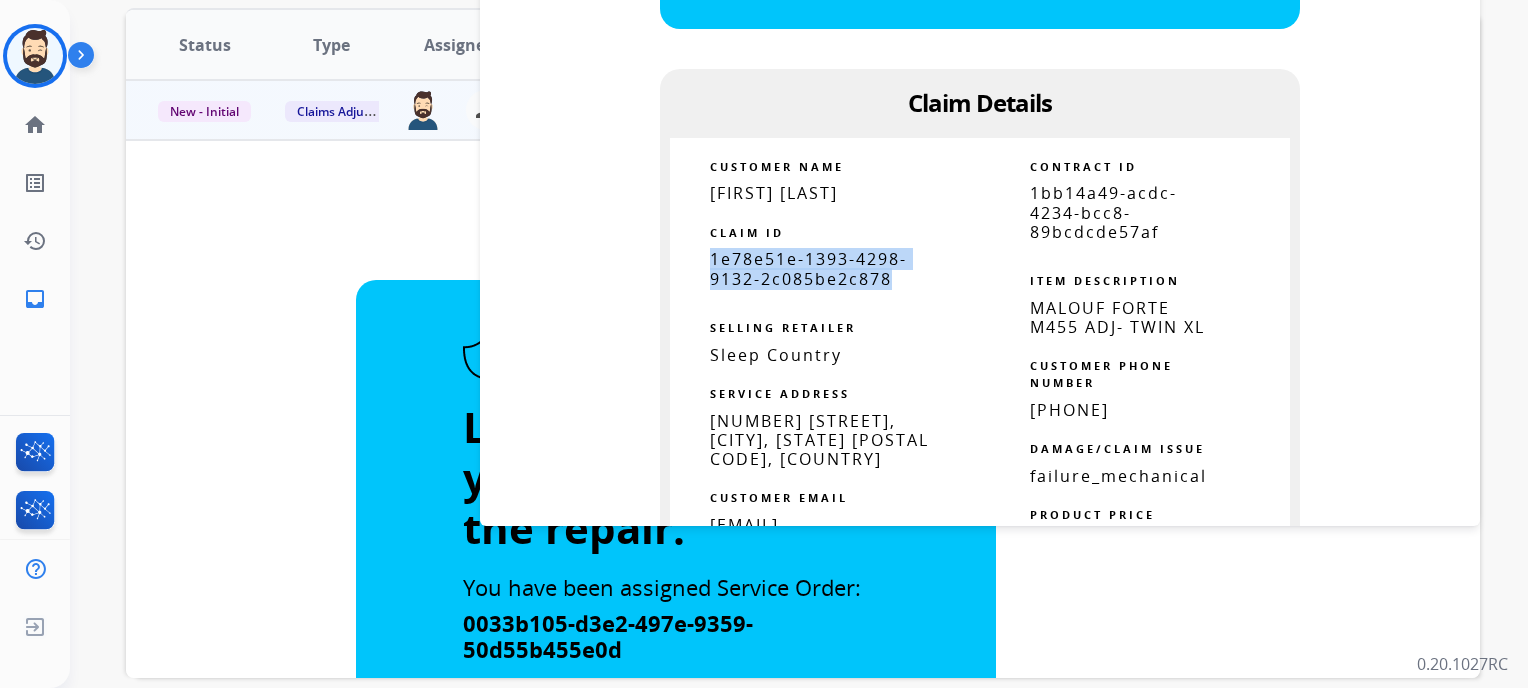scroll, scrollTop: 800, scrollLeft: 0, axis: vertical 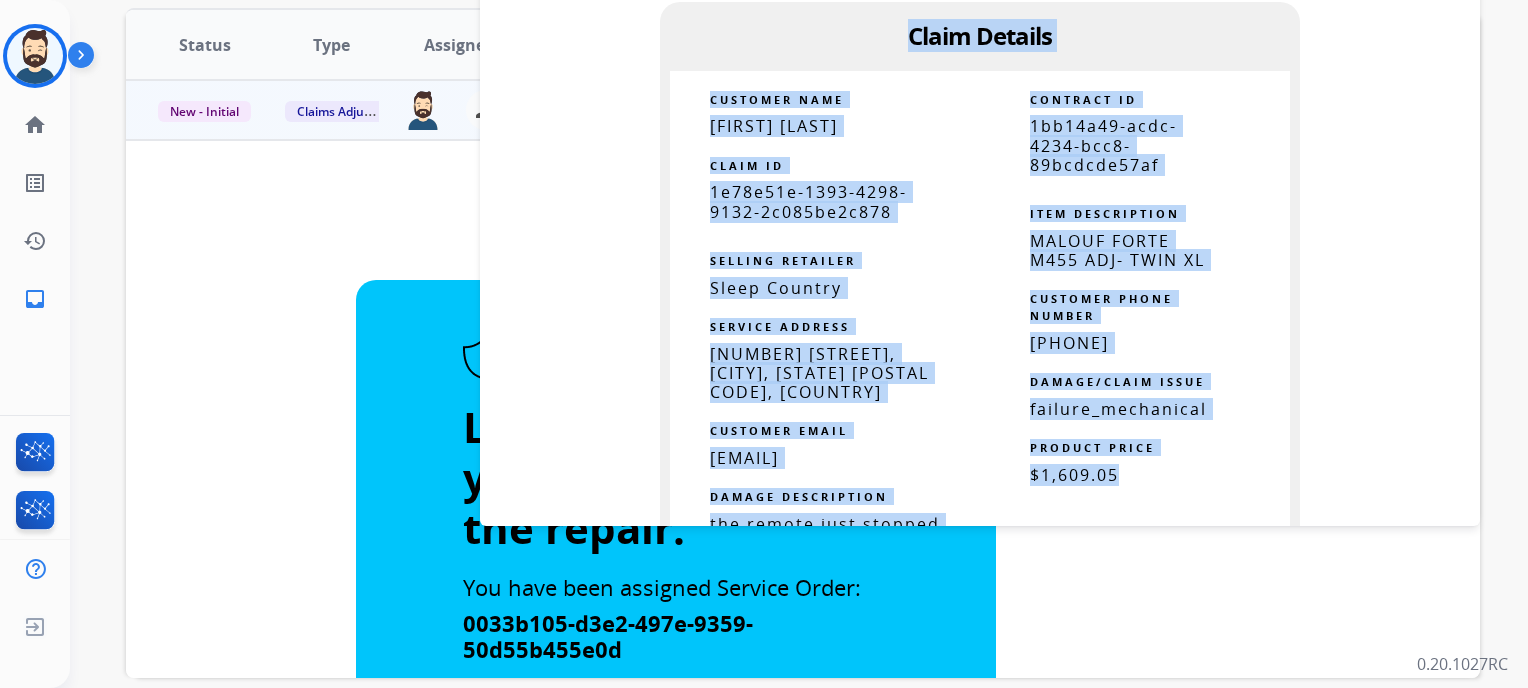 drag, startPoint x: 900, startPoint y: 80, endPoint x: 1126, endPoint y: 467, distance: 448.15735 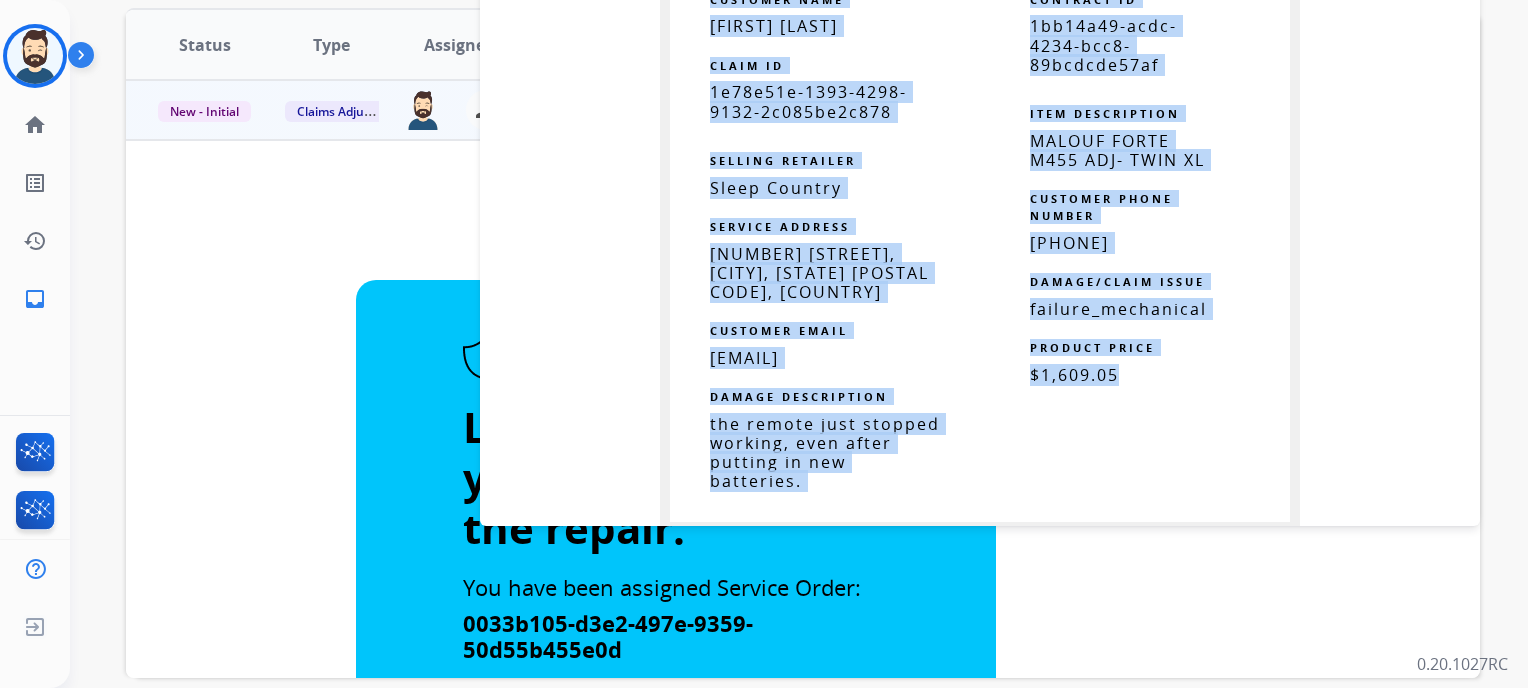 scroll, scrollTop: 848, scrollLeft: 0, axis: vertical 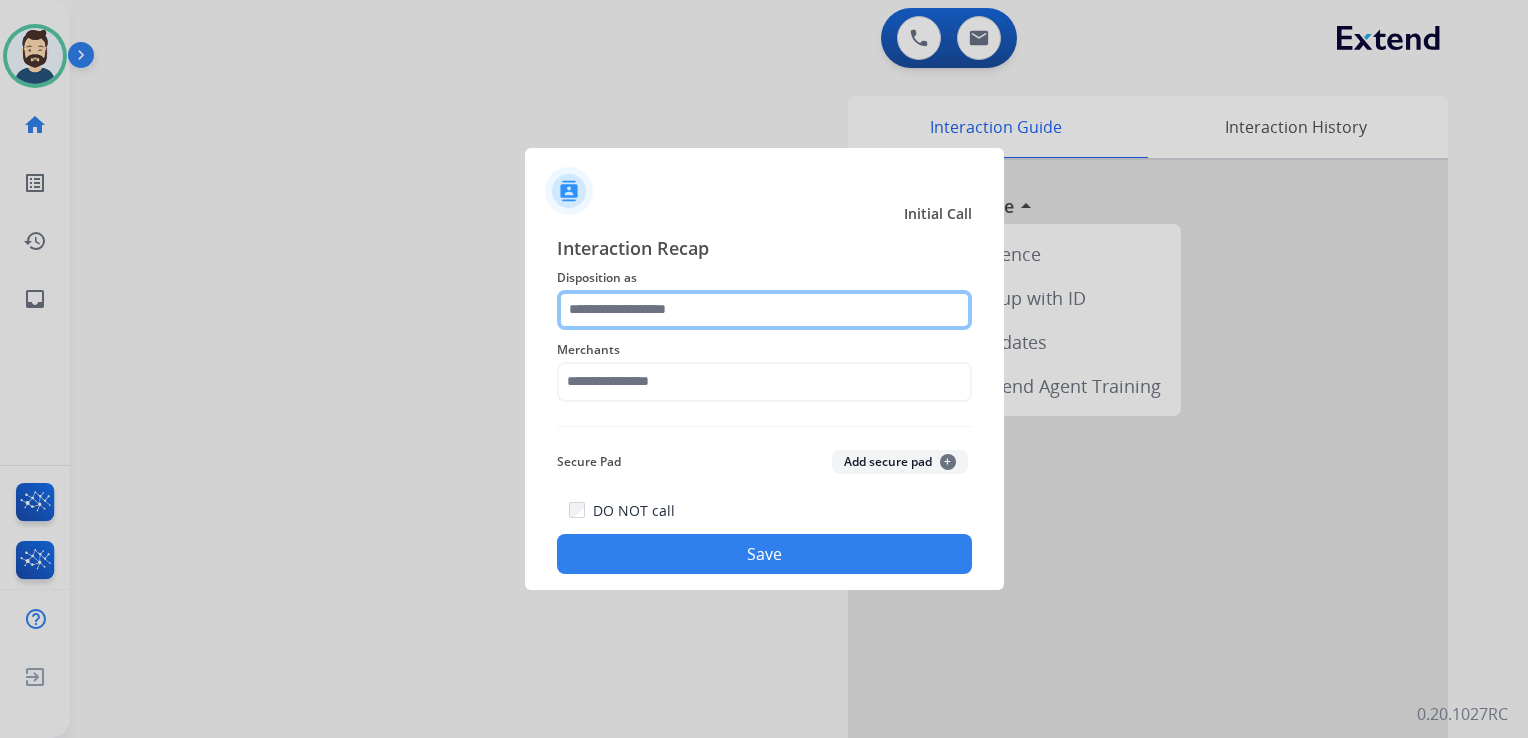 click 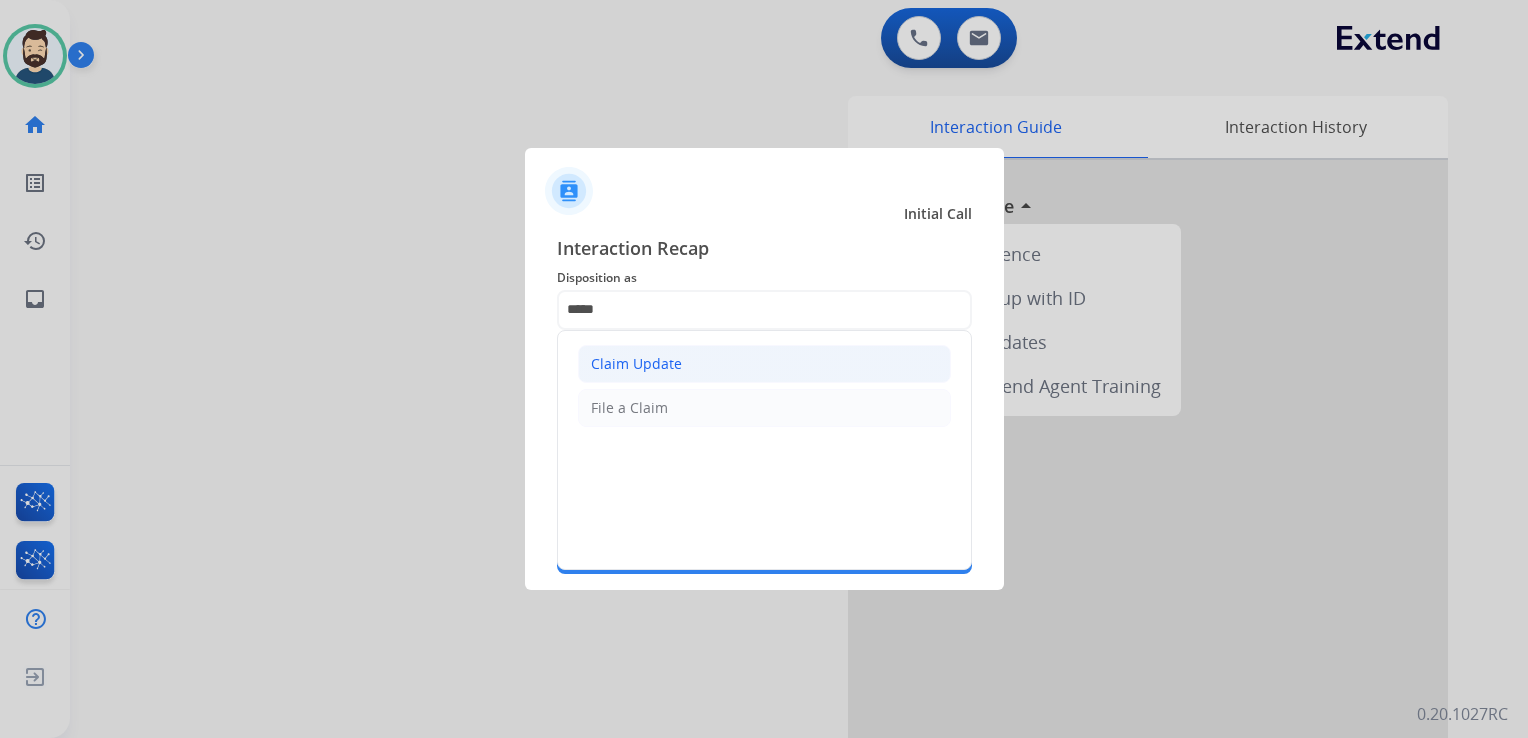 click on "Claim Update" 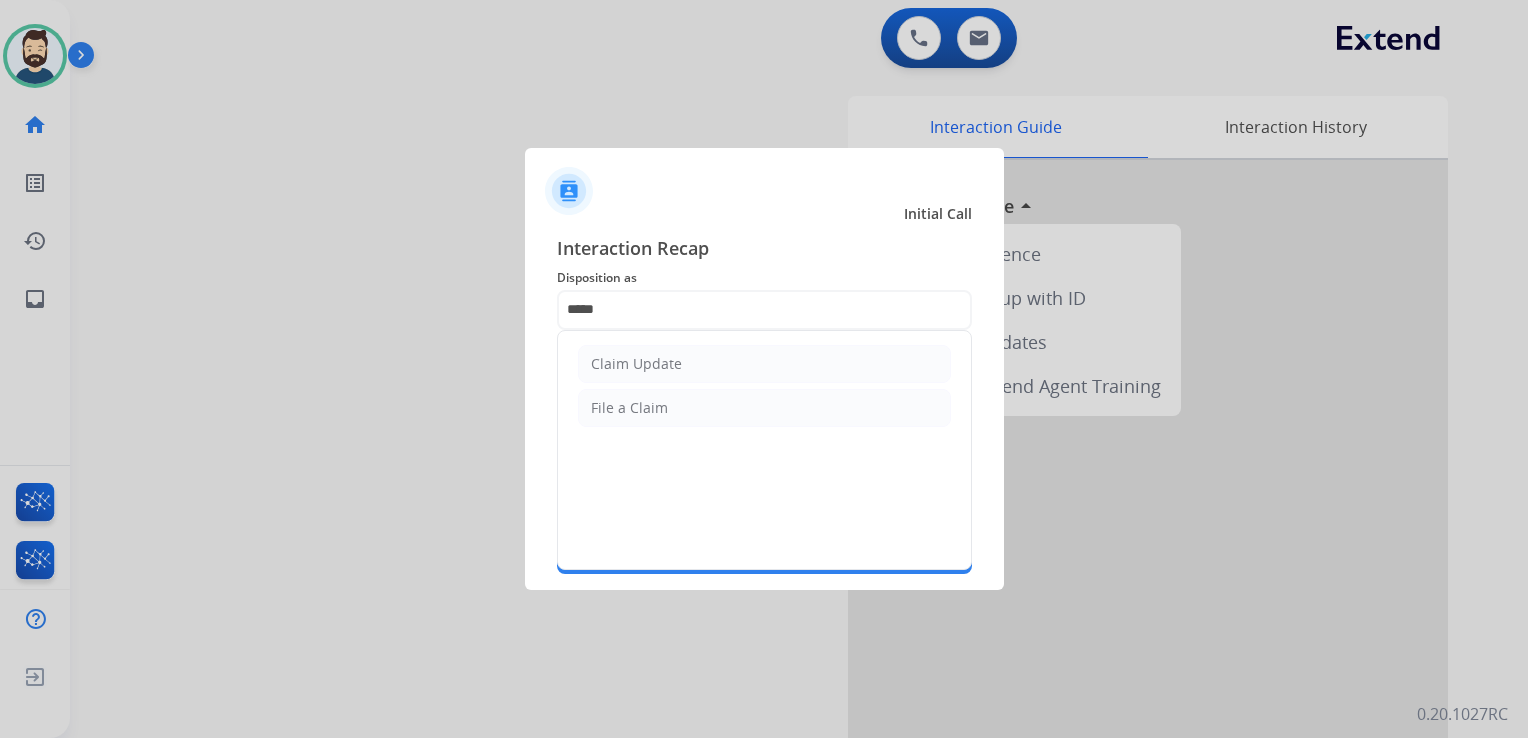 type on "**********" 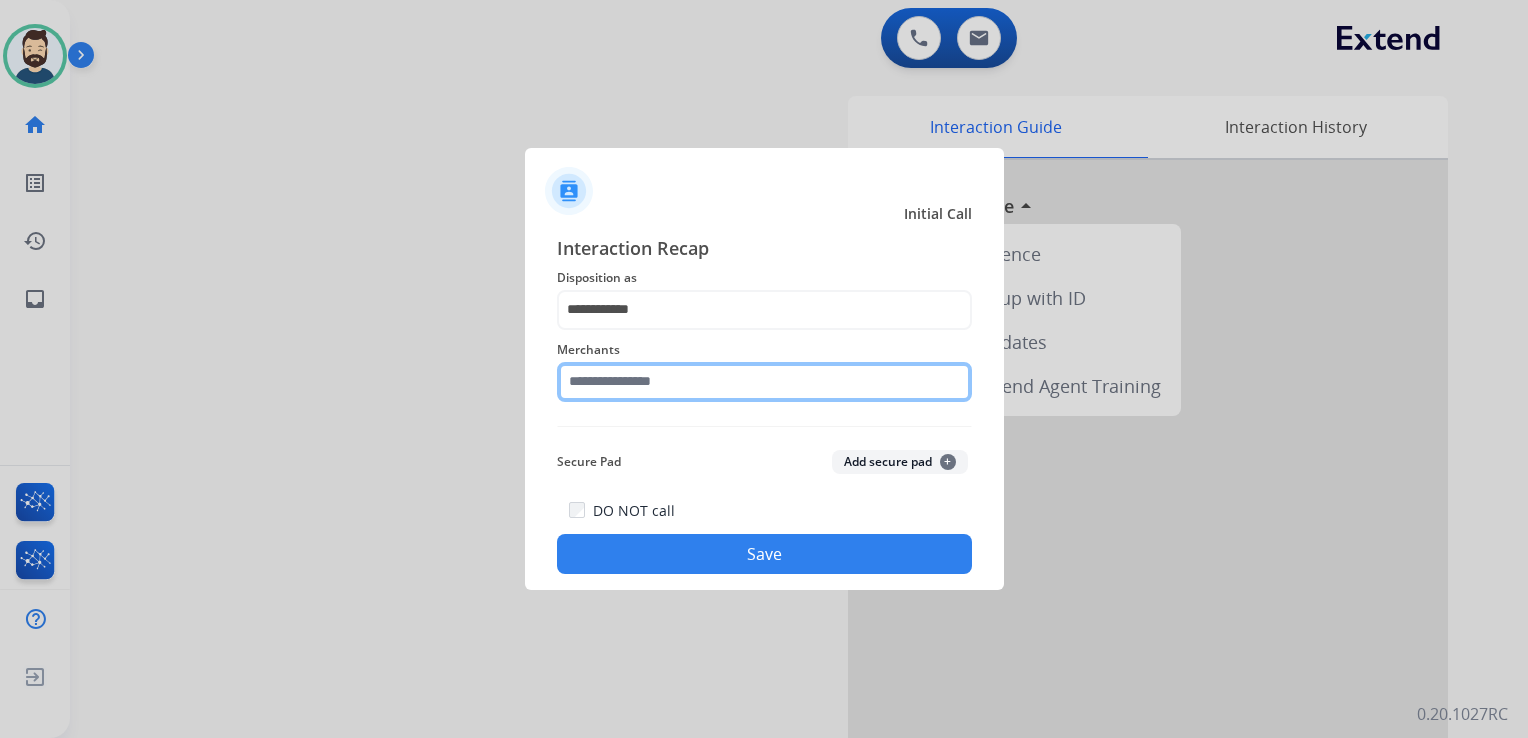 click 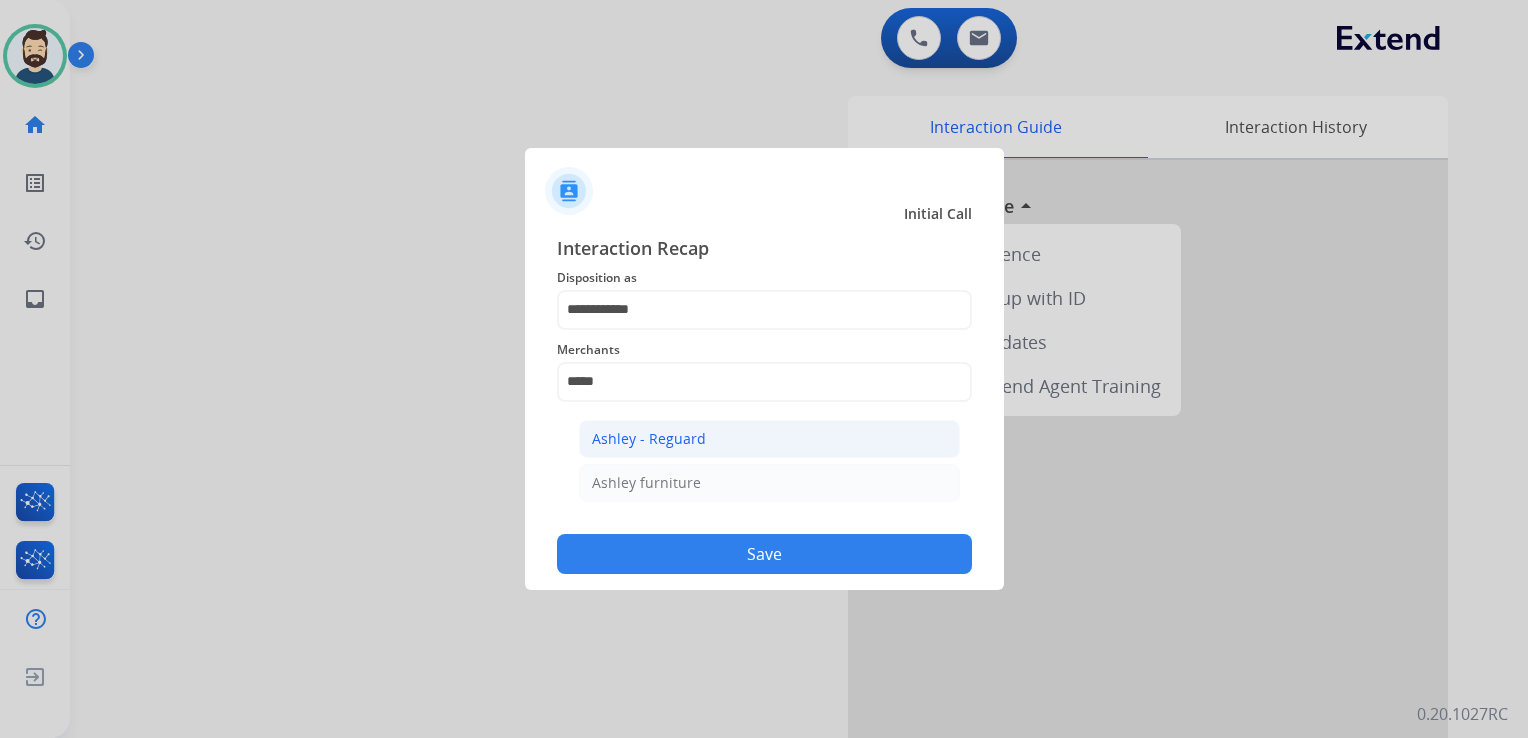 click on "Ashley - Reguard" 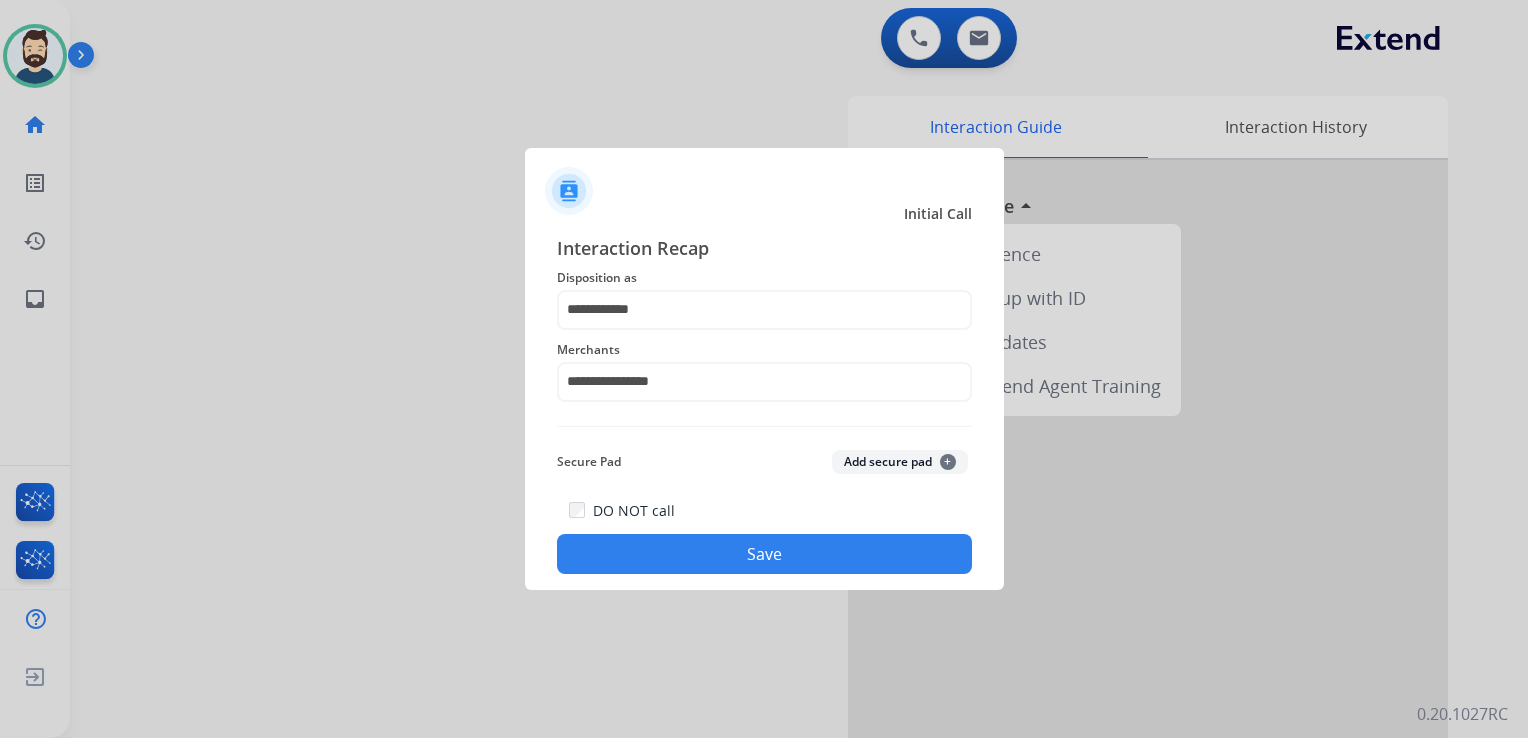 click on "Save" 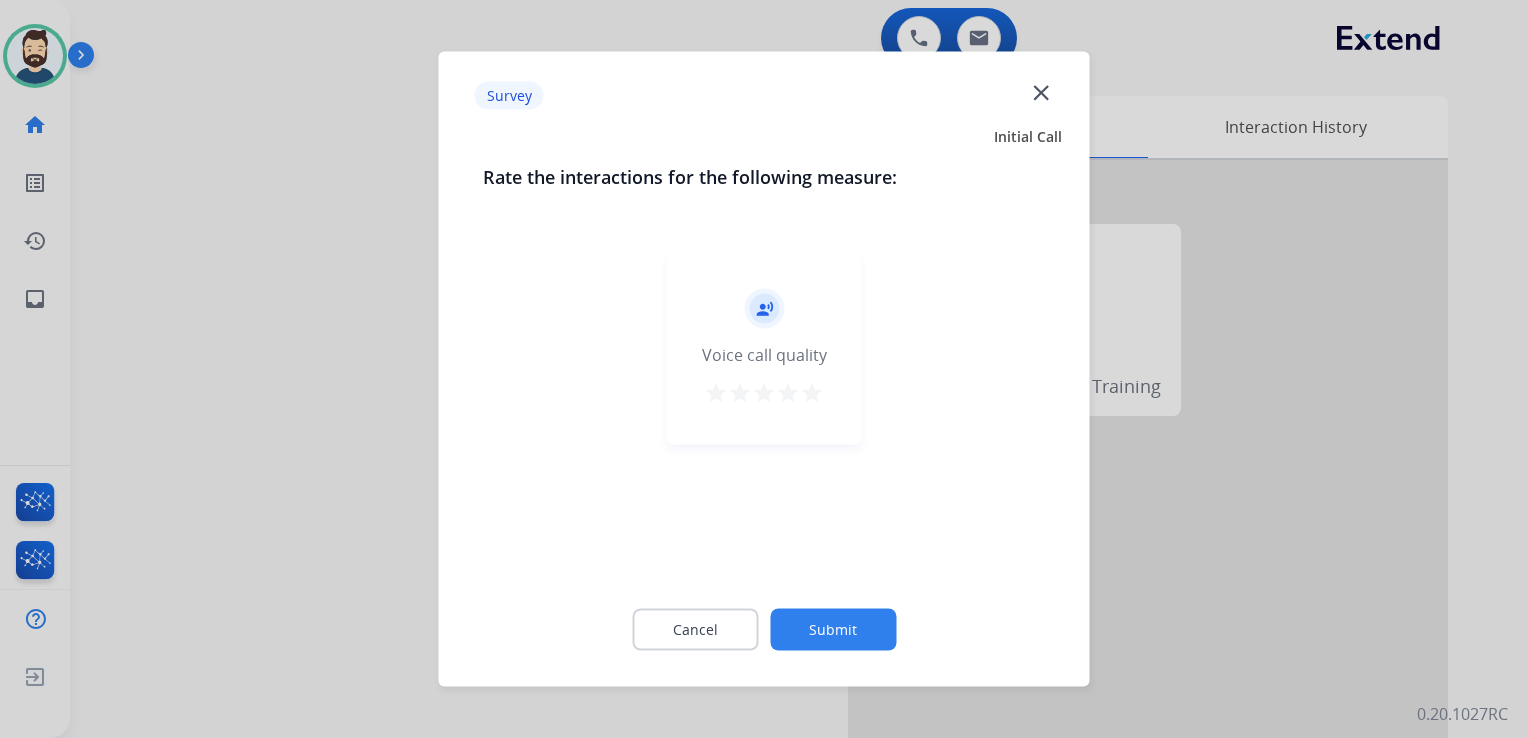 click on "star" at bounding box center [812, 393] 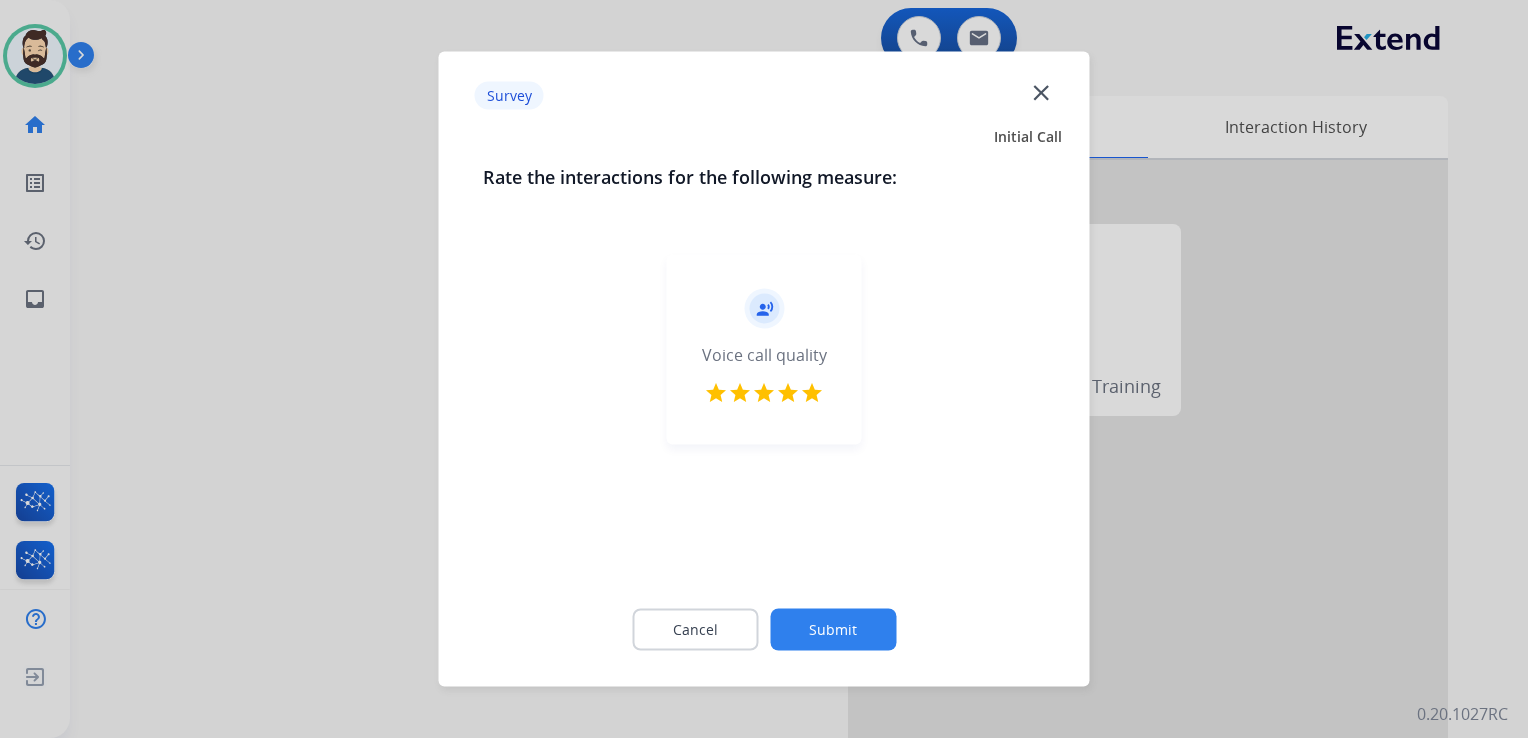 click on "Submit" 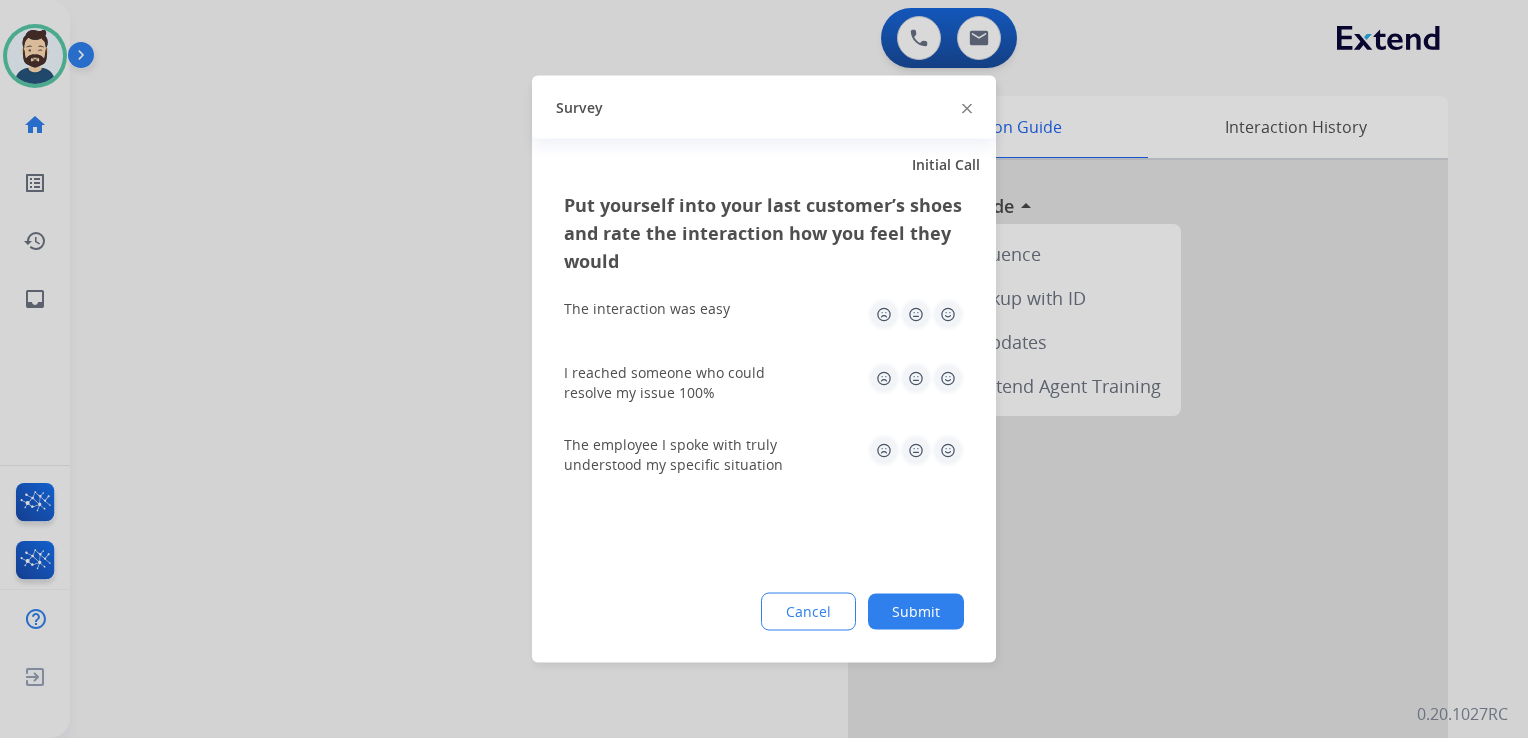 click 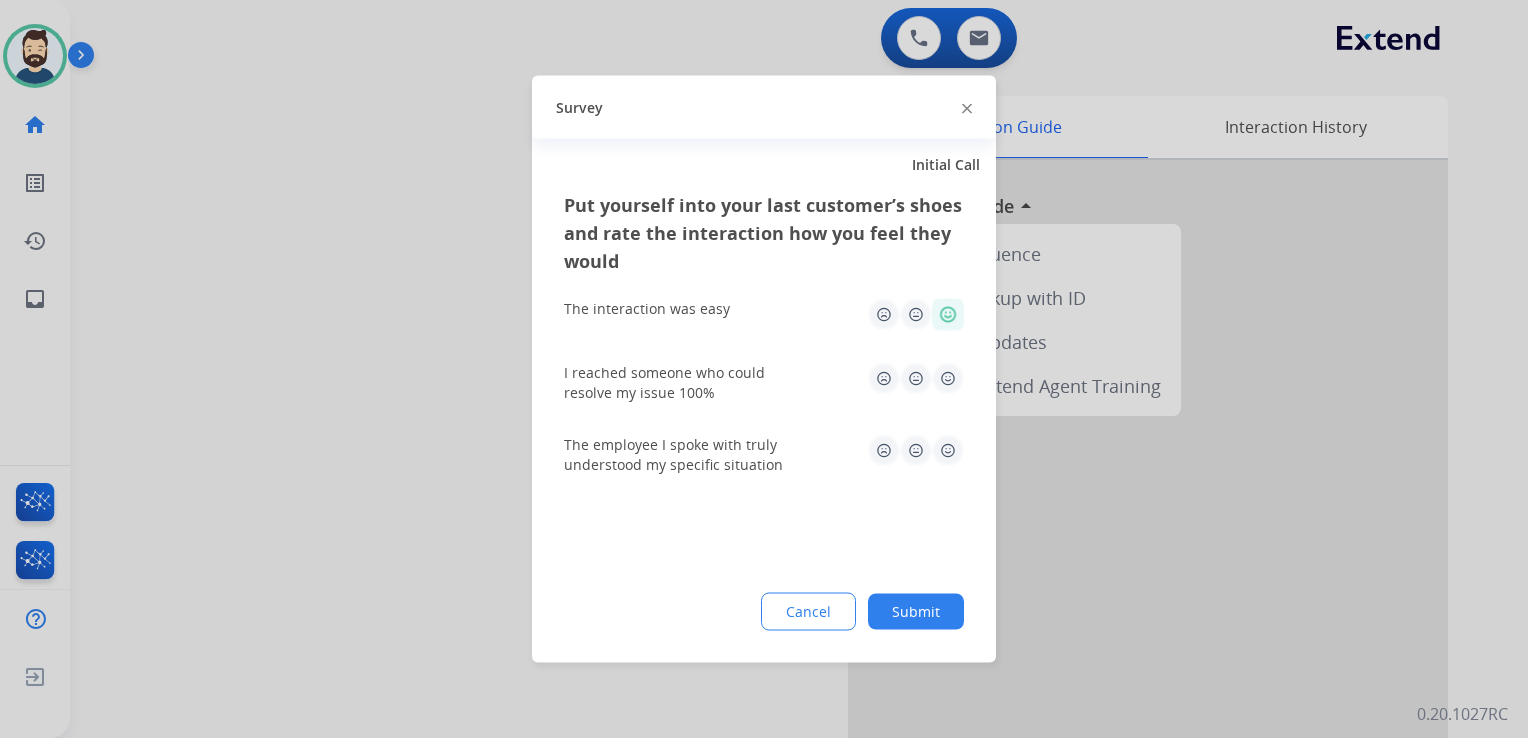 click 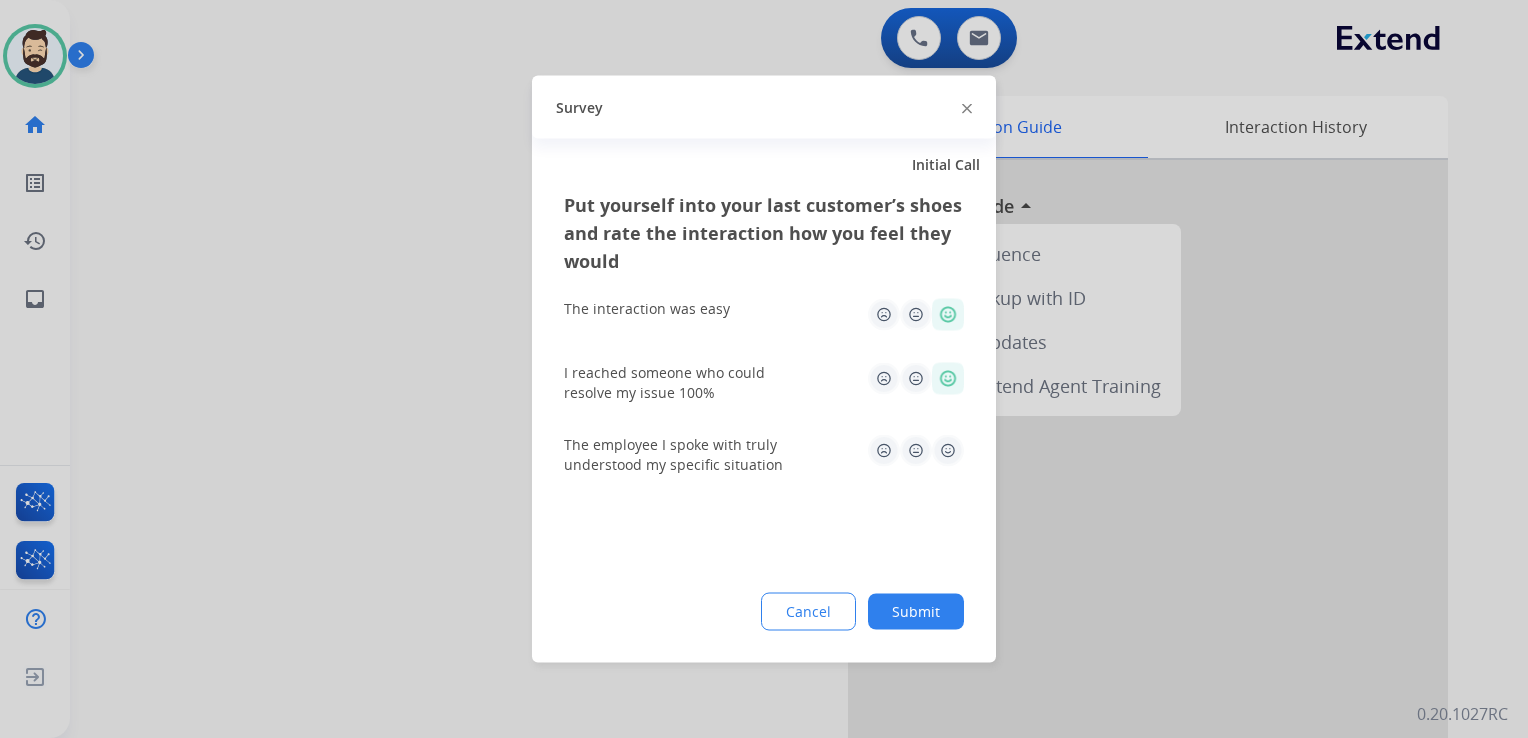 click 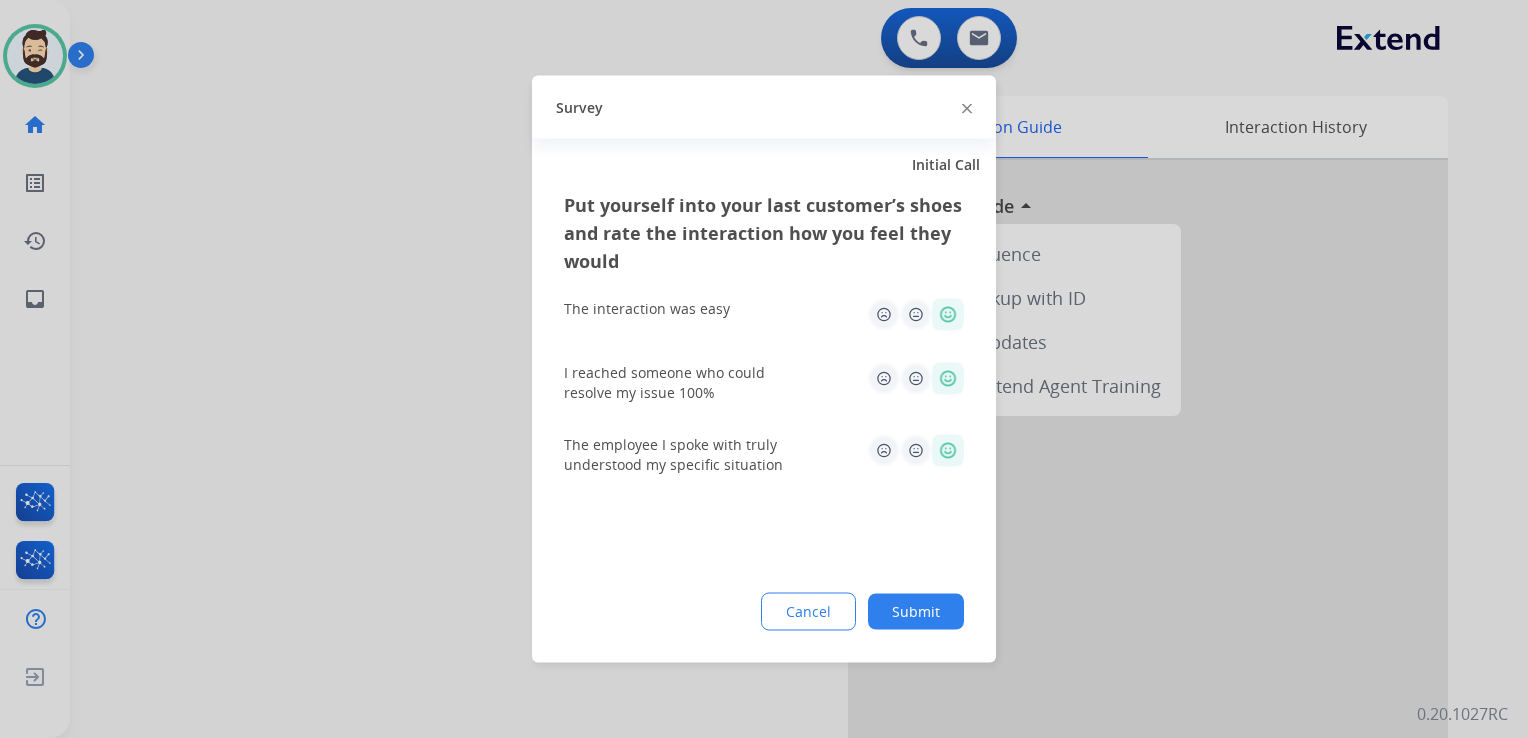 click on "Submit" 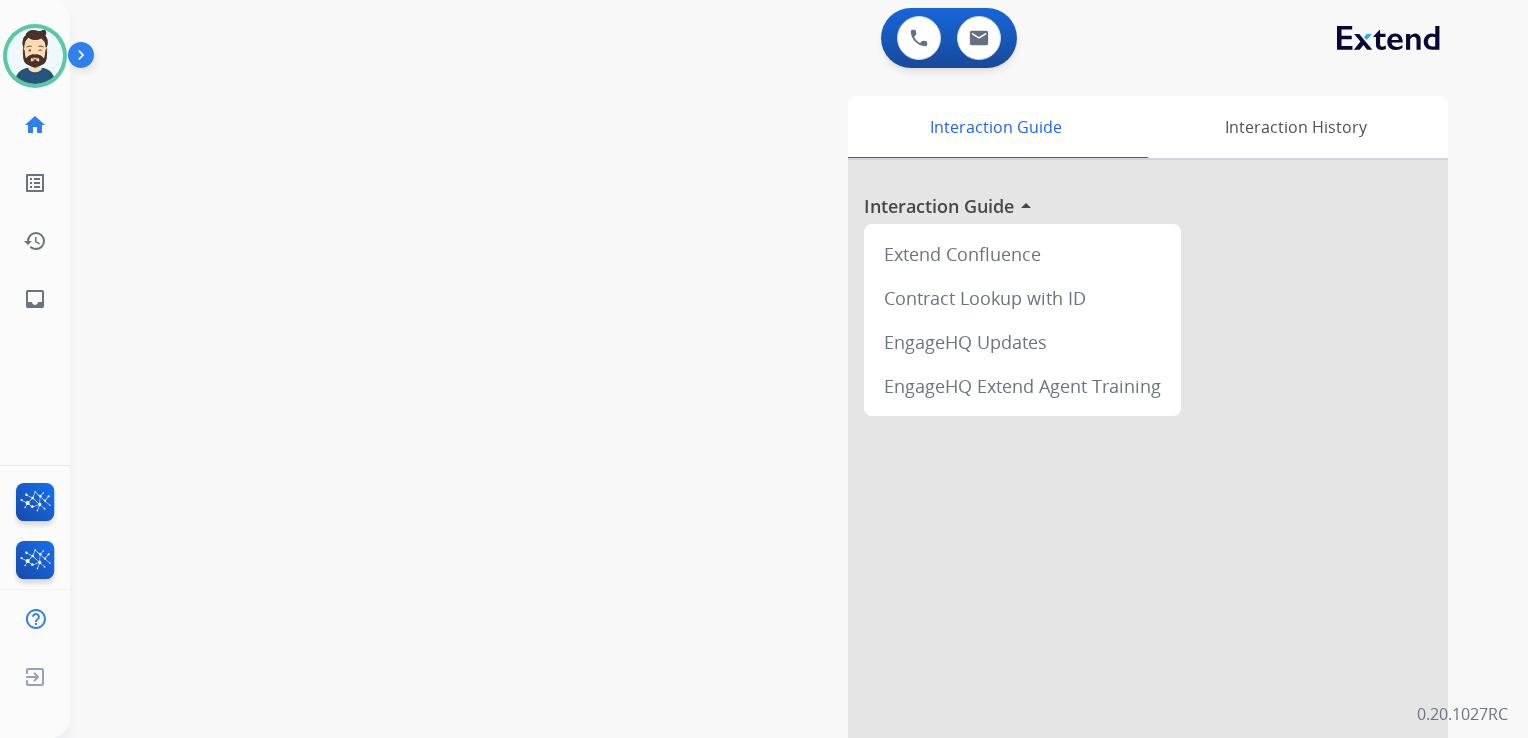 click on "swap_horiz Break voice bridge close_fullscreen Connect 3-Way Call merge_type Separate 3-Way Call  Interaction Guide   Interaction History  Interaction Guide arrow_drop_up  Extend Confluence   Contract Lookup with ID   EngageHQ Updates   EngageHQ Extend Agent Training" at bounding box center (775, 489) 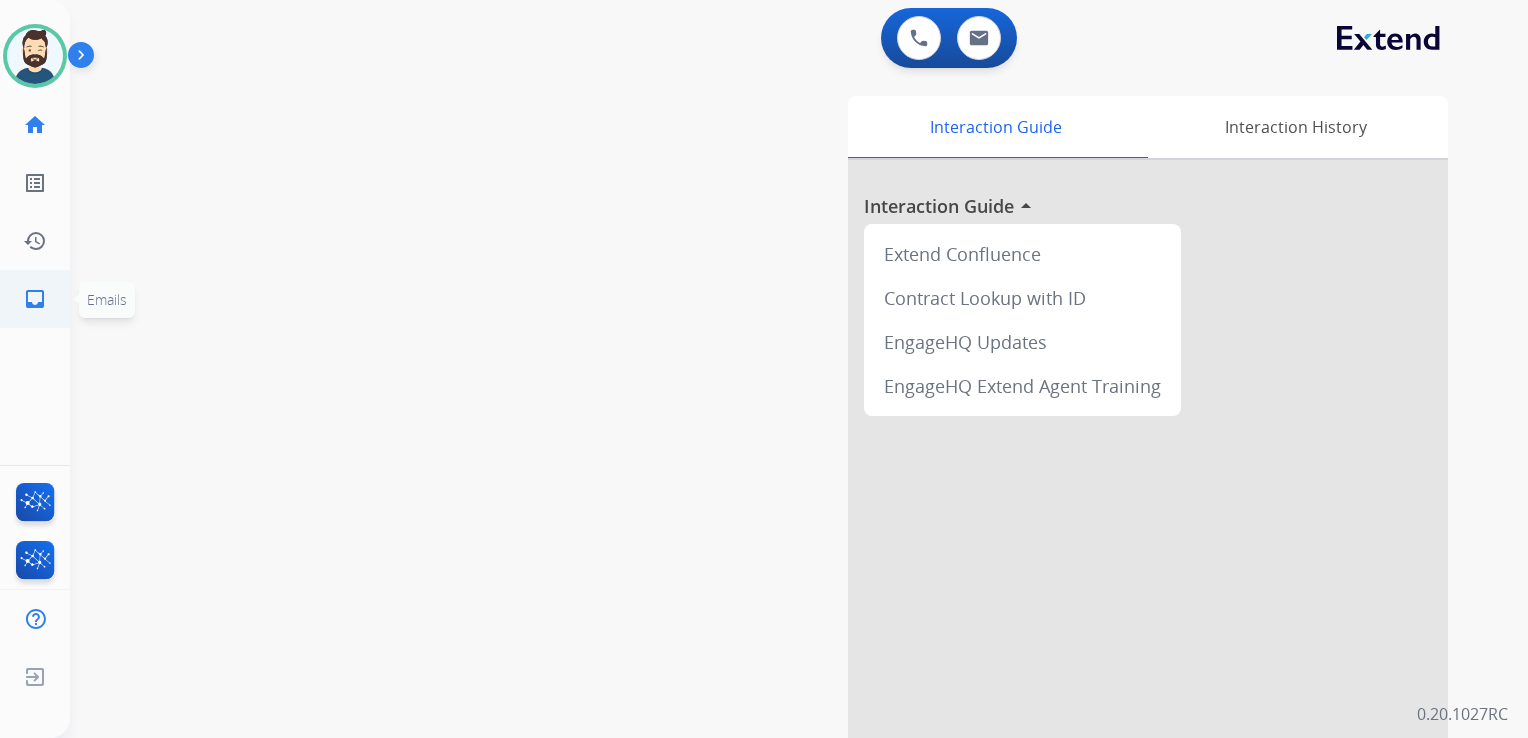 click on "inbox  Emails" 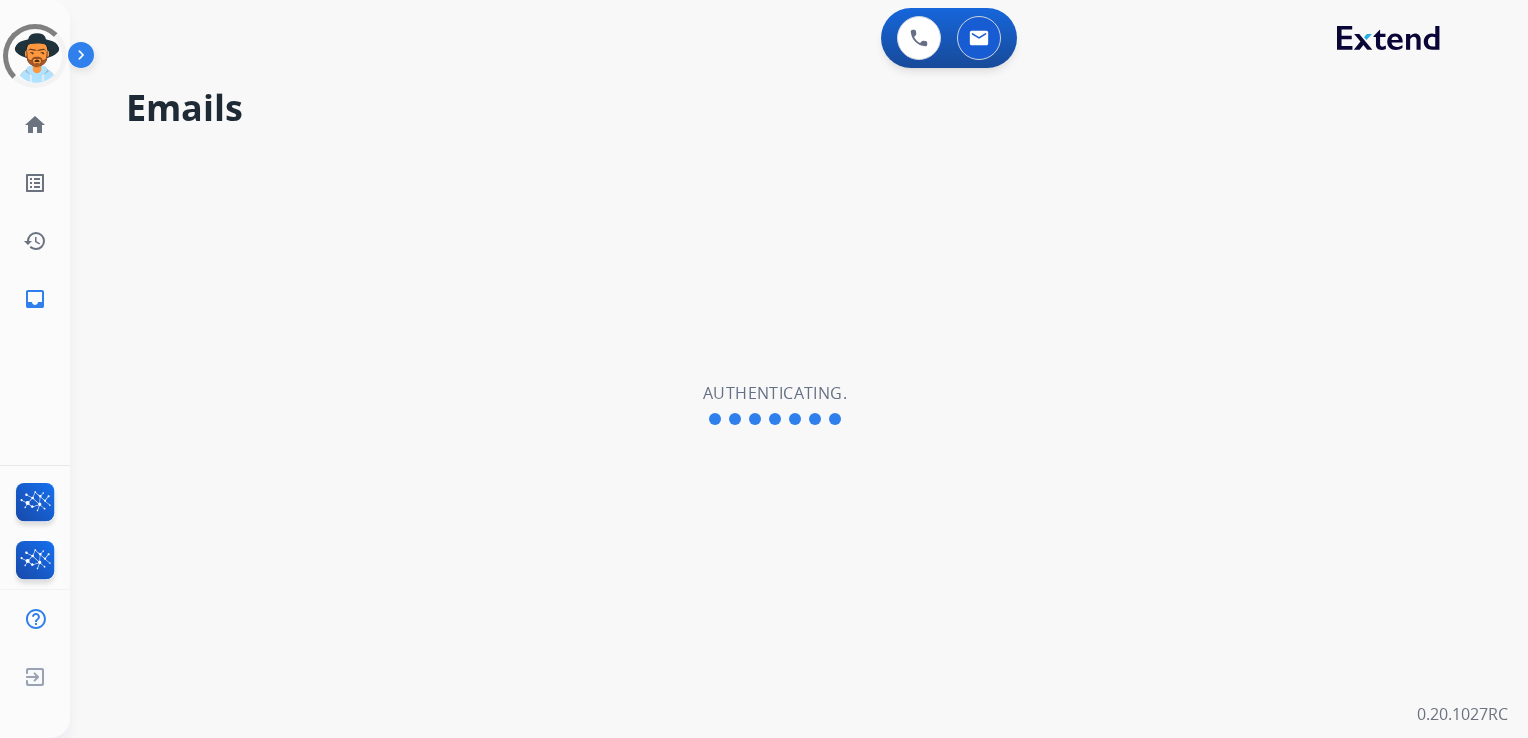 scroll, scrollTop: 0, scrollLeft: 0, axis: both 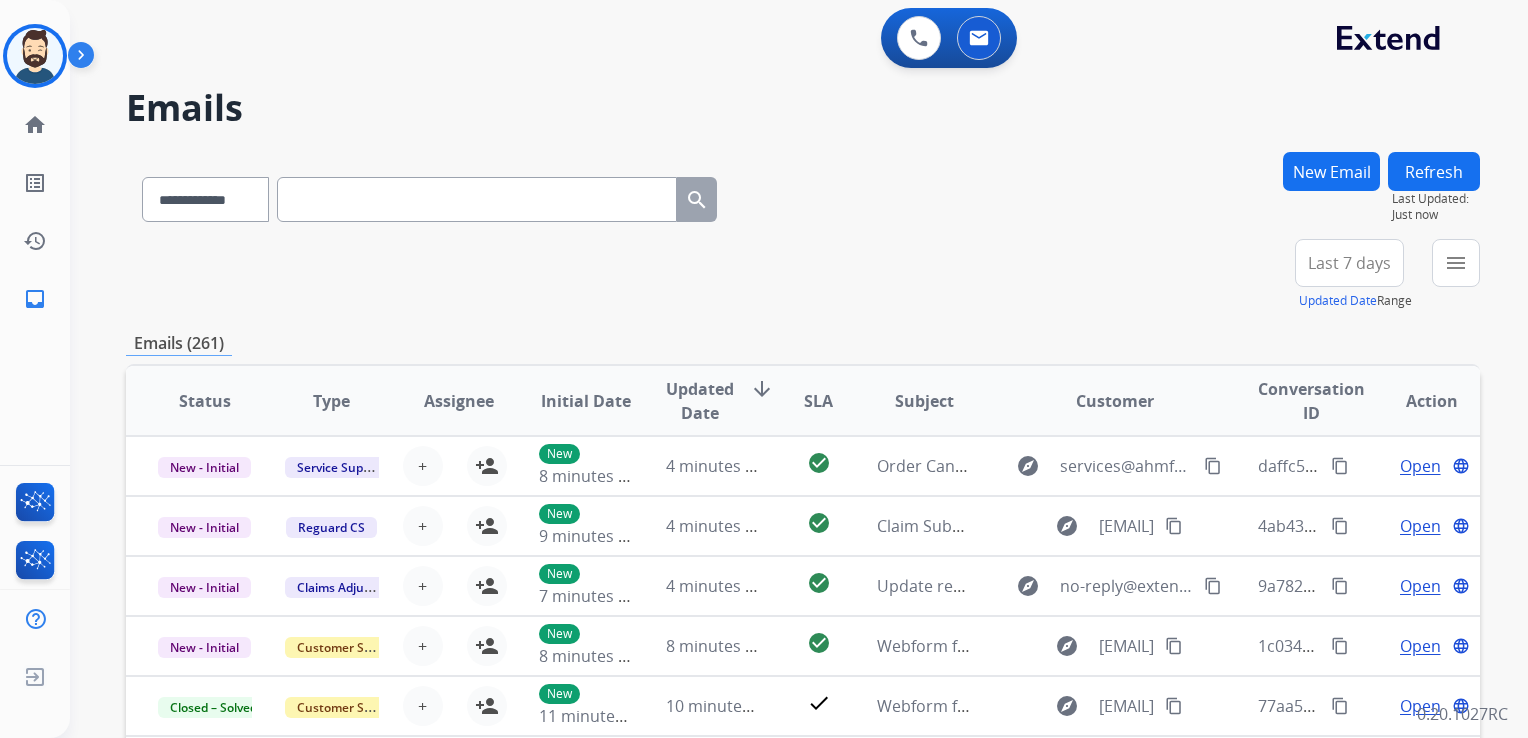 click on "**********" at bounding box center (803, 275) 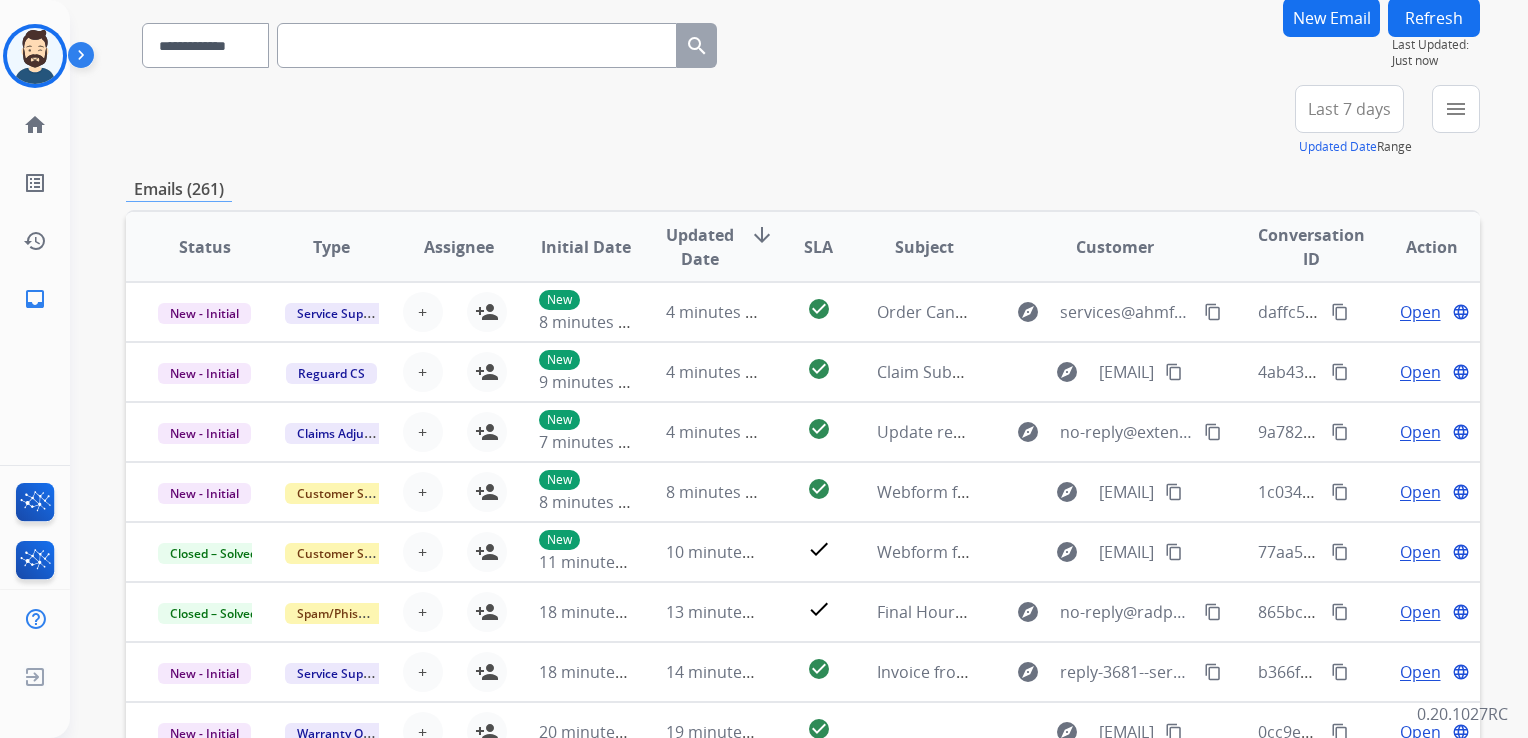 scroll, scrollTop: 0, scrollLeft: 0, axis: both 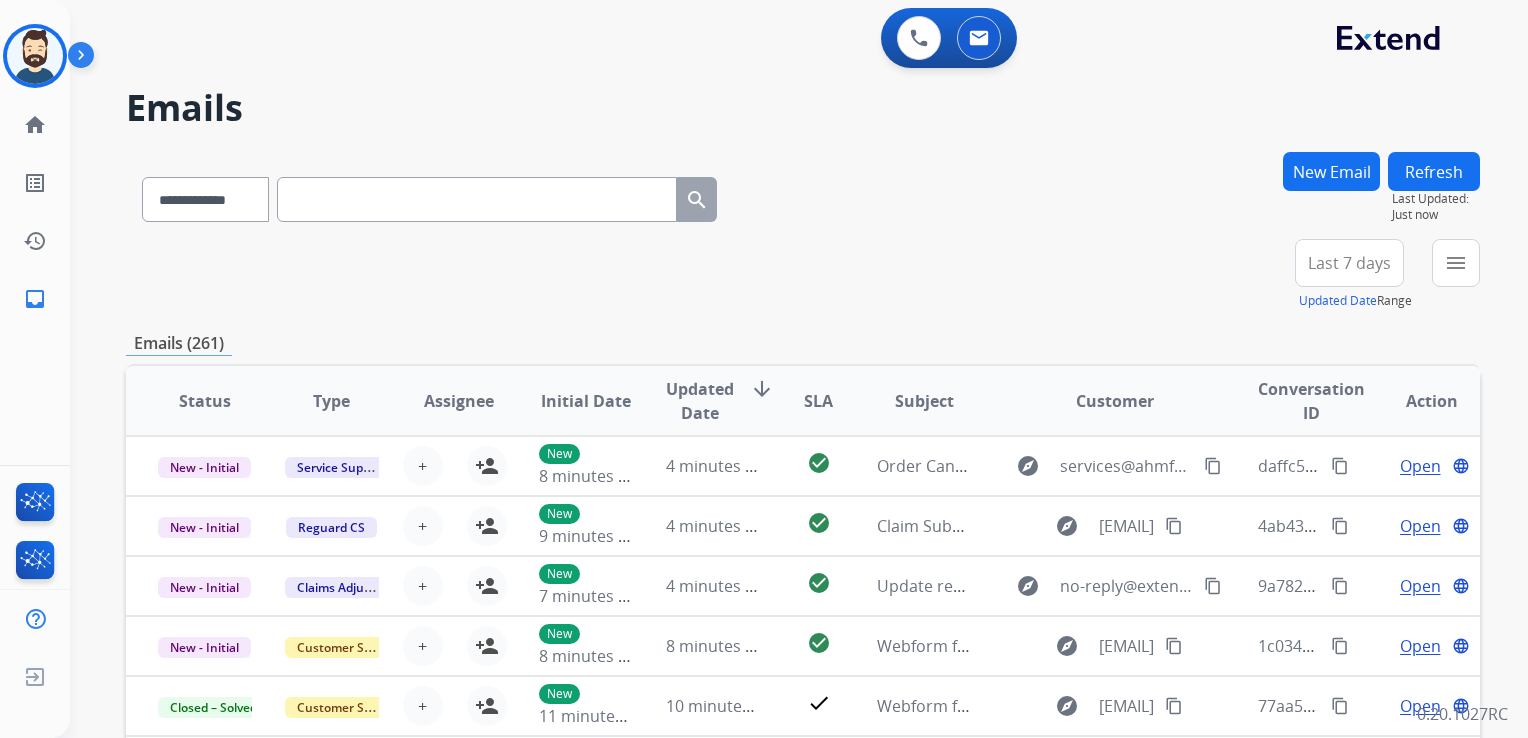 click on "Last 7 days" at bounding box center (1349, 263) 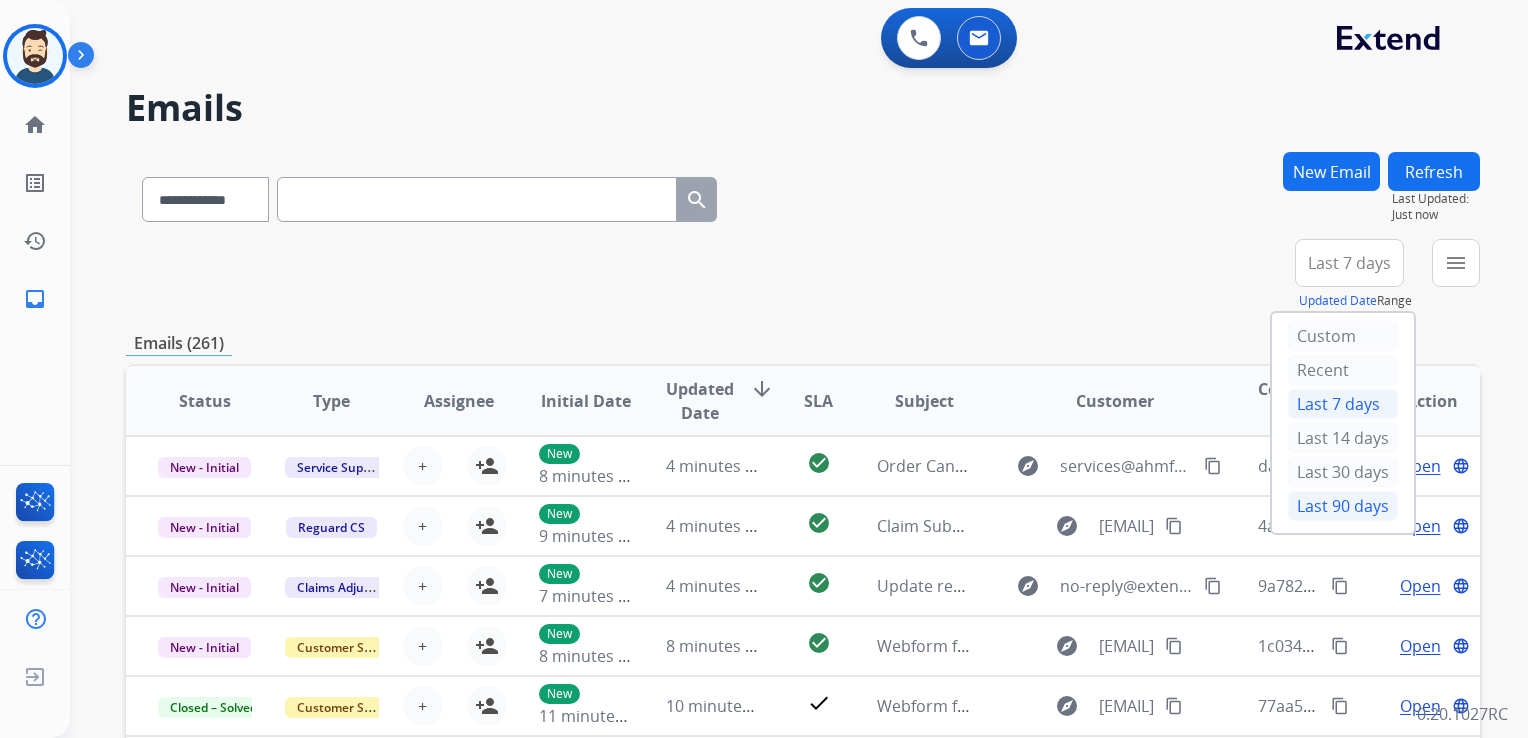 click on "Last 90 days" at bounding box center (1343, 506) 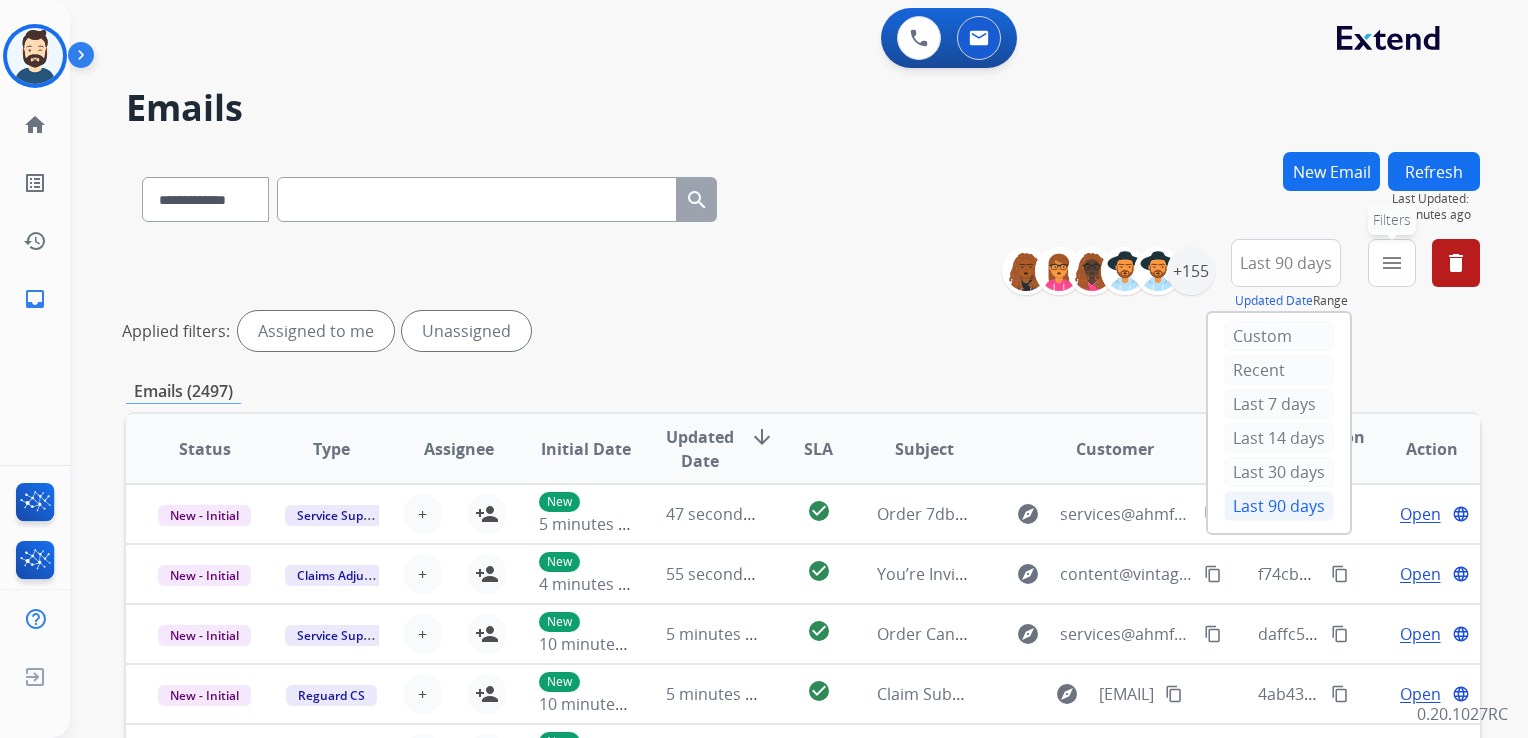 click on "menu" at bounding box center (1392, 263) 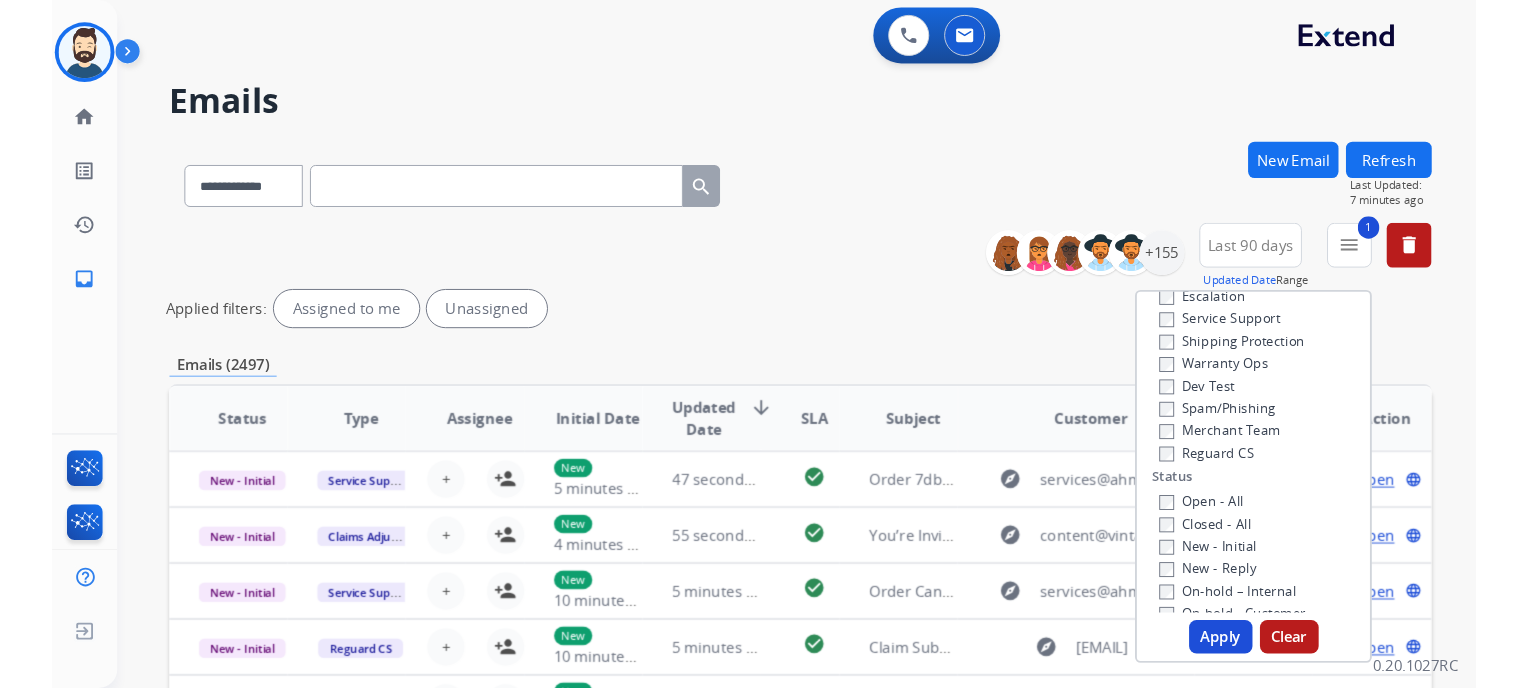 scroll, scrollTop: 200, scrollLeft: 0, axis: vertical 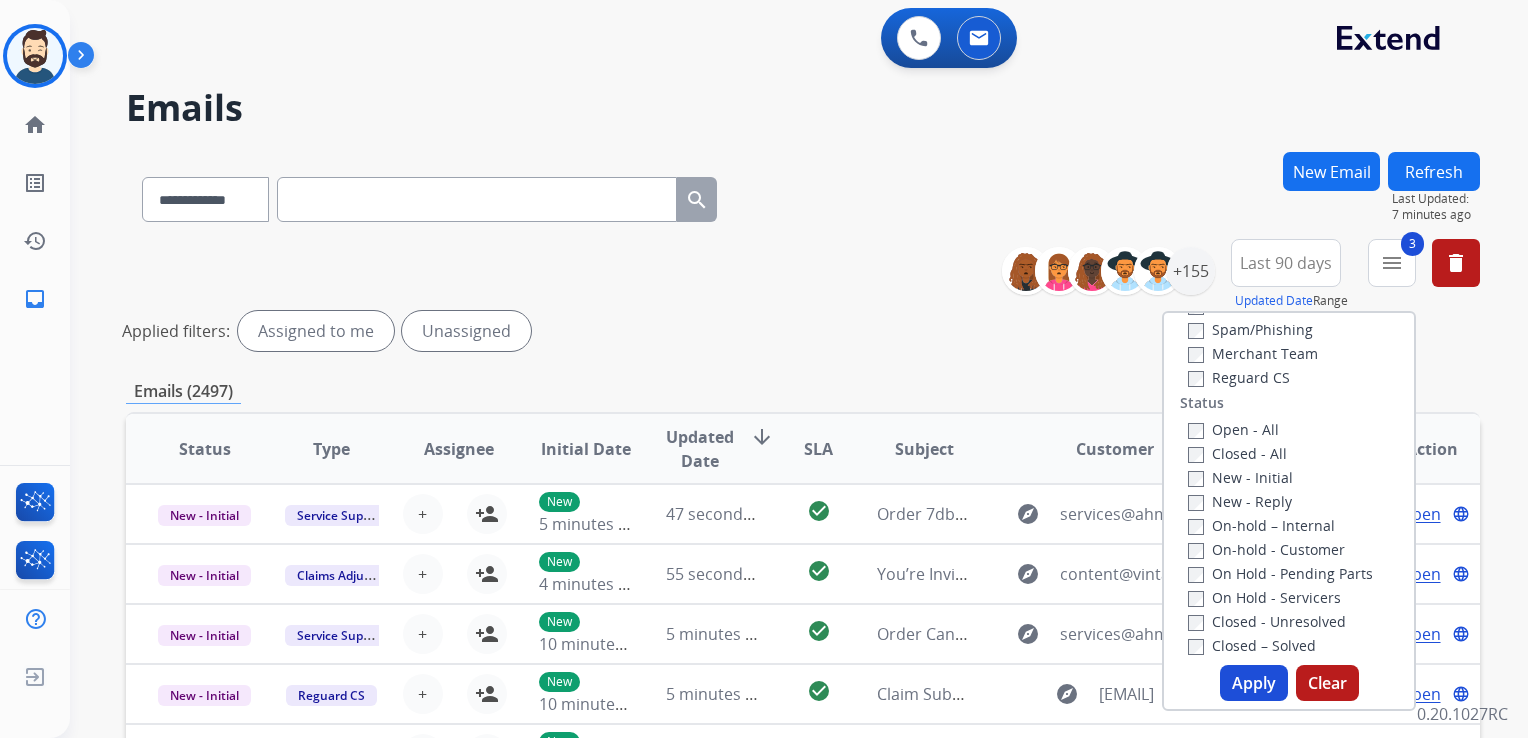 click on "Apply" at bounding box center [1254, 683] 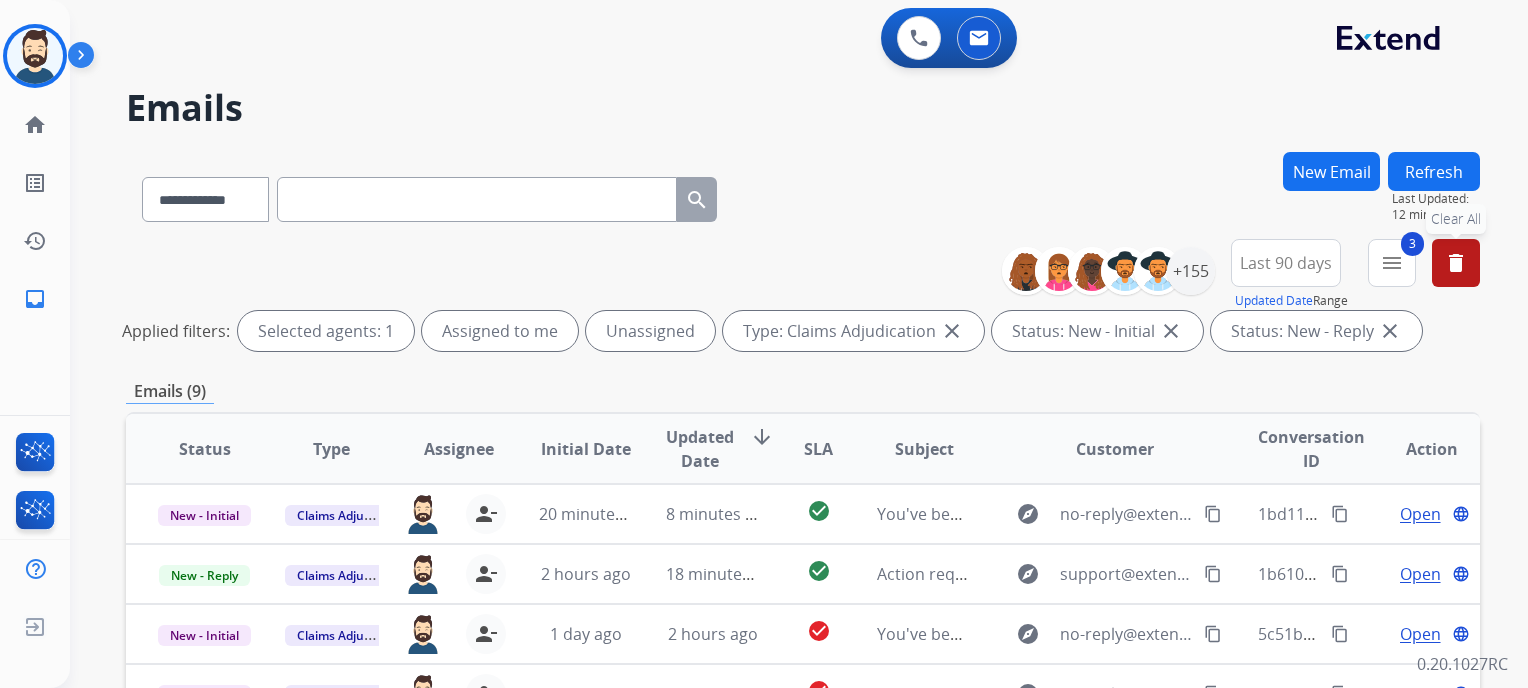 click on "delete" at bounding box center [1456, 263] 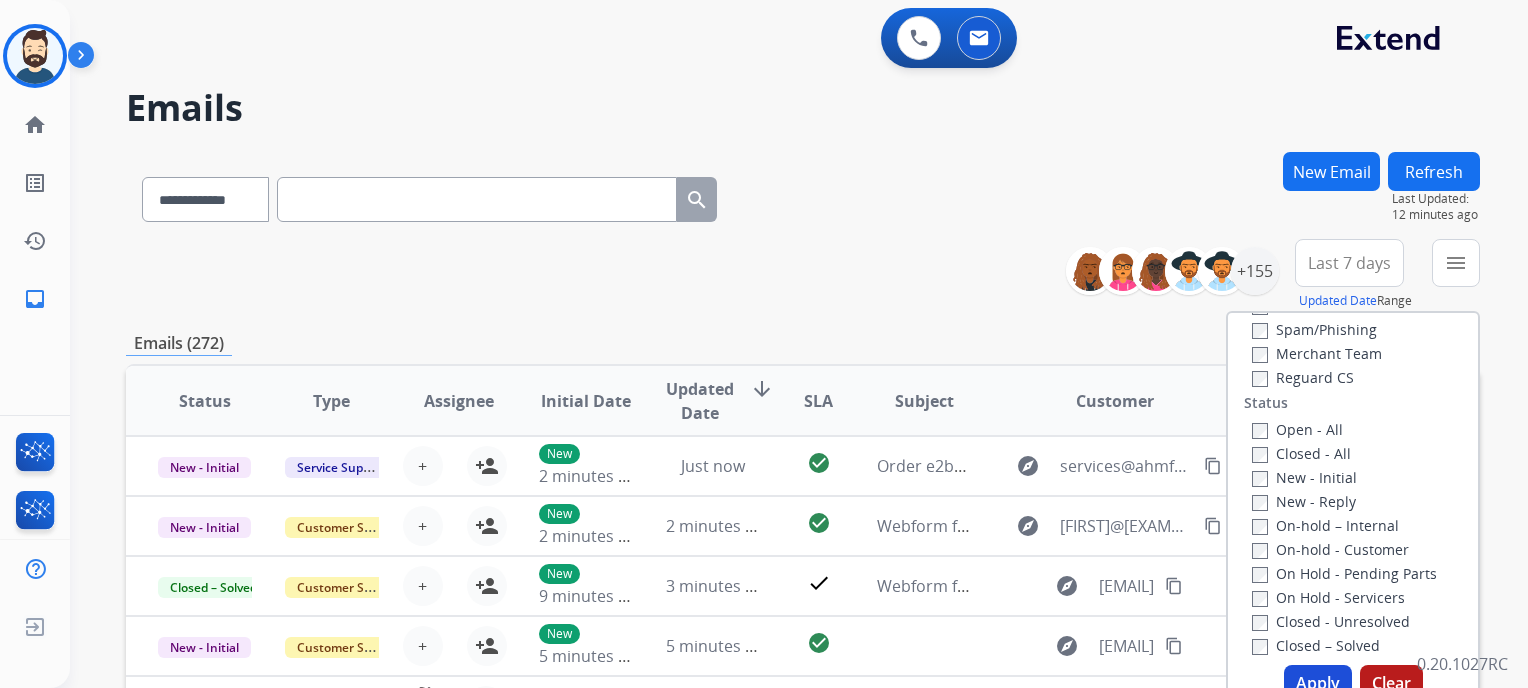 click at bounding box center [477, 199] 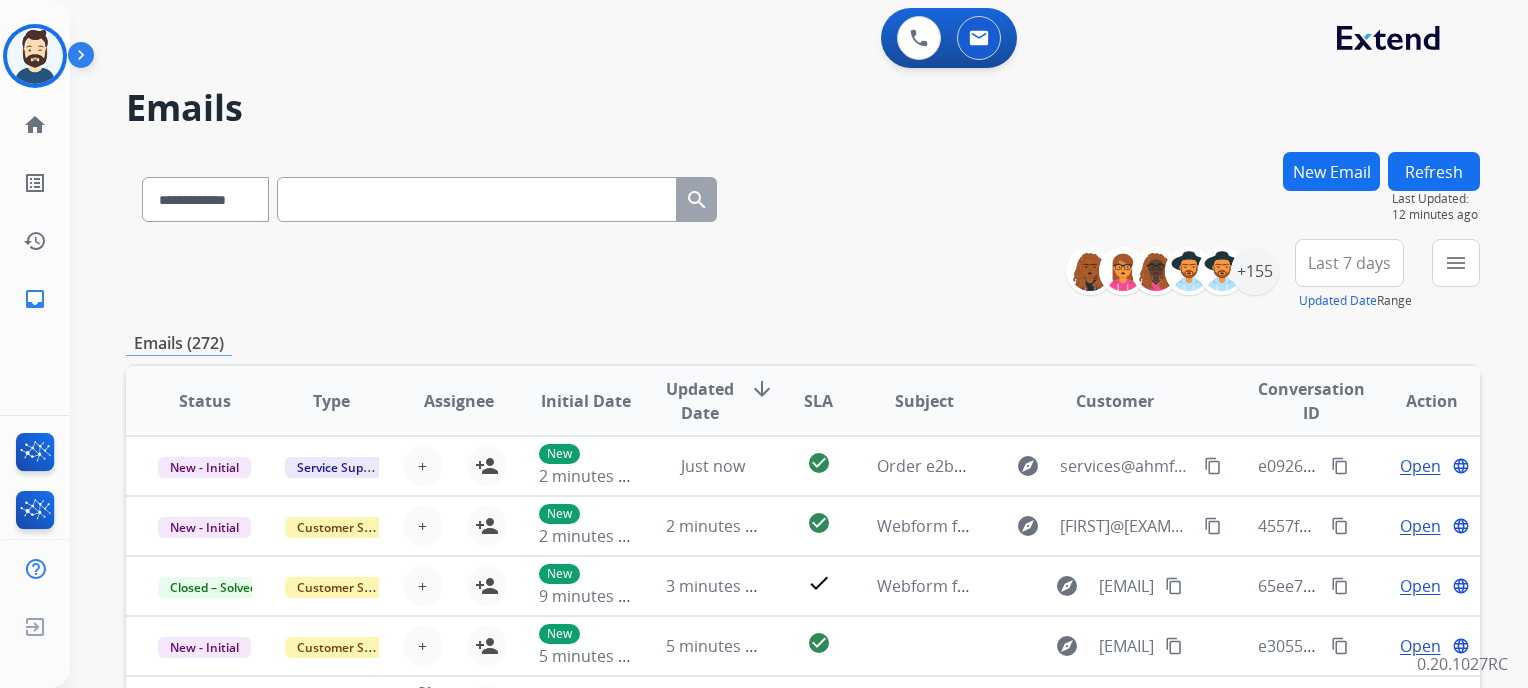 paste on "**********" 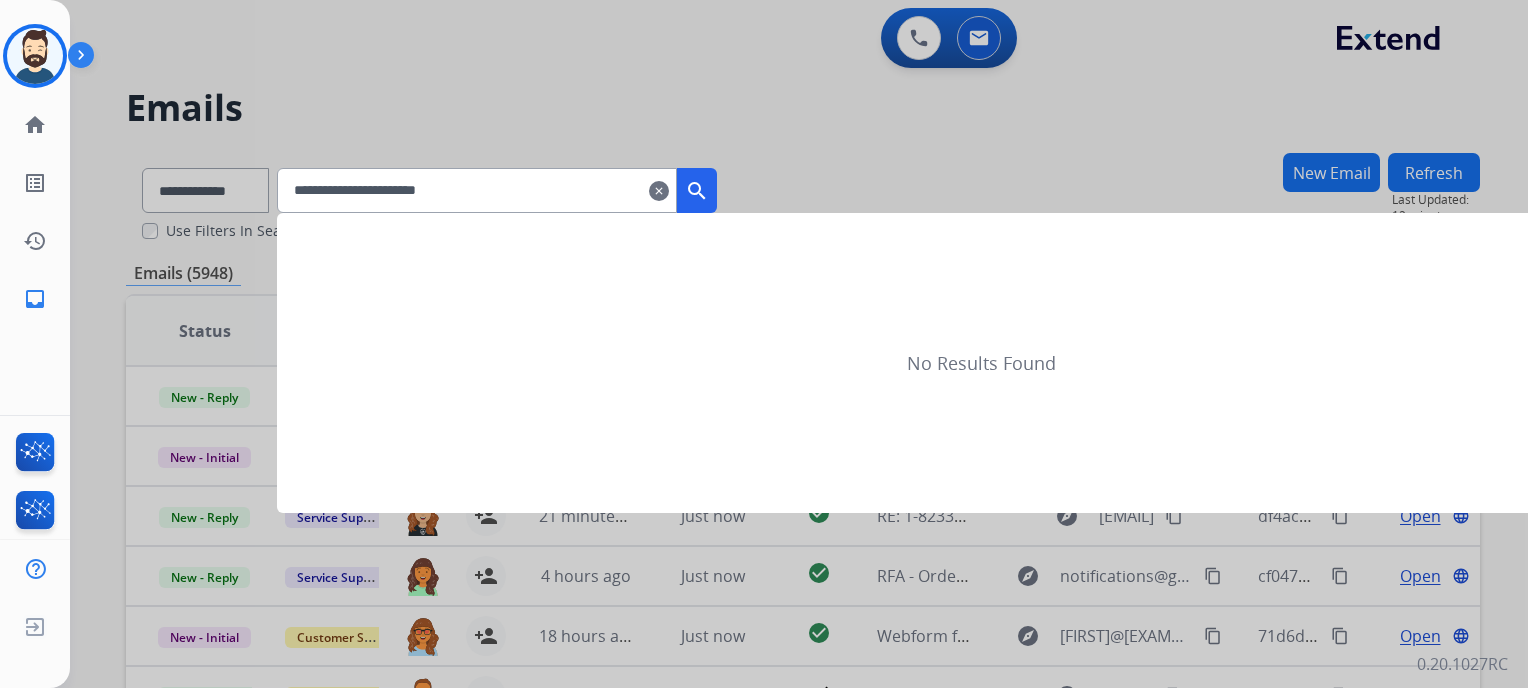 click on "search" at bounding box center (697, 190) 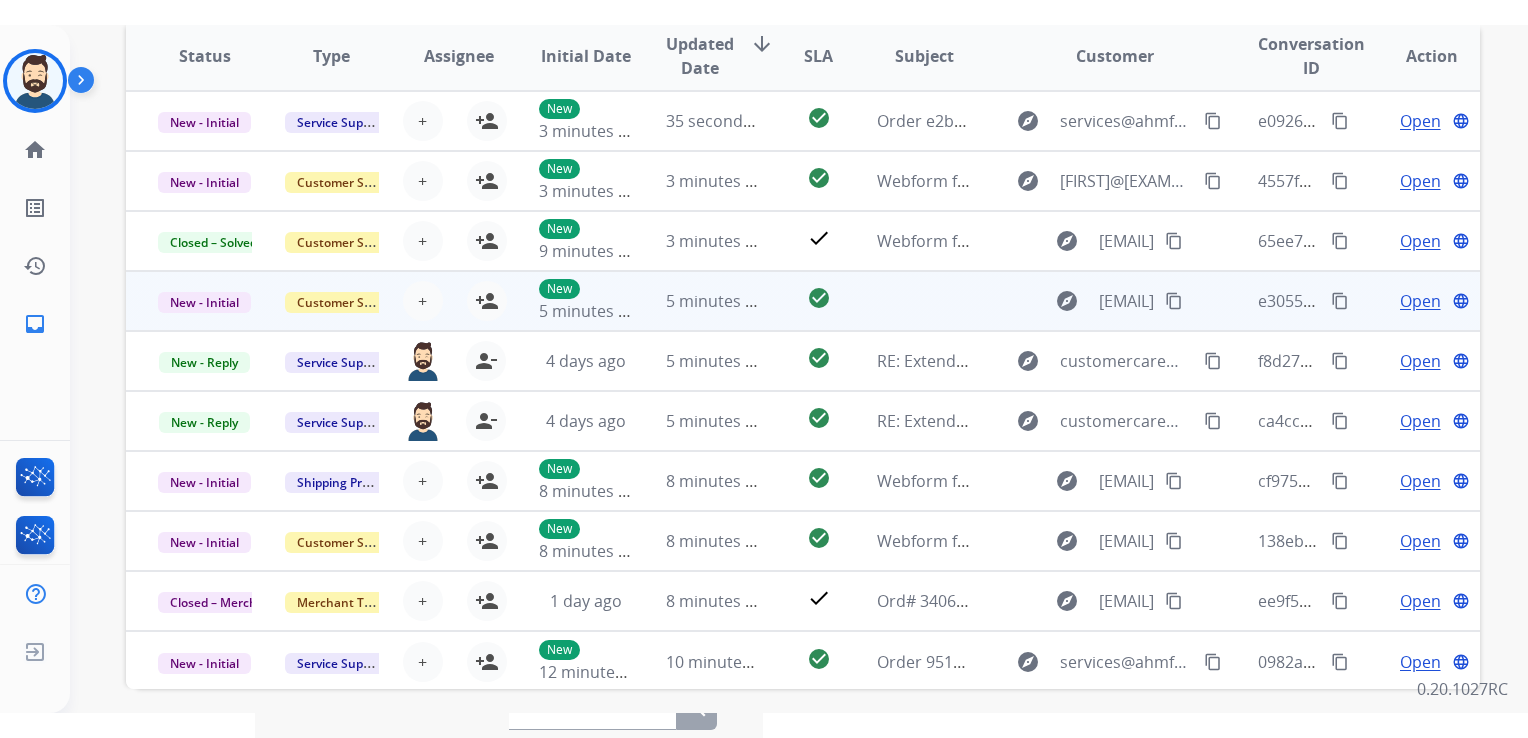 scroll, scrollTop: 0, scrollLeft: 0, axis: both 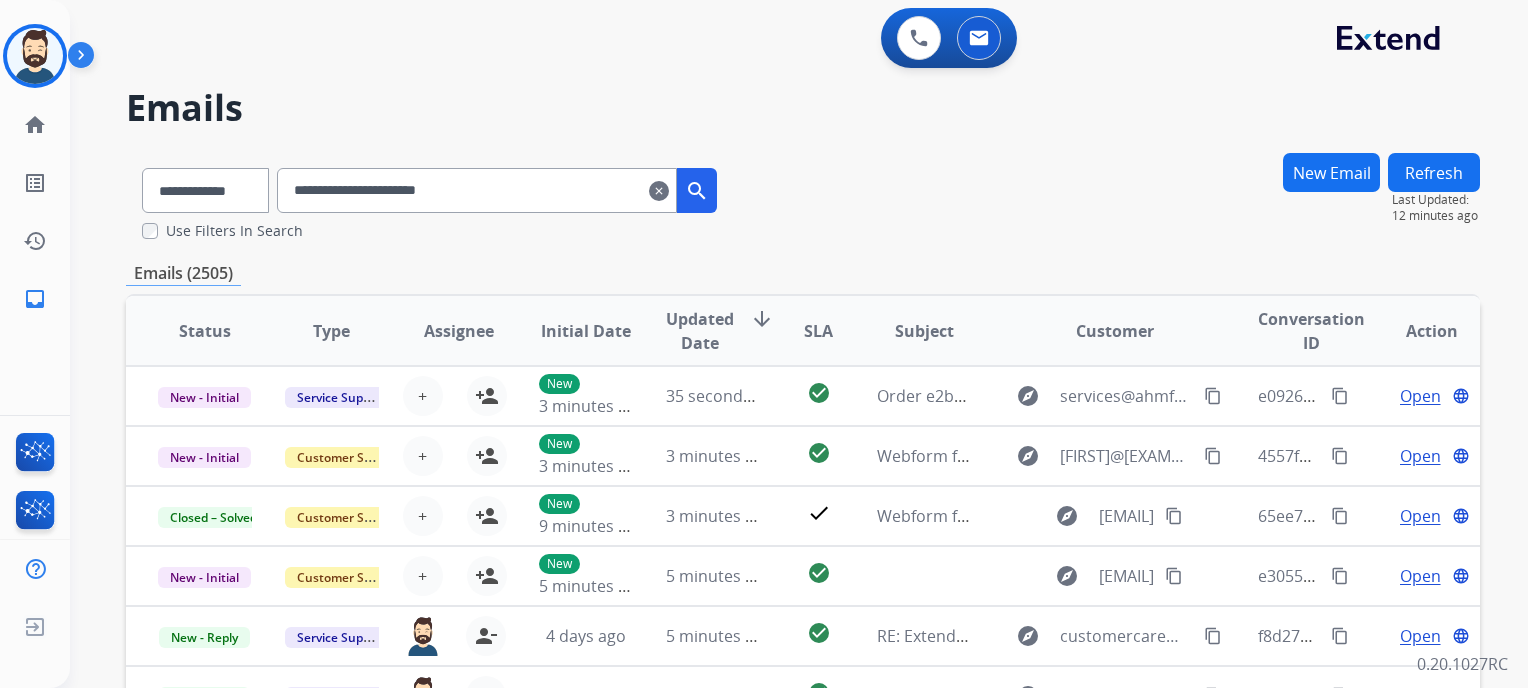 click on "search" at bounding box center [697, 191] 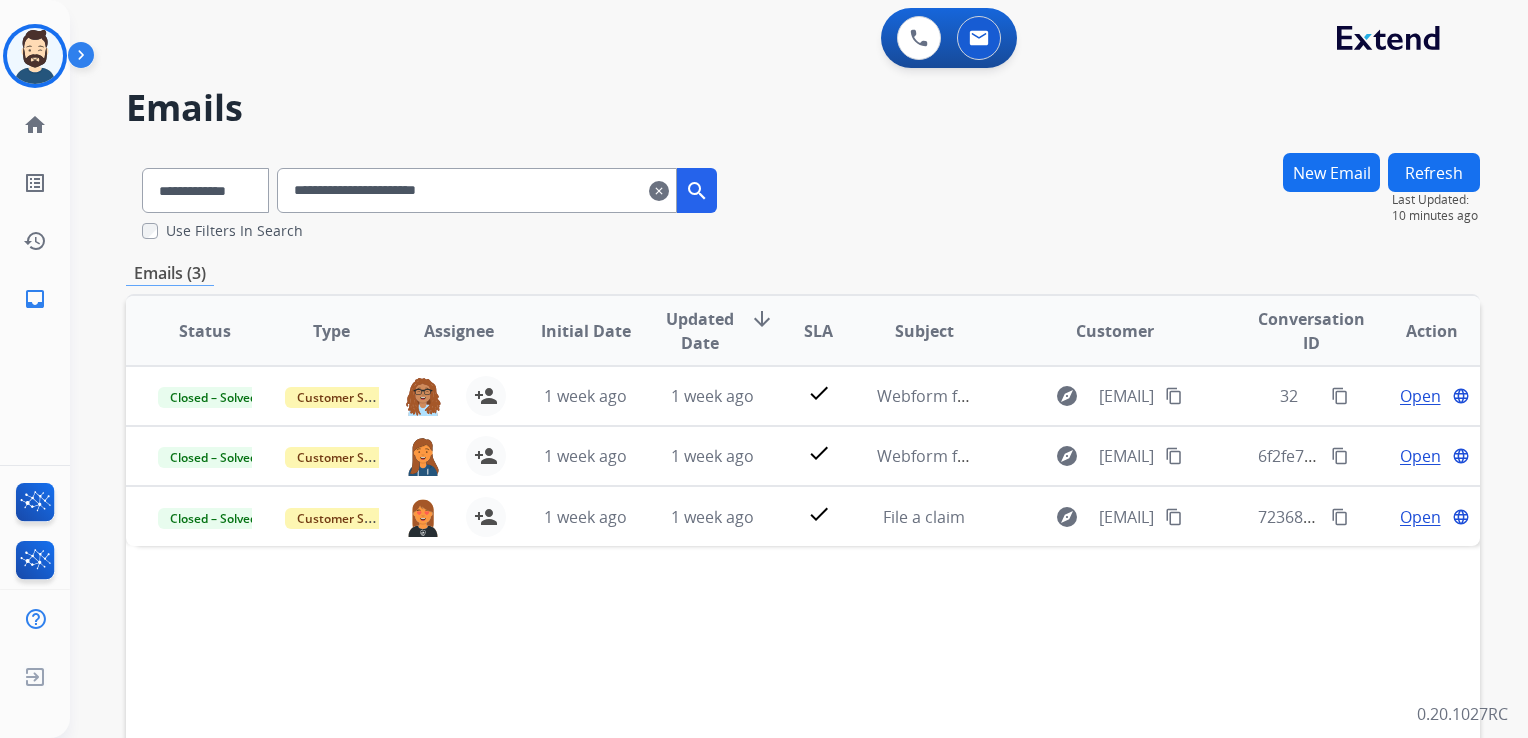 click on "**********" at bounding box center [477, 190] 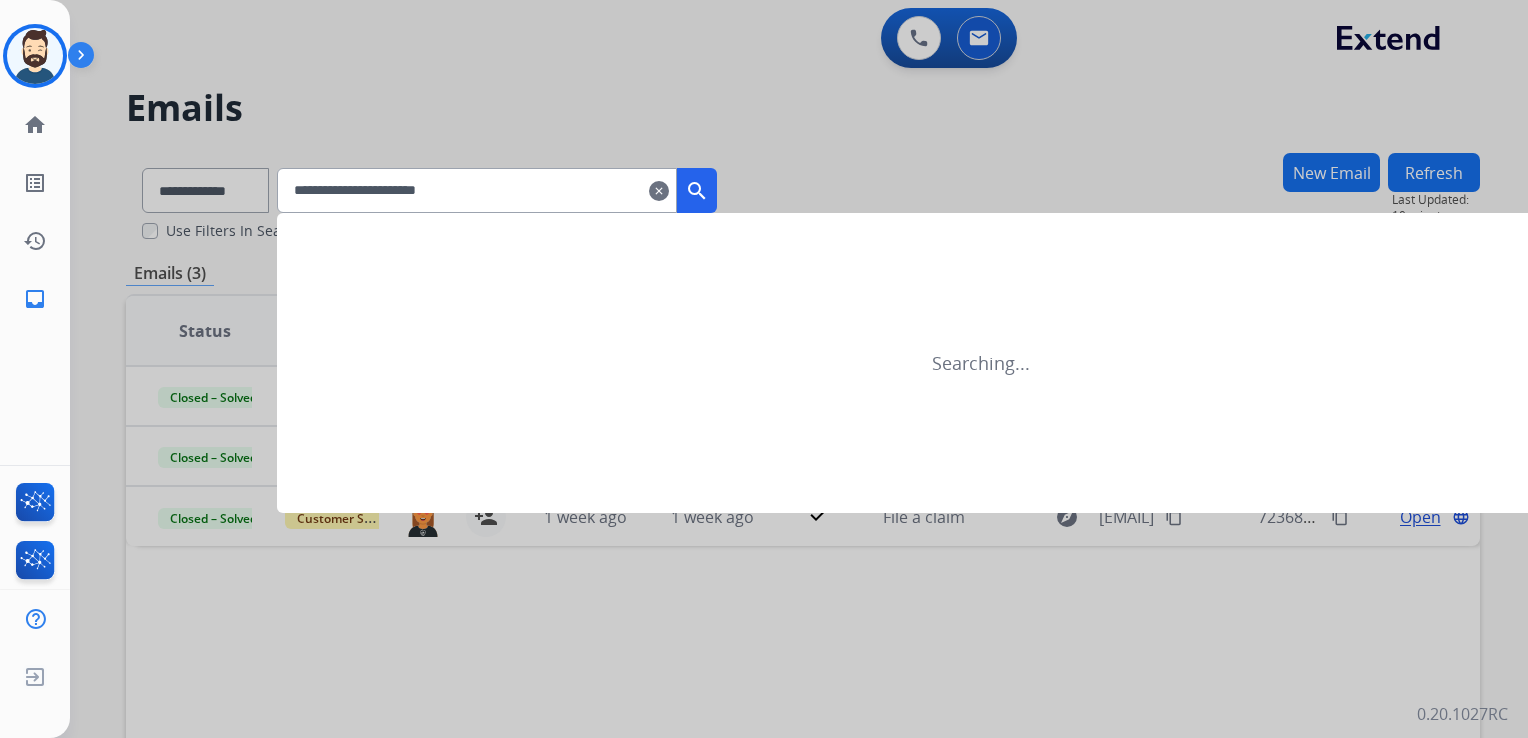 type on "**********" 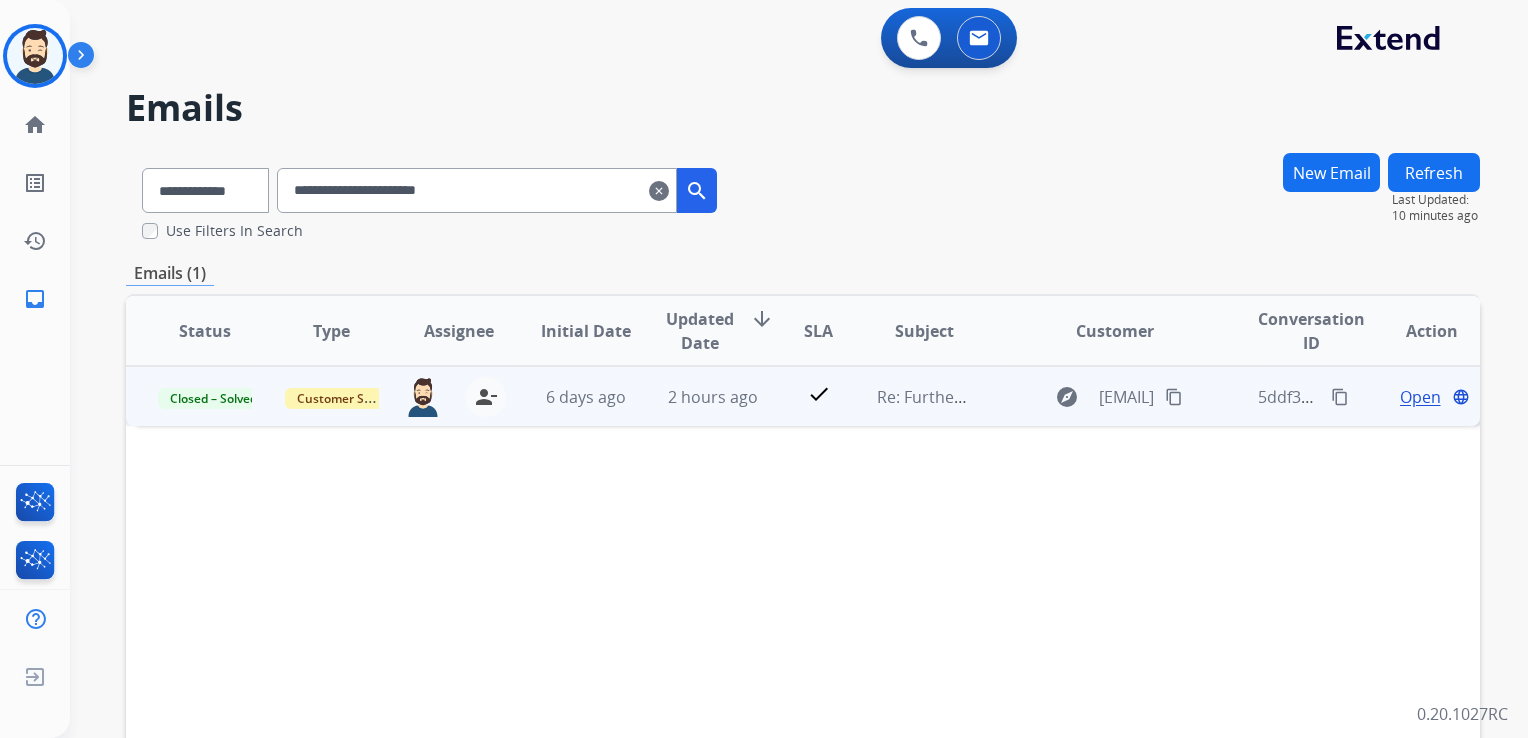 click on "2 hours ago" at bounding box center [697, 396] 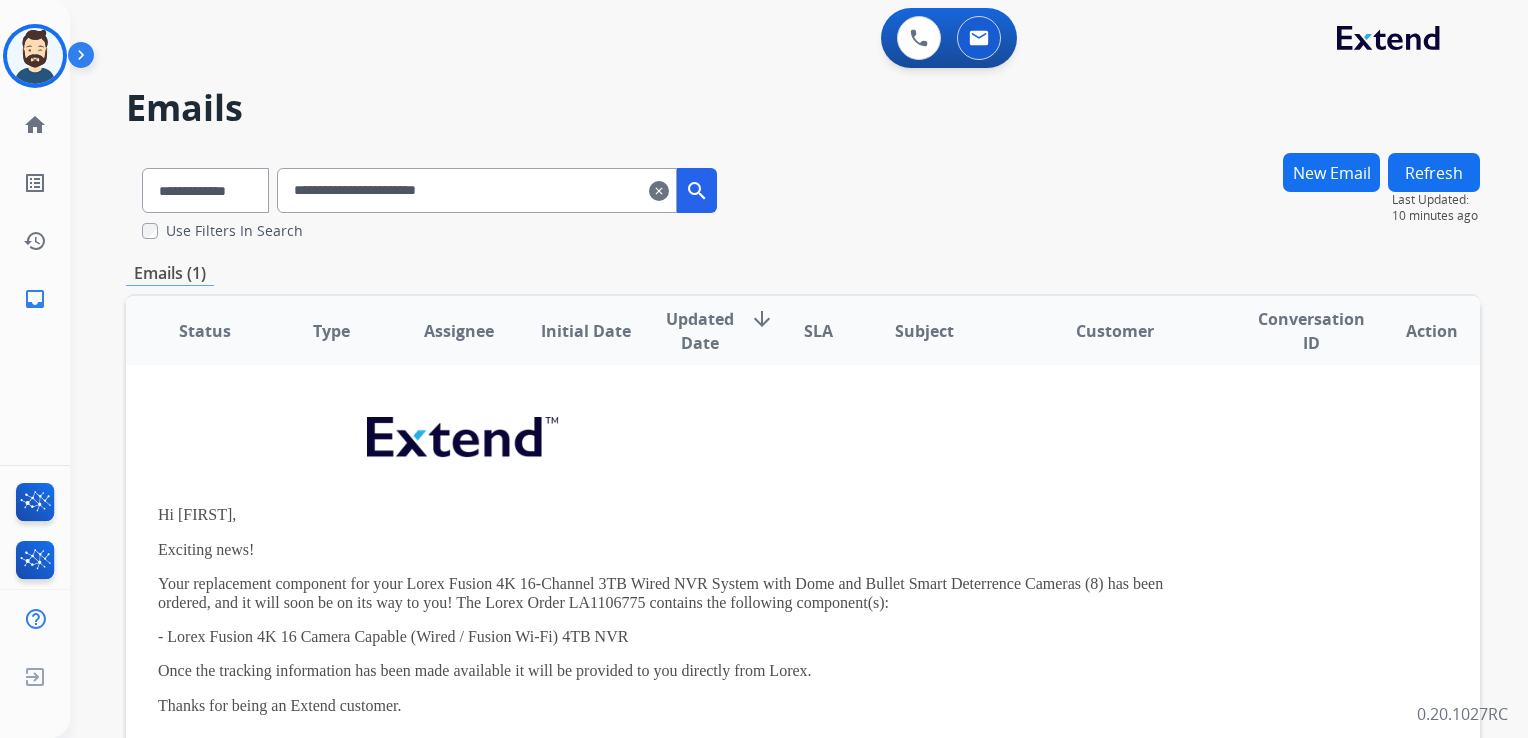 scroll, scrollTop: 0, scrollLeft: 0, axis: both 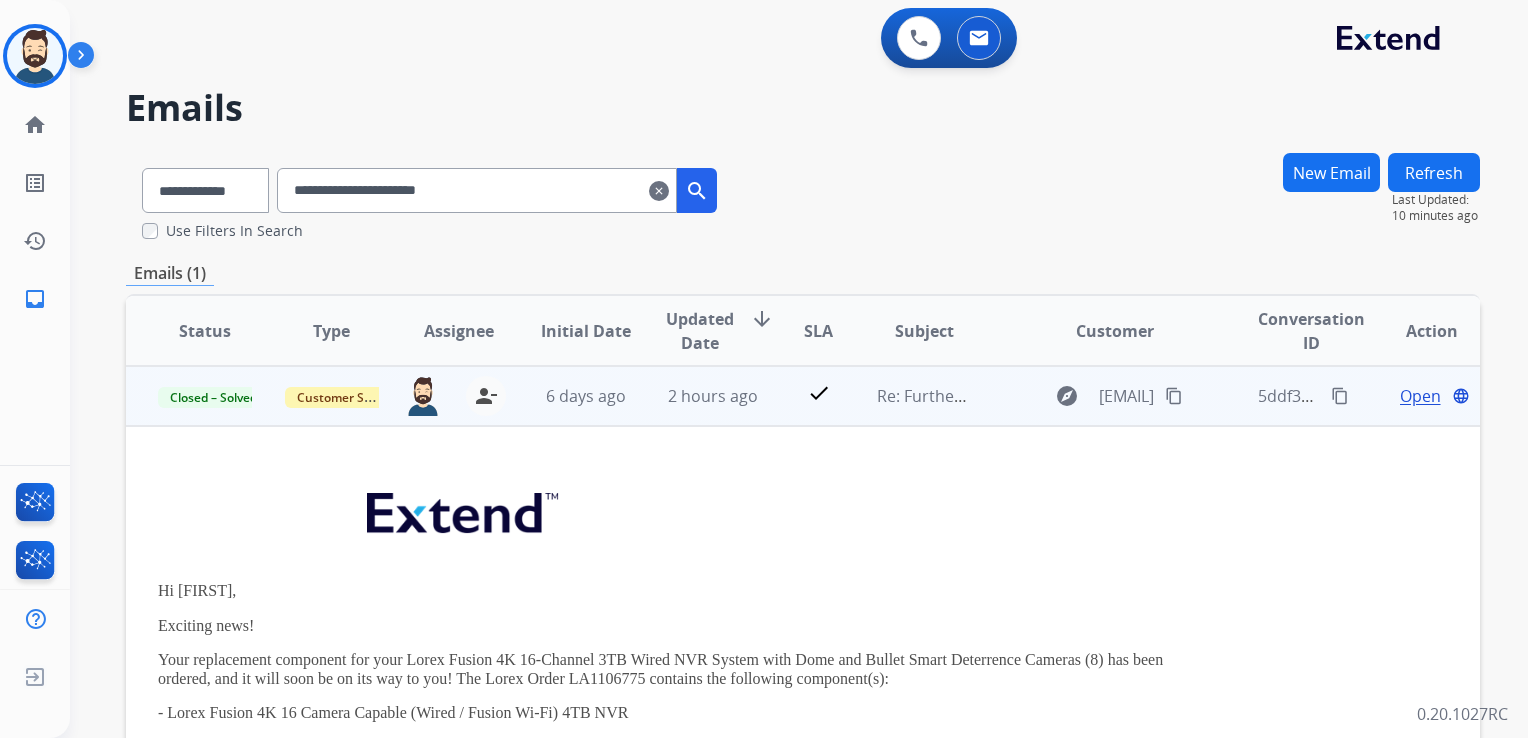 drag, startPoint x: 480, startPoint y: 403, endPoint x: 442, endPoint y: 398, distance: 38.327538 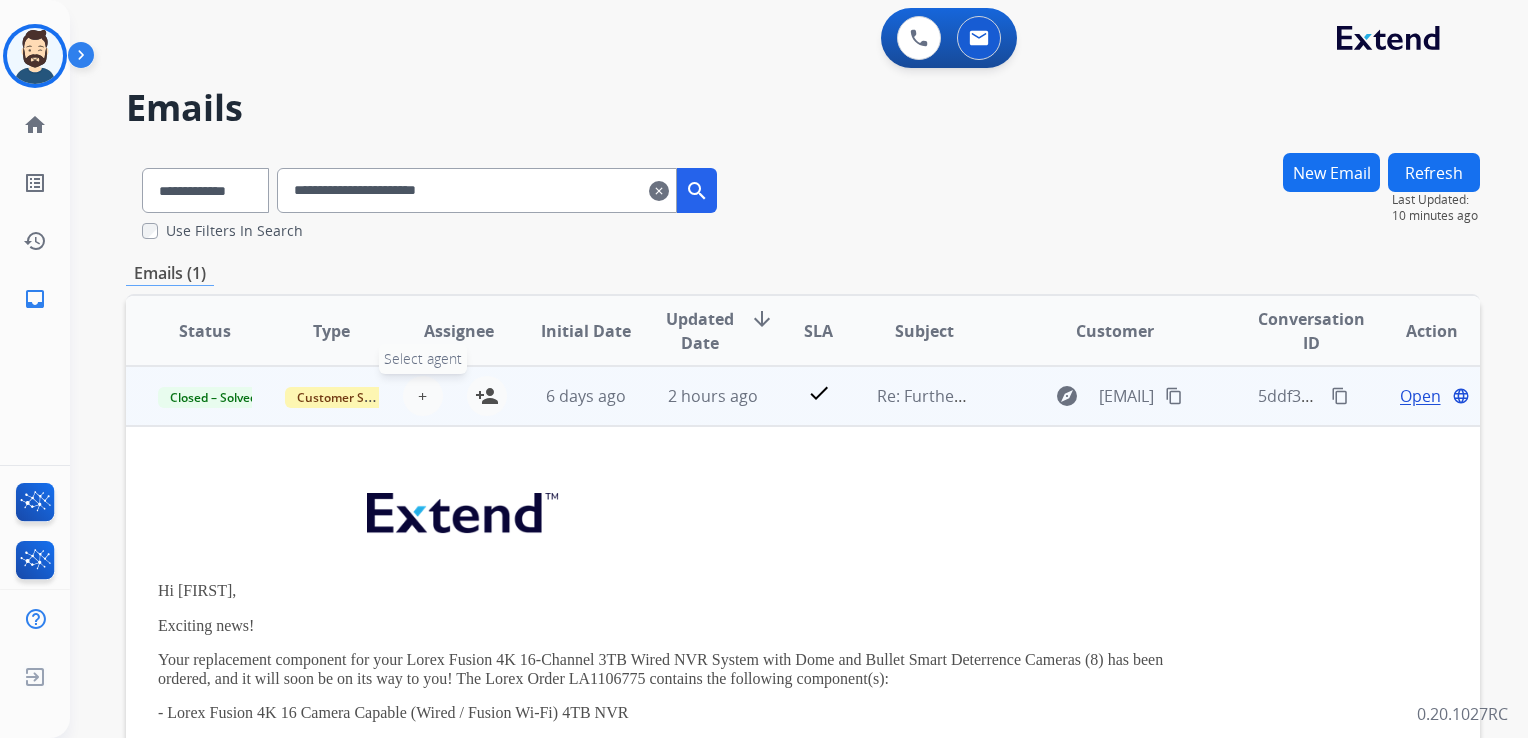 click on "+ Select agent" at bounding box center [423, 396] 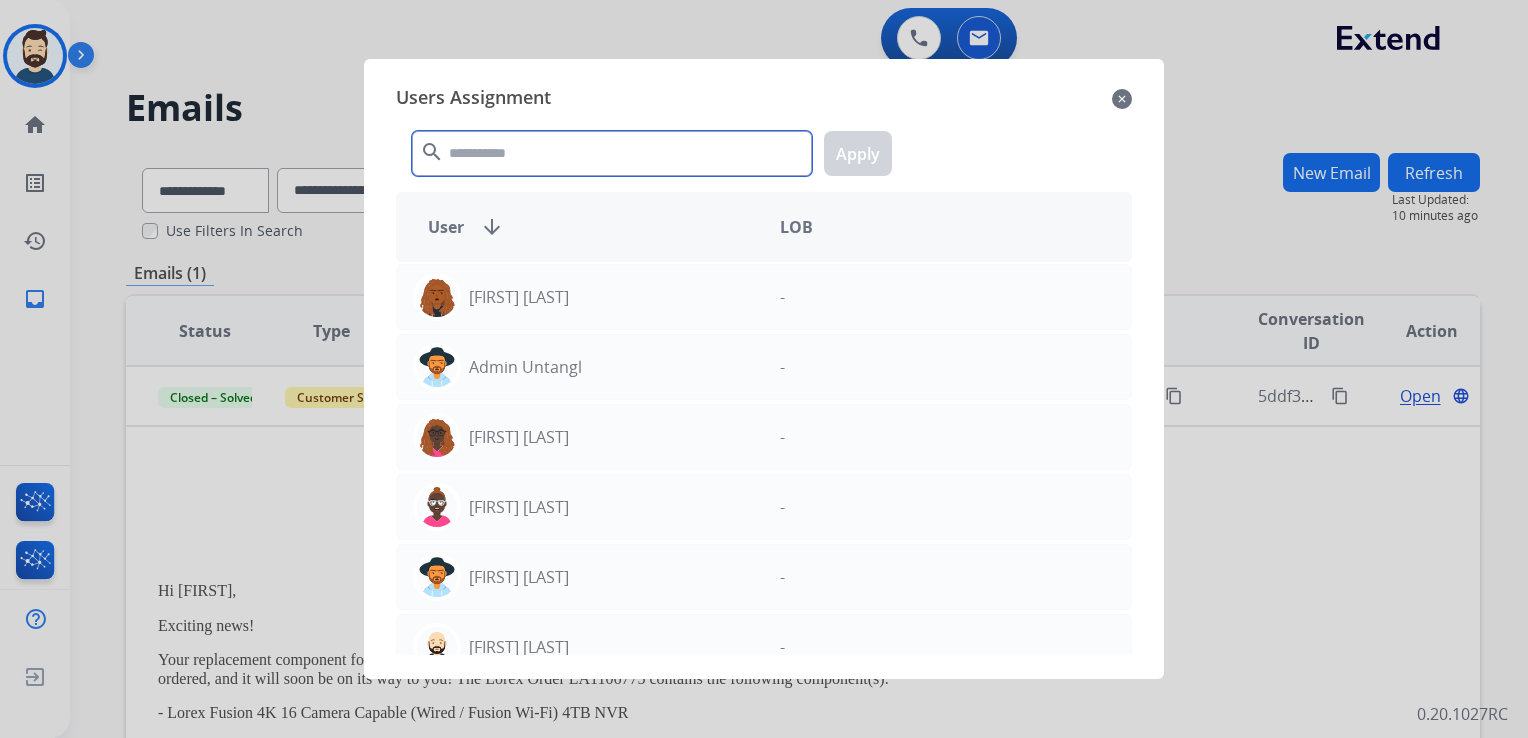 click 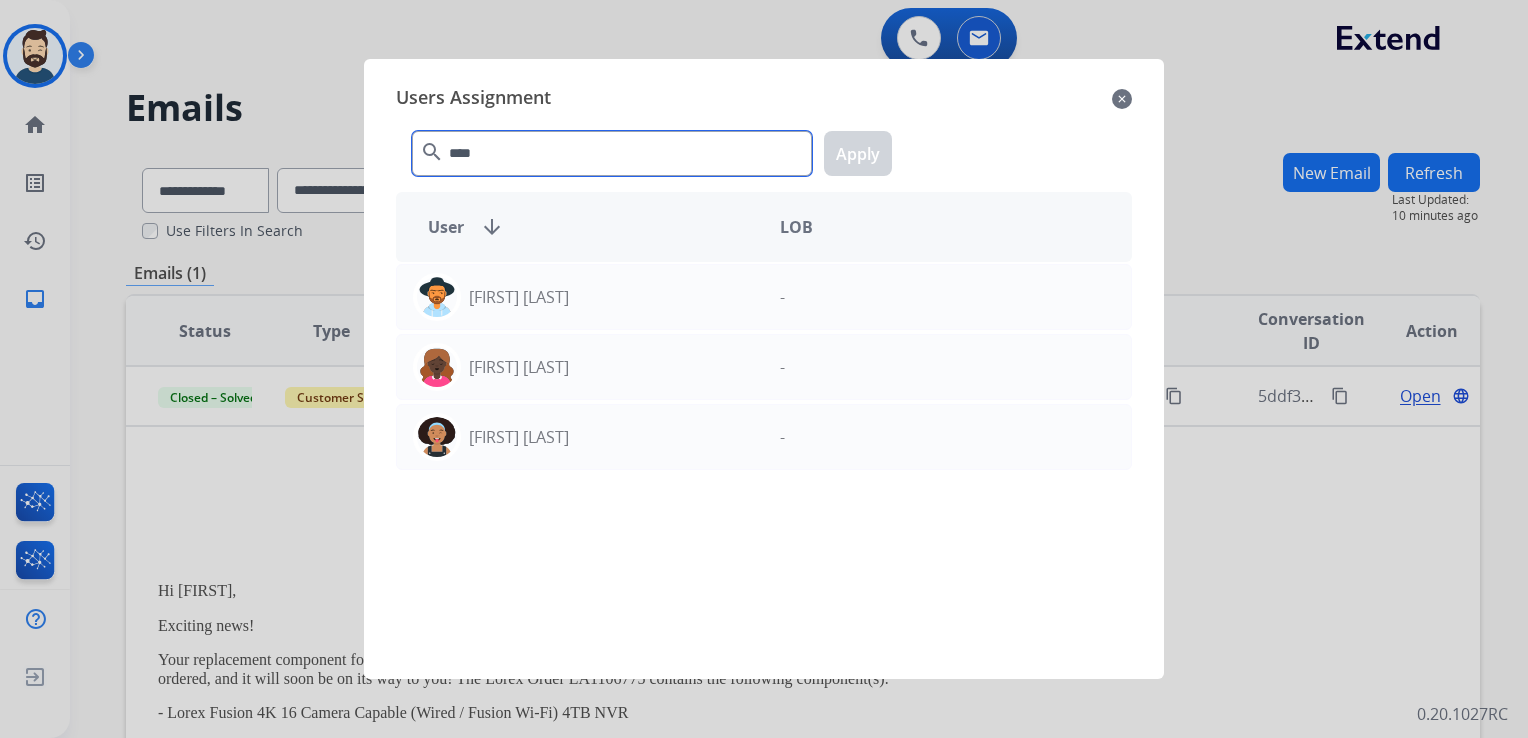type on "****" 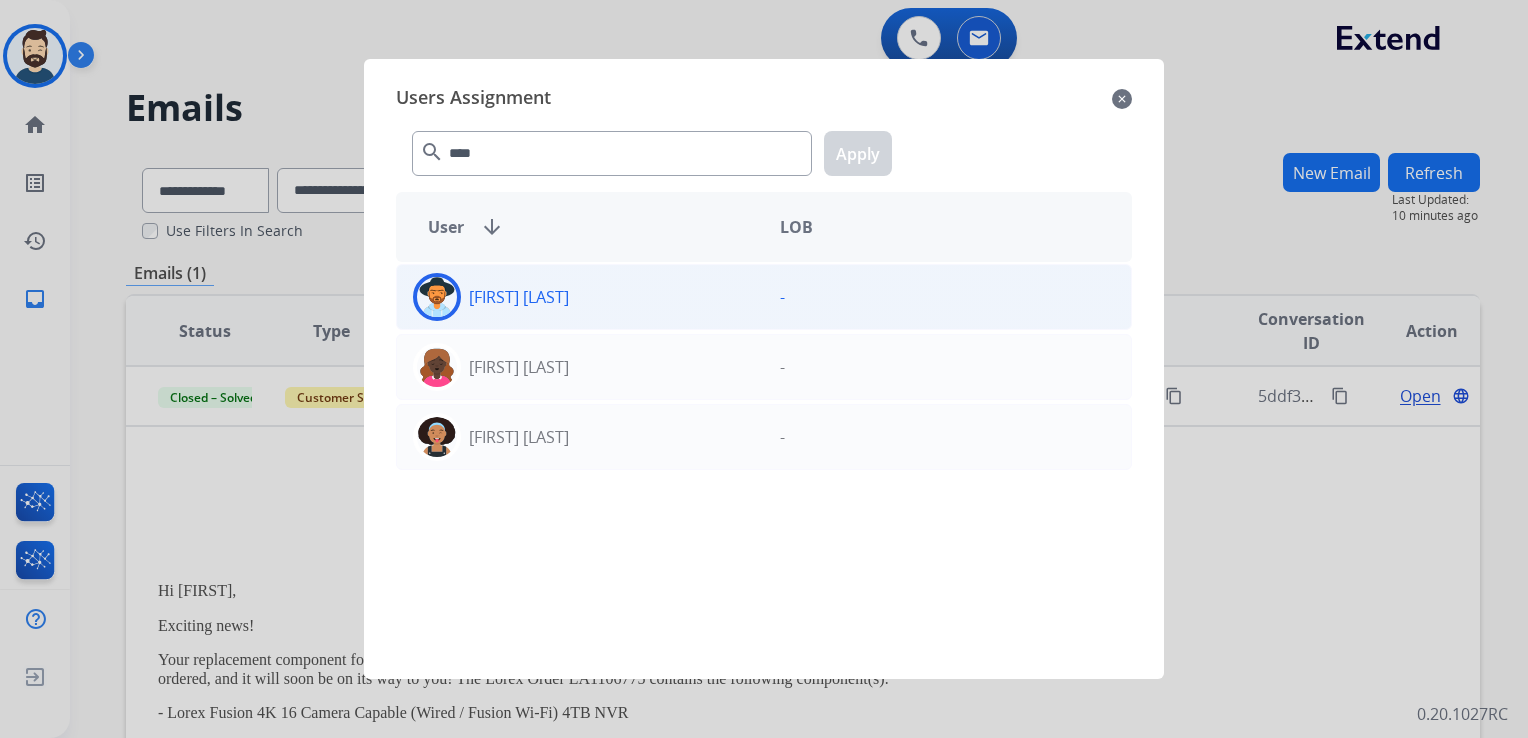 drag, startPoint x: 432, startPoint y: 286, endPoint x: 460, endPoint y: 283, distance: 28.160255 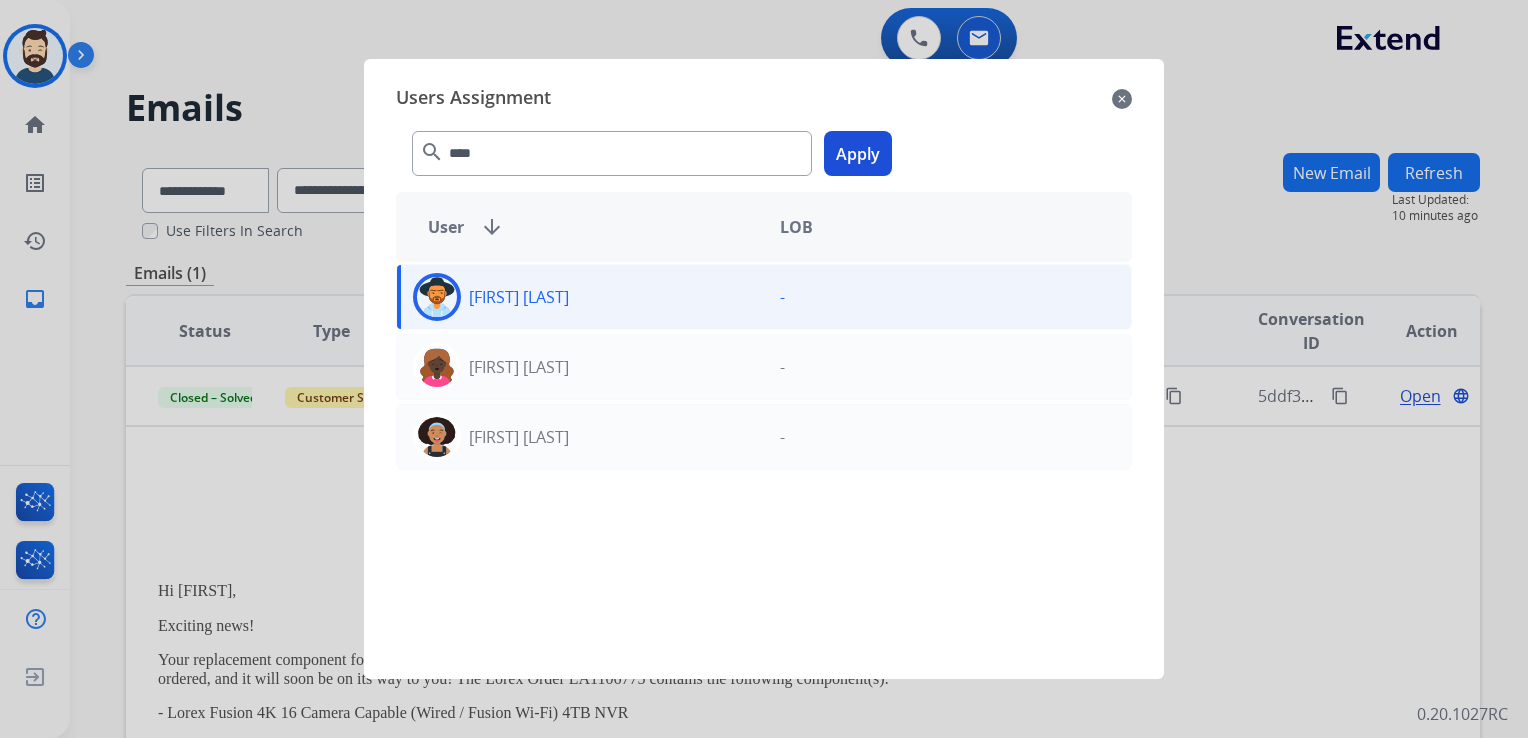 click on "Apply" 